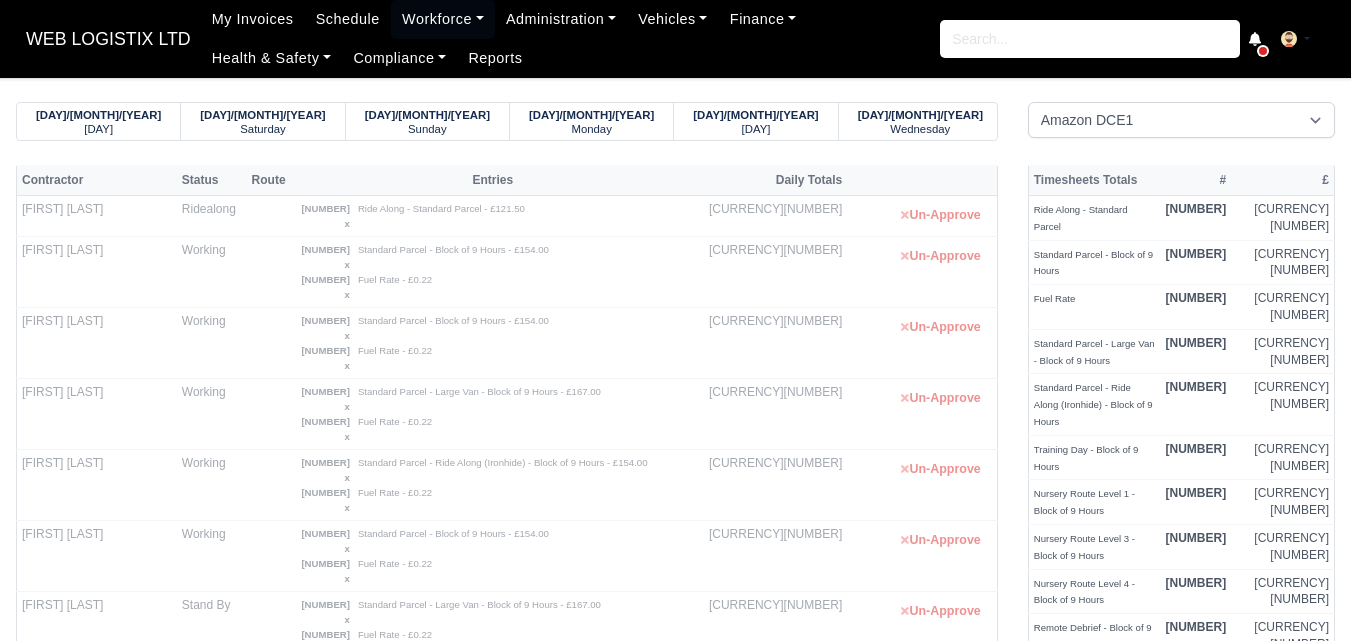scroll, scrollTop: 0, scrollLeft: 0, axis: both 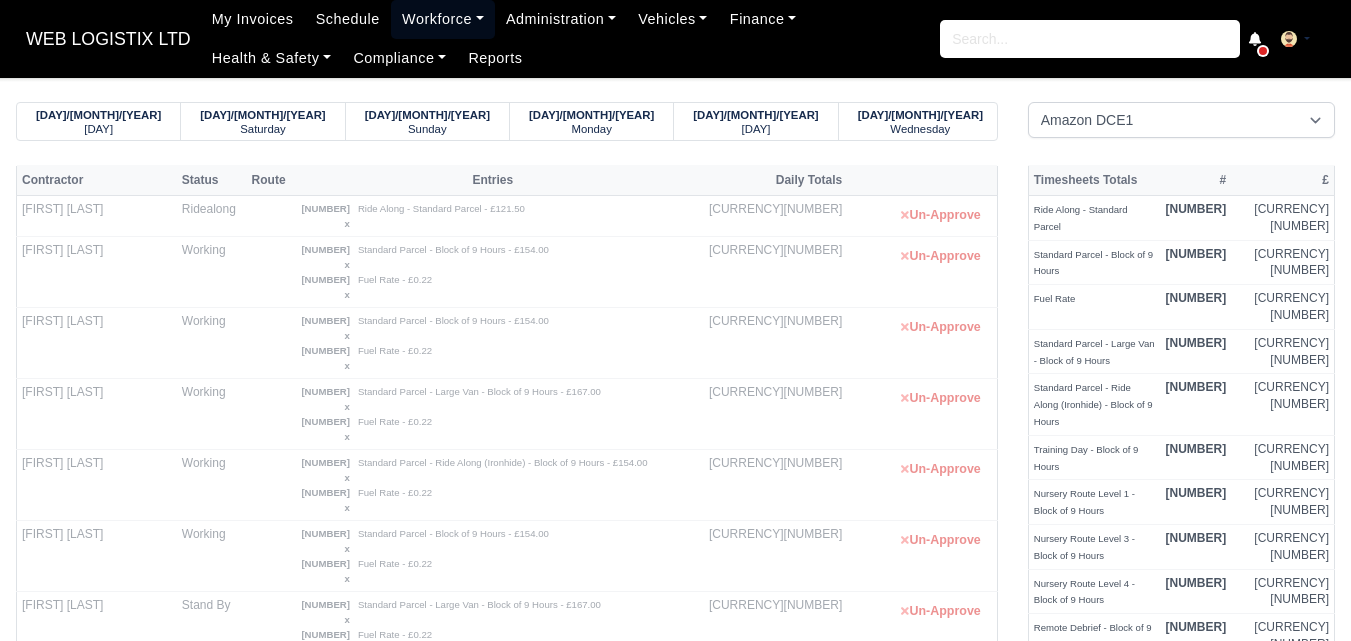click on "Workforce" at bounding box center (443, 19) 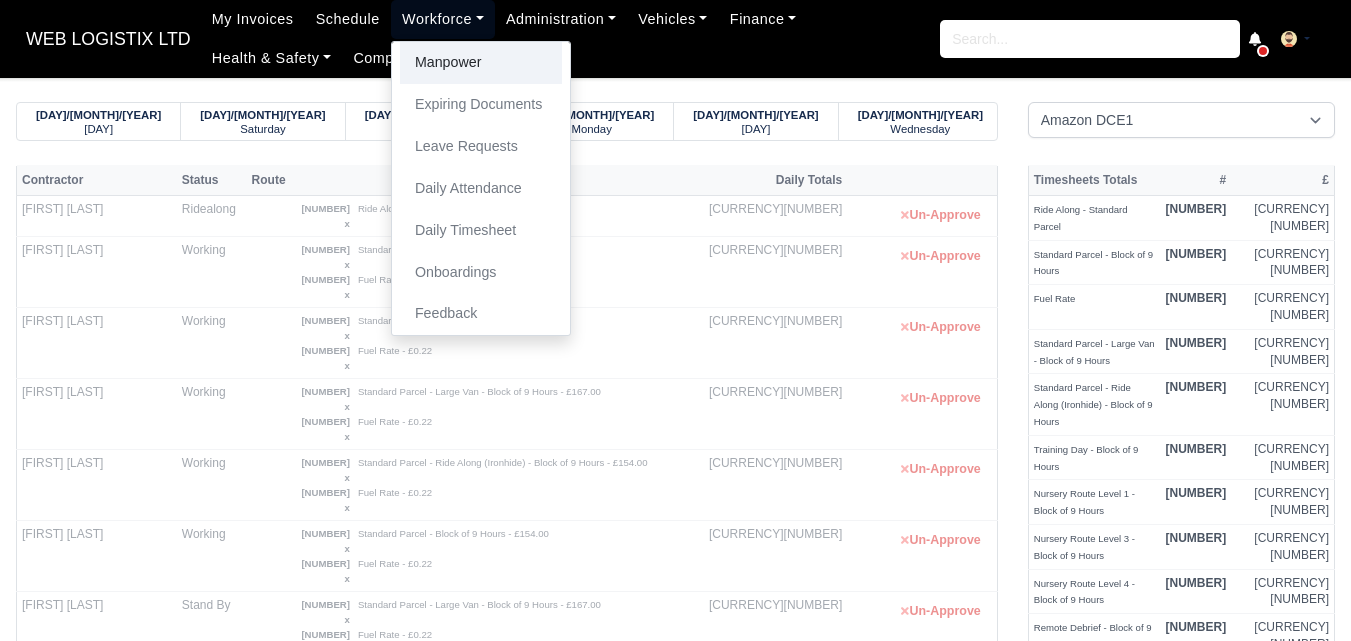 click on "Manpower" at bounding box center [481, 63] 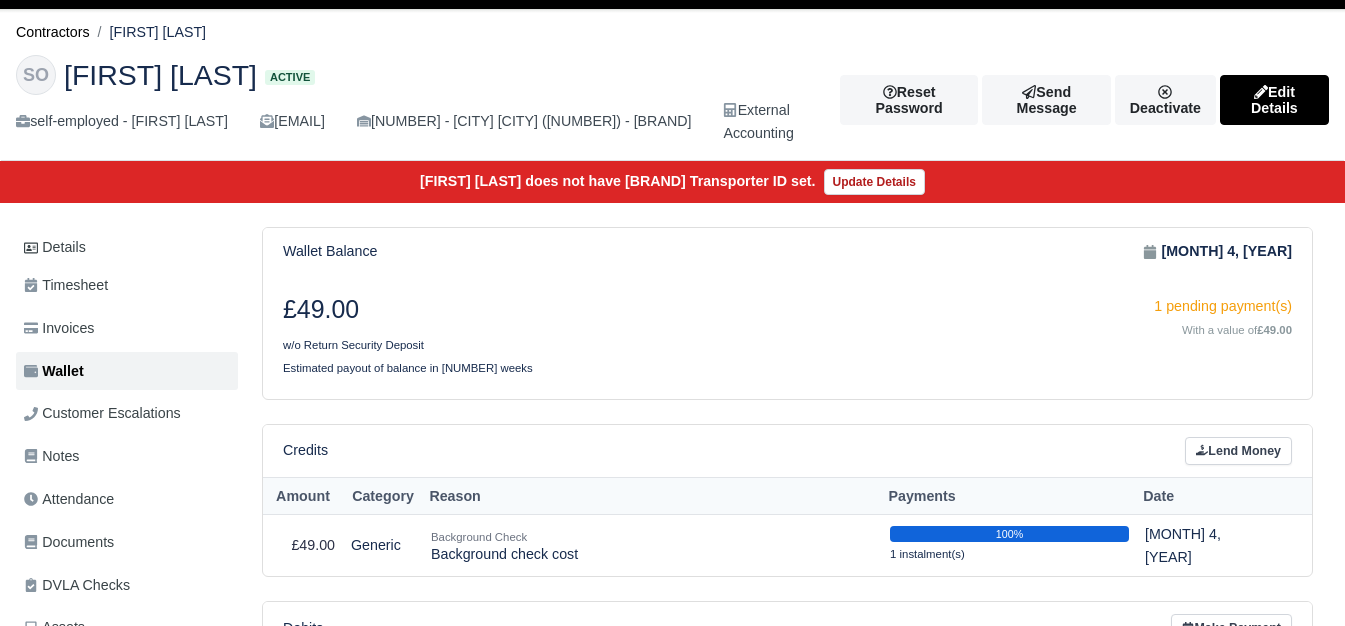 scroll, scrollTop: 0, scrollLeft: 0, axis: both 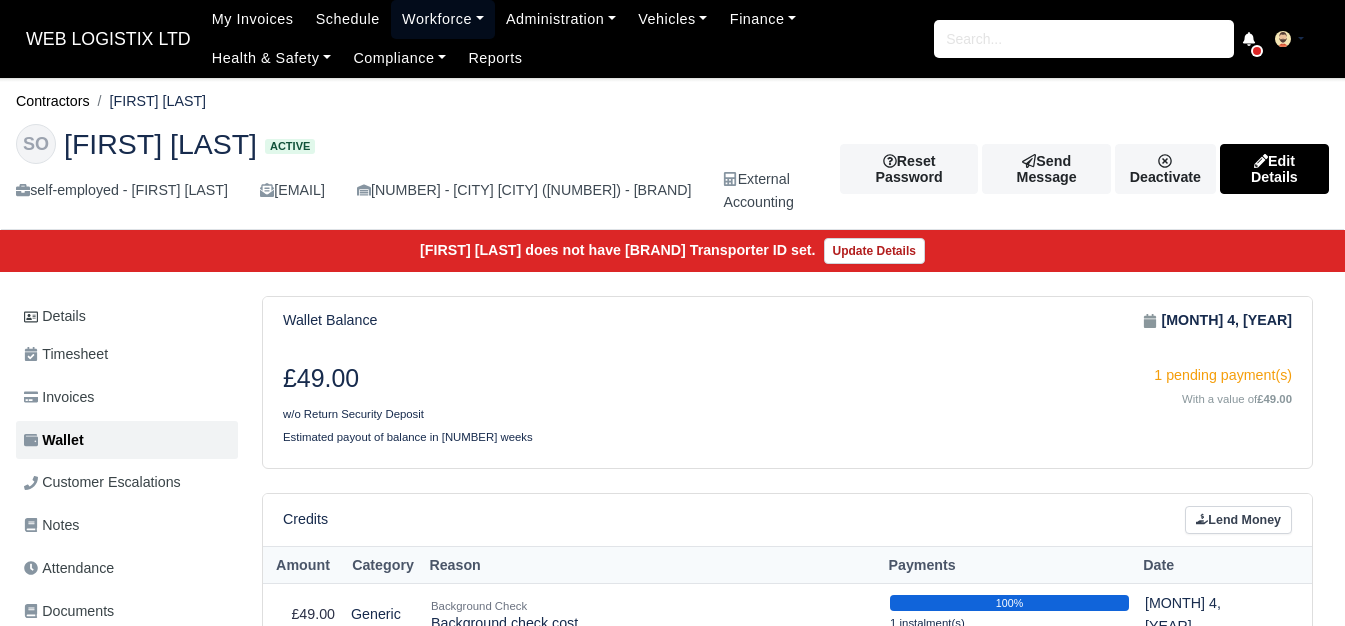 click on "[FIELD_NAME]" at bounding box center (443, 19) 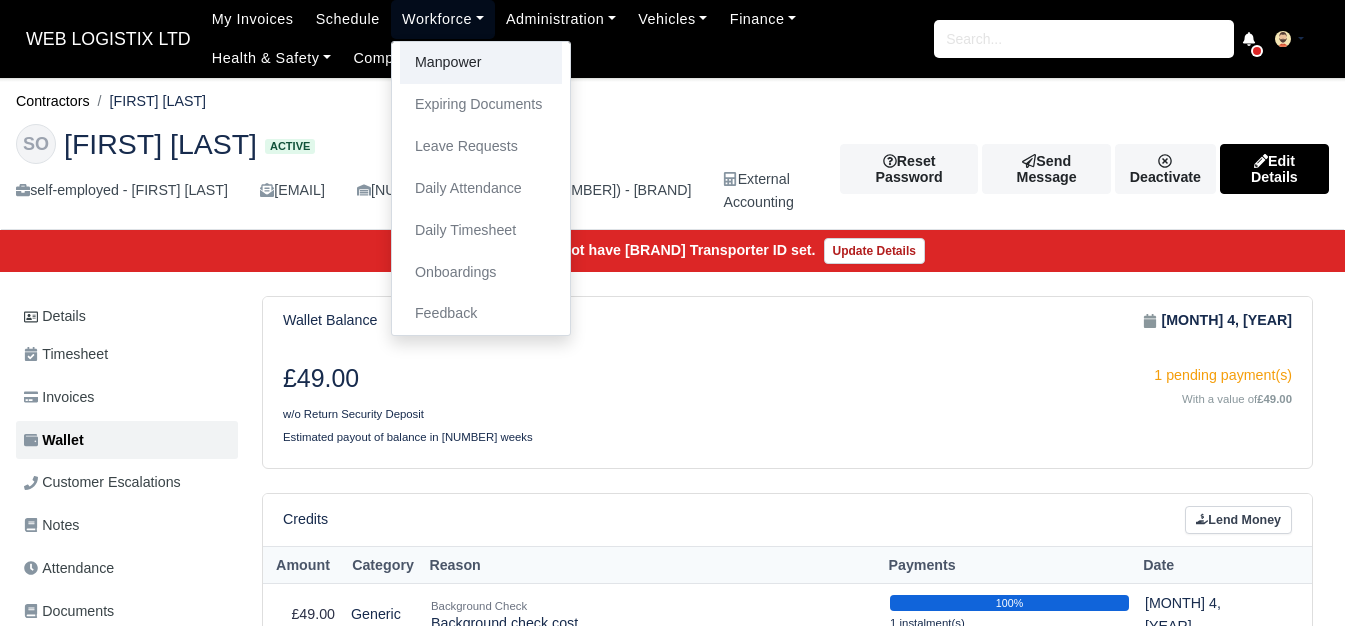 click on "Manpower" at bounding box center (481, 63) 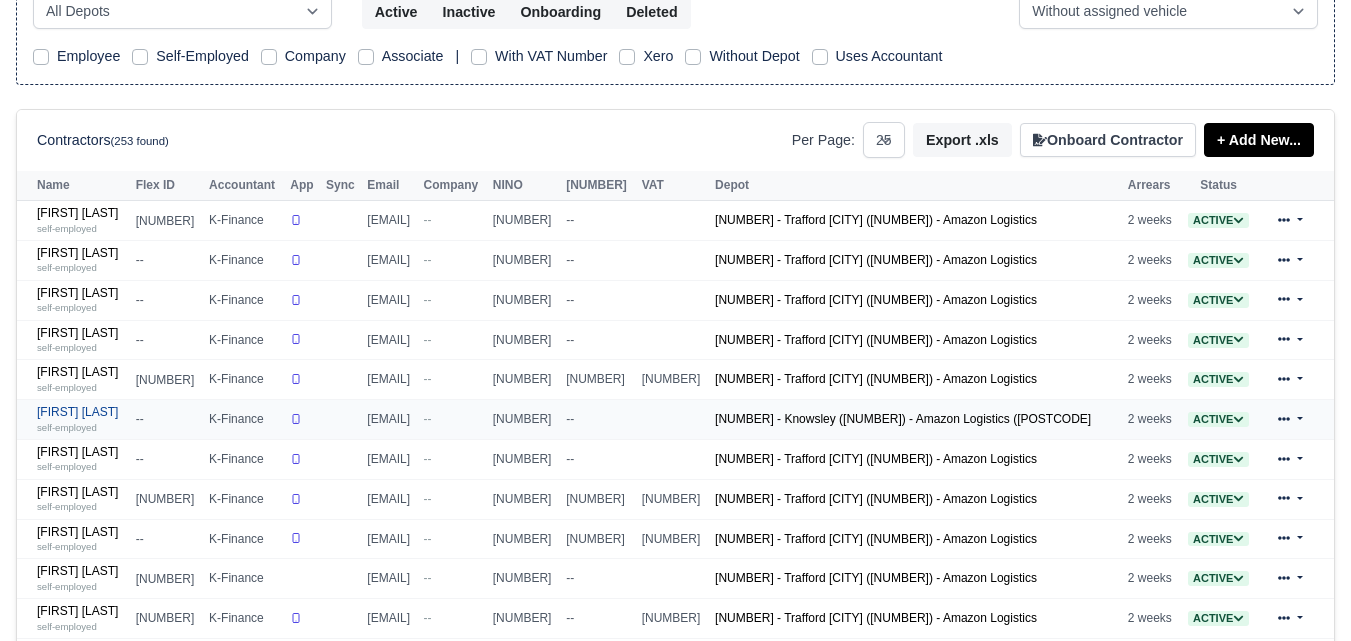 scroll, scrollTop: 333, scrollLeft: 0, axis: vertical 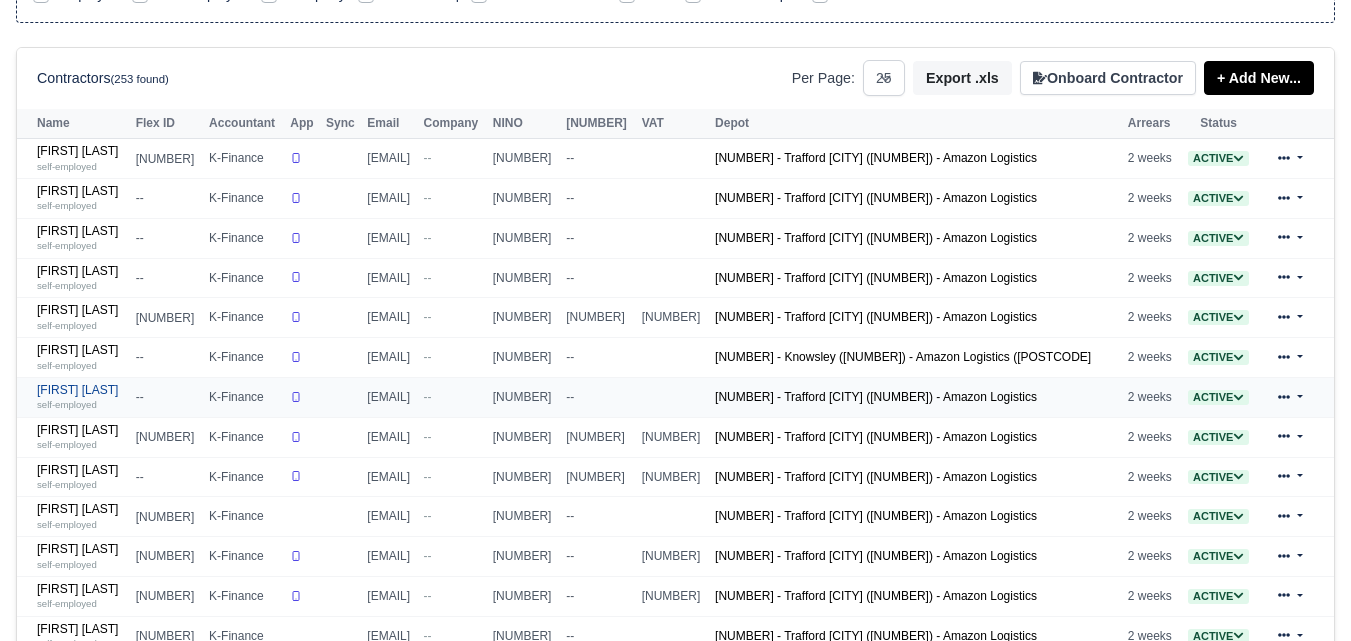 click on "Ashley Collins
self-employed" at bounding box center (81, 397) 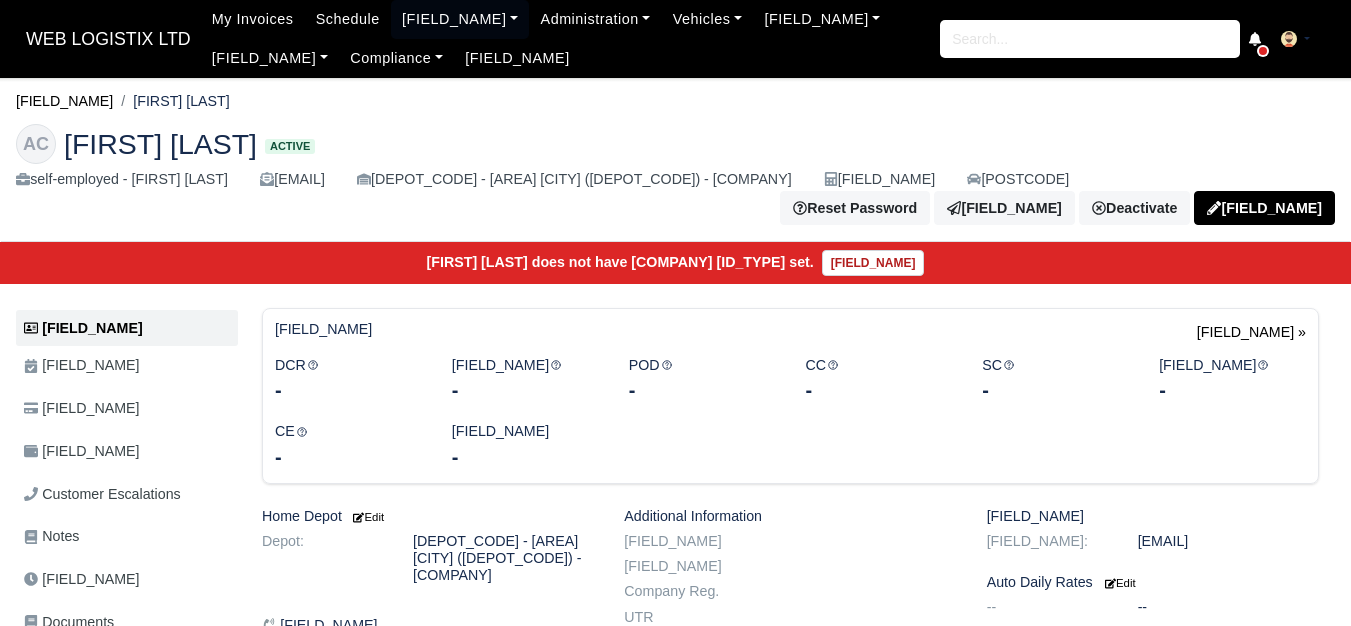 scroll, scrollTop: 0, scrollLeft: 0, axis: both 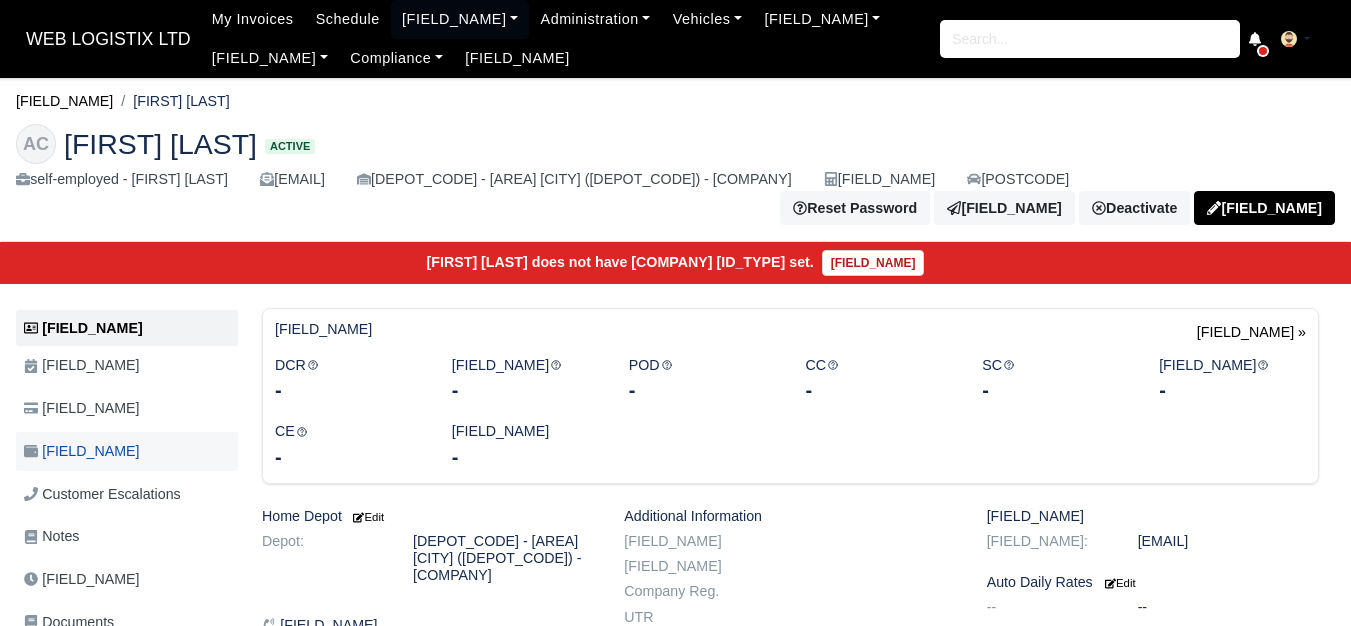 click on "[FIELD_NAME]" at bounding box center (82, 451) 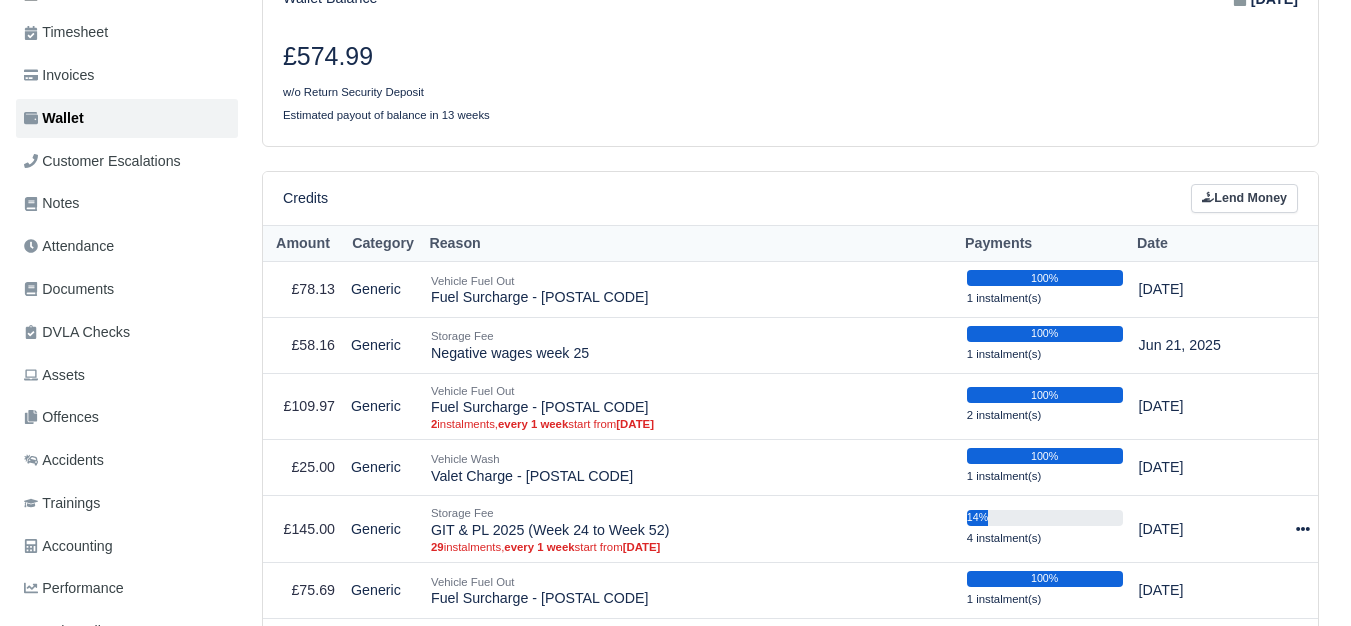 scroll, scrollTop: 333, scrollLeft: 0, axis: vertical 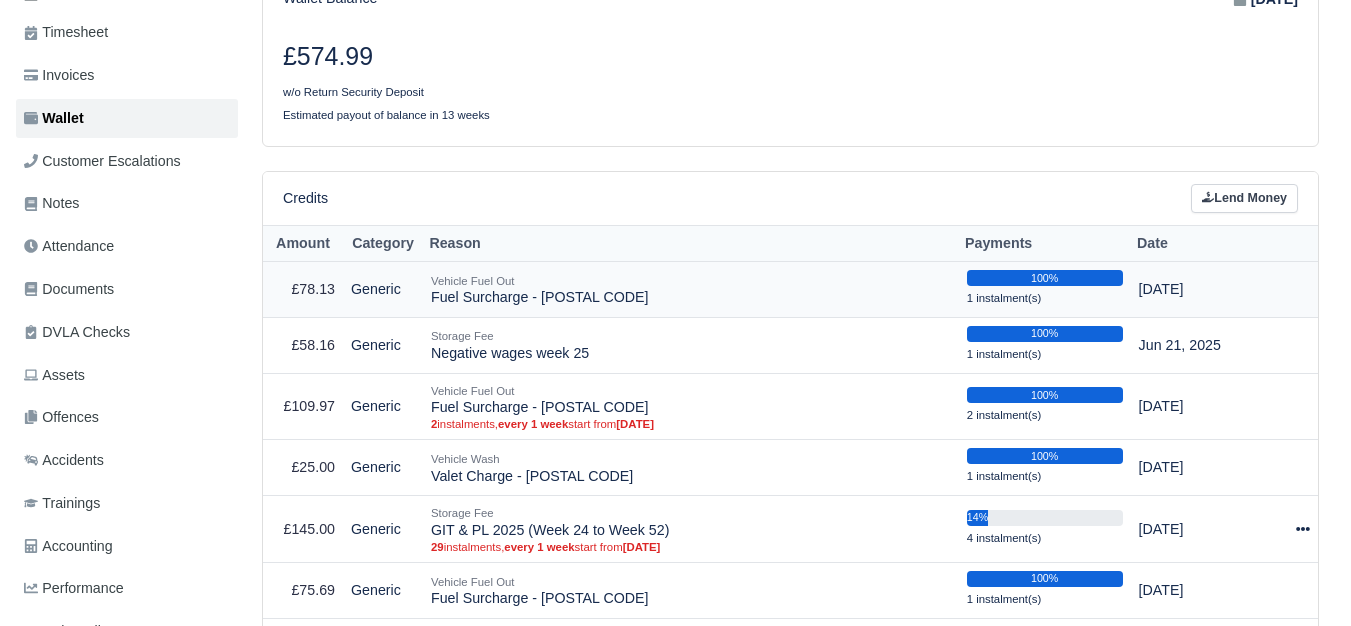 drag, startPoint x: 430, startPoint y: 302, endPoint x: 610, endPoint y: 307, distance: 180.06943 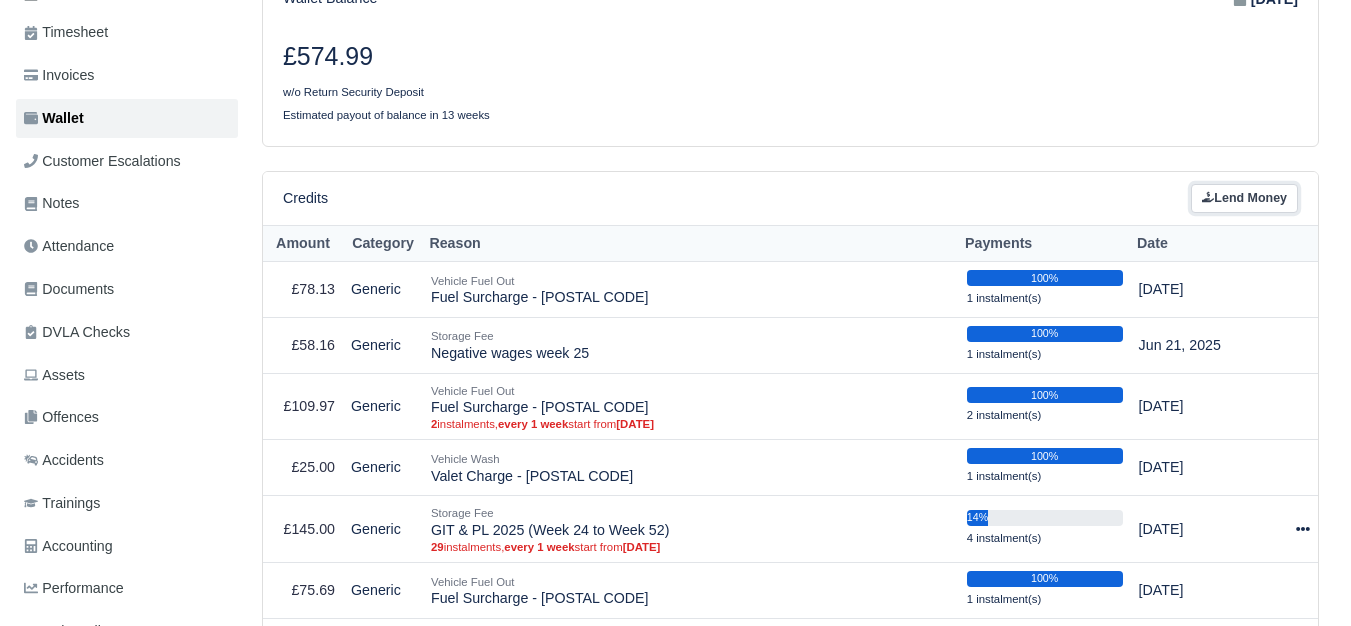 click on "Lend Money" at bounding box center [1244, 198] 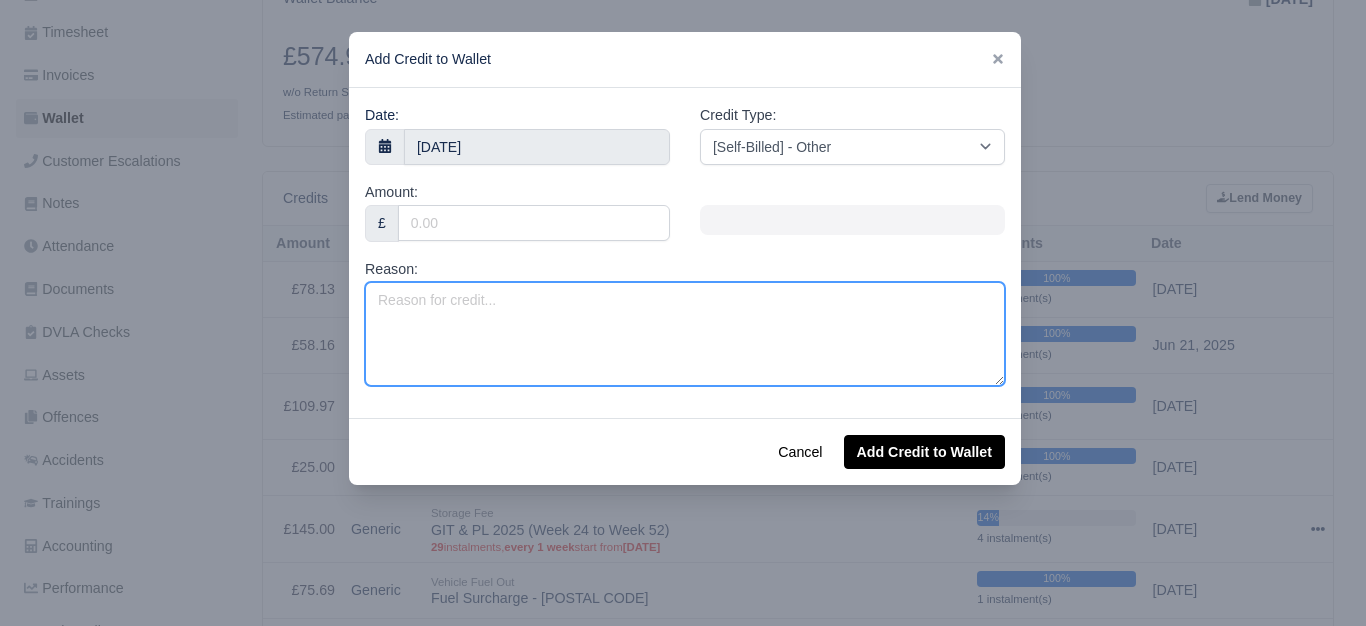 click on "Reason:" at bounding box center [685, 334] 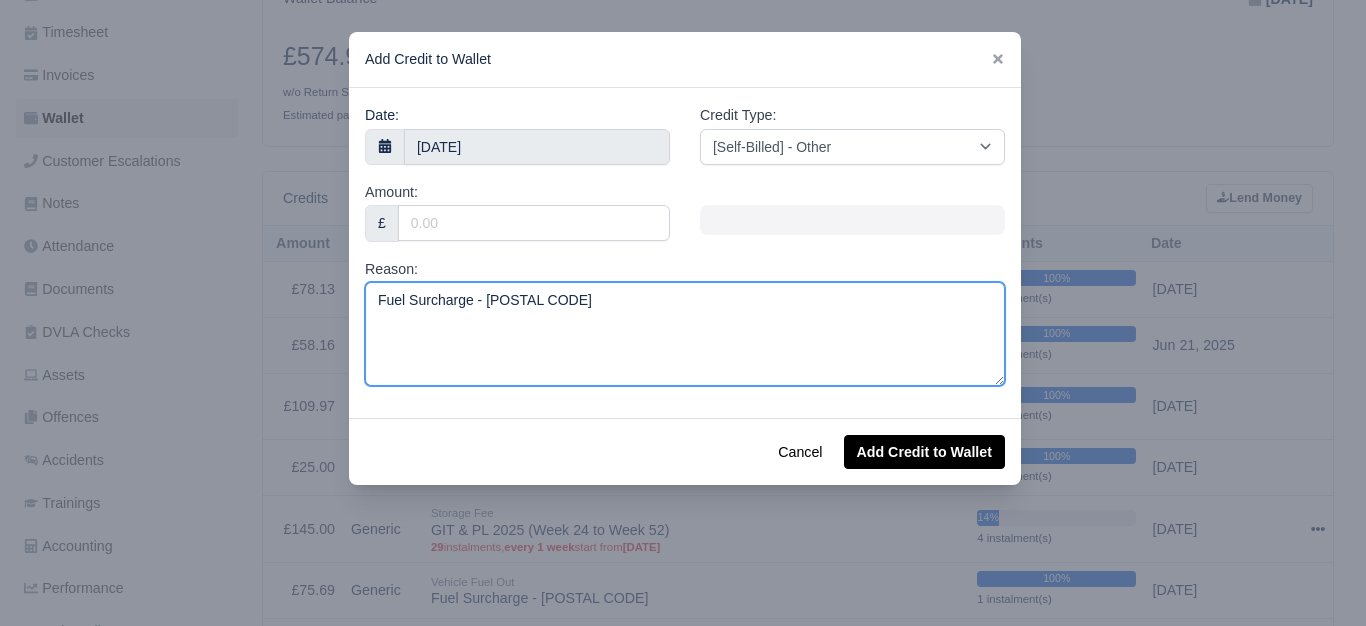 type on "Fuel Surcharge - [POSTAL CODE]" 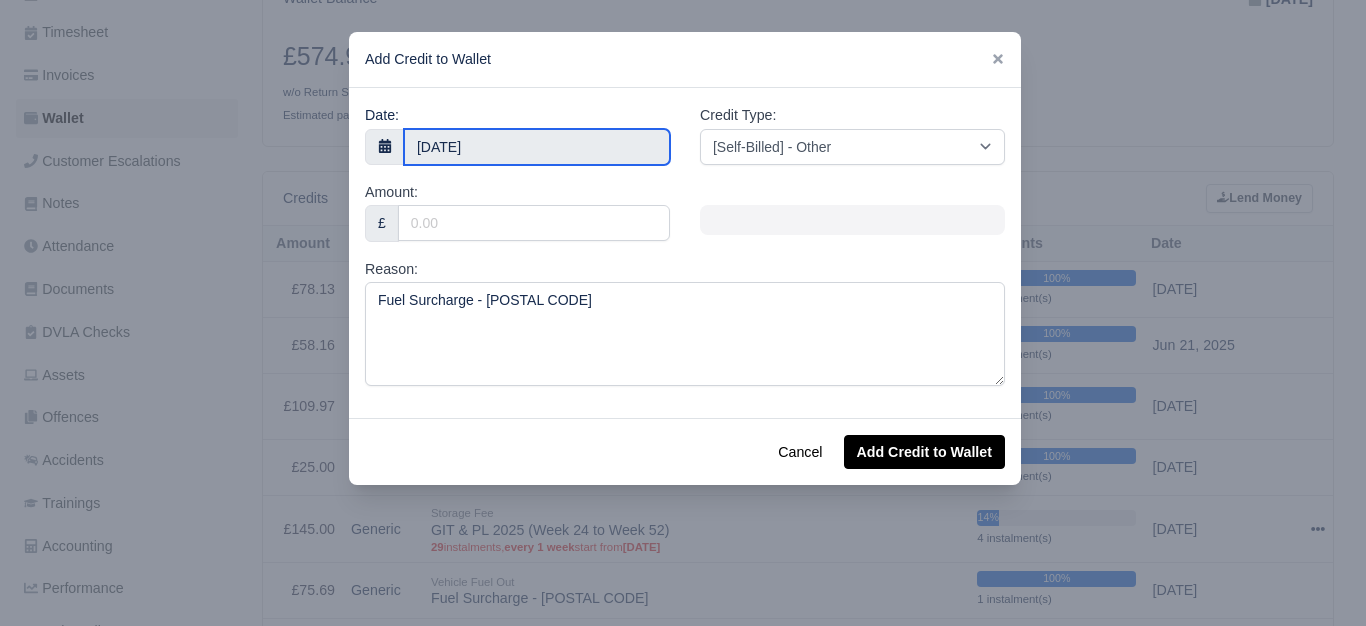 click on "[DATE]" at bounding box center (537, 147) 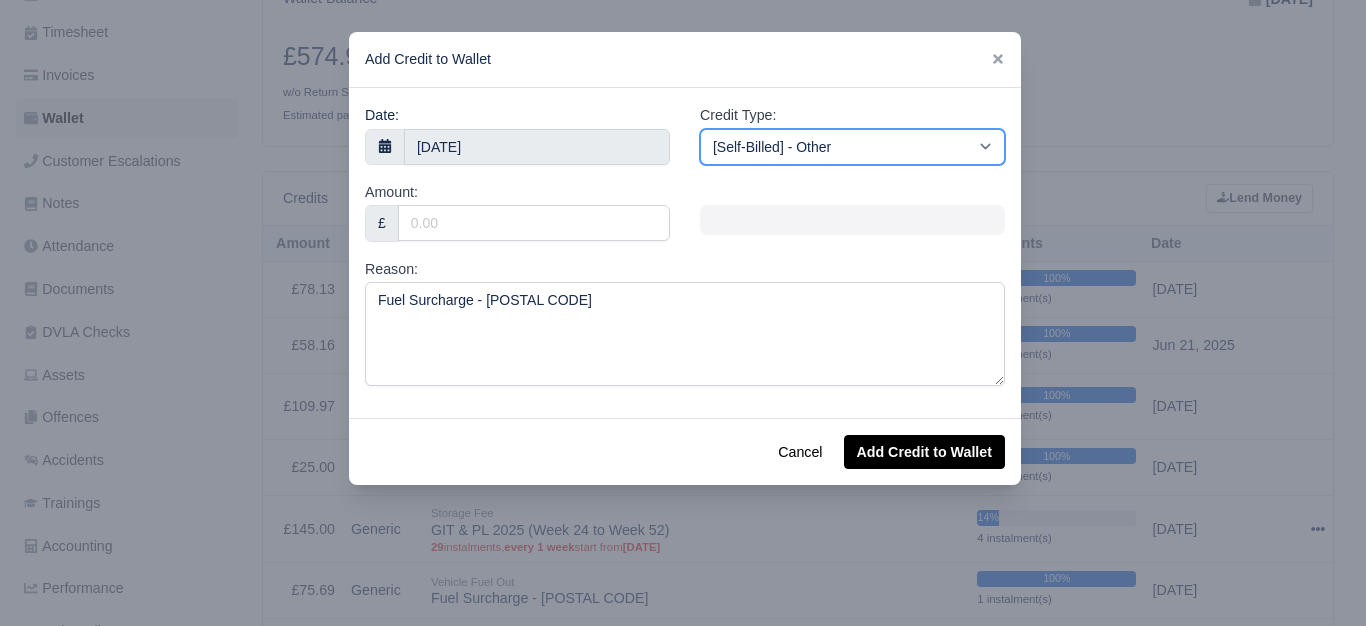 click on "[Self-Billed] - Other
[Self-Billed] - Negative Invoice
[Self-Billed] - Keychain
[Self-Billed] - Background Check
[Self-Billed] - Fuel Advance Payment
[Self-Billed] - Prepayment for Upcoming Work
[Rental] - Other
[Rental] - Vehicle Wash
[Rental] - Repayment in respect of vehicle damage
[Rental] - Vehicle Recovery Charge
[Rental] - Vehicle Pound Recovery
[Rental] - Vehicle Key Replacement
[Rental] - Vehicle Fuel Out
[Rental] - Van Fuel out/Adblue/Keychain/Van Wash/Sticker
[Rental] - Security Deposit to a maximum of £500
[Rental] - Advance payment in respect of rental vehicle deposit
[Rental] - Vehicle Violation
[Rental] - Violation Fee" at bounding box center (852, 147) 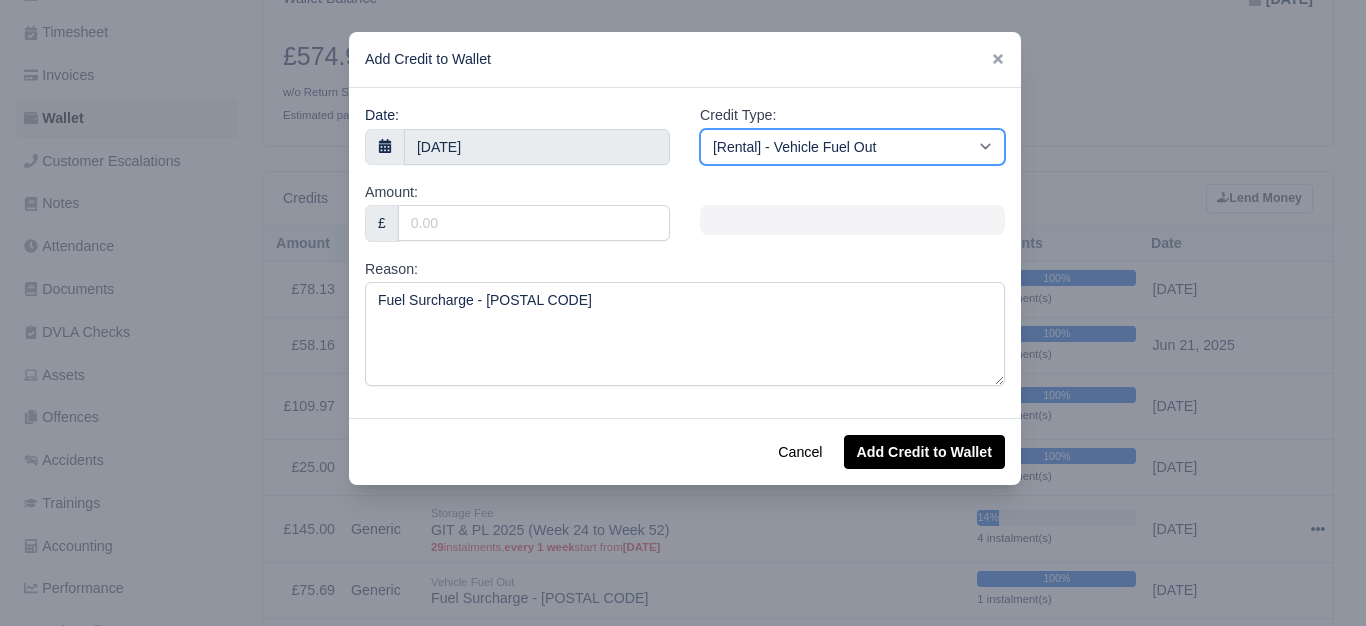 click on "[Self-Billed] - Other
[Self-Billed] - Negative Invoice
[Self-Billed] - Keychain
[Self-Billed] - Background Check
[Self-Billed] - Fuel Advance Payment
[Self-Billed] - Prepayment for Upcoming Work
[Rental] - Other
[Rental] - Vehicle Wash
[Rental] - Repayment in respect of vehicle damage
[Rental] - Vehicle Recovery Charge
[Rental] - Vehicle Pound Recovery
[Rental] - Vehicle Key Replacement
[Rental] - Vehicle Fuel Out
[Rental] - Van Fuel out/Adblue/Keychain/Van Wash/Sticker
[Rental] - Security Deposit to a maximum of £500
[Rental] - Advance payment in respect of rental vehicle deposit
[Rental] - Vehicle Violation
[Rental] - Violation Fee" at bounding box center (852, 147) 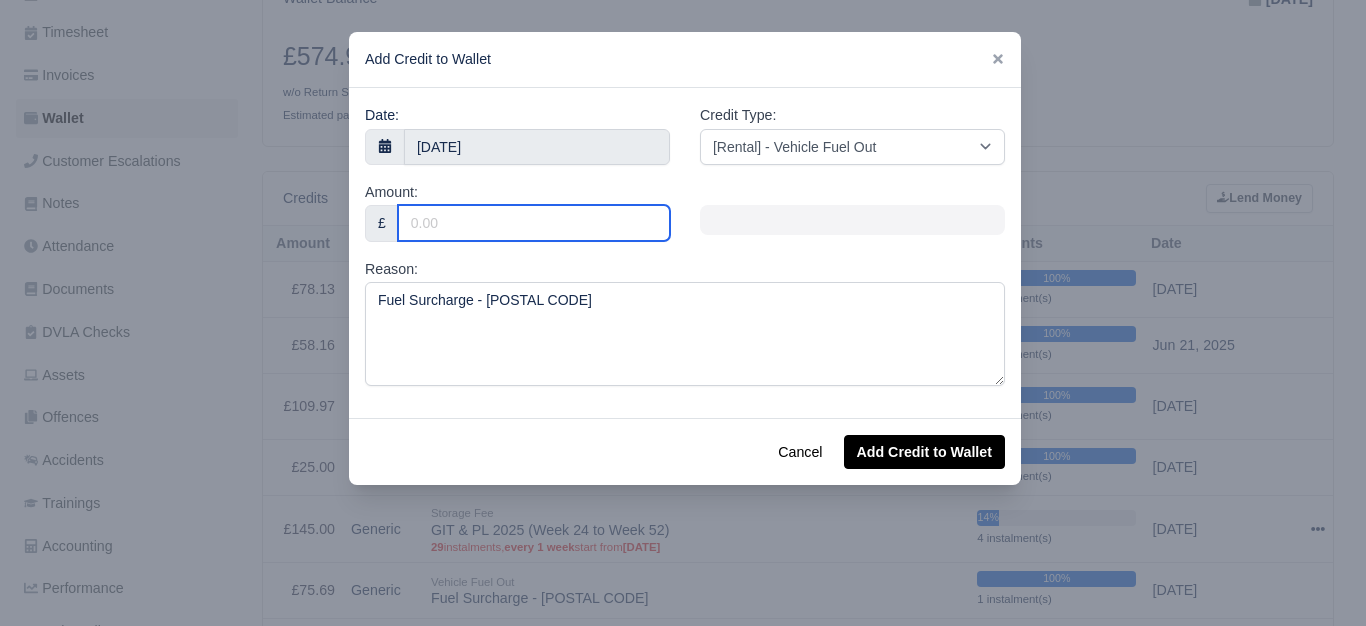 click on "Amount:" at bounding box center (534, 223) 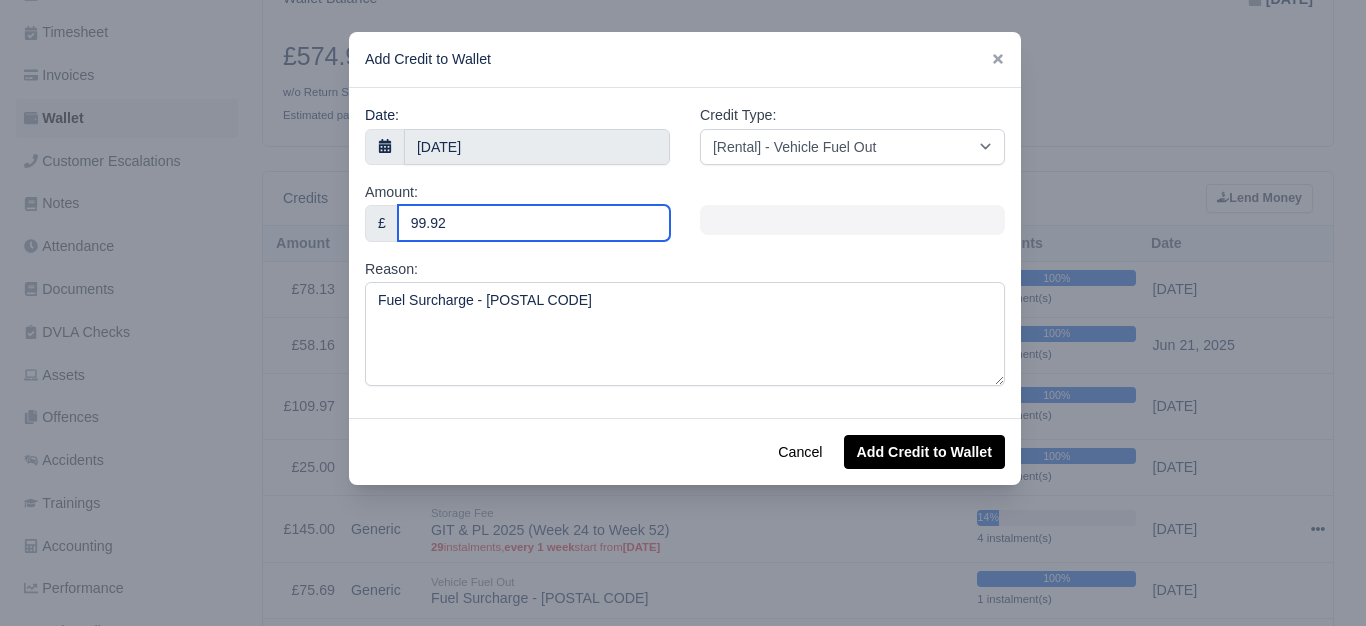 type on "99.92" 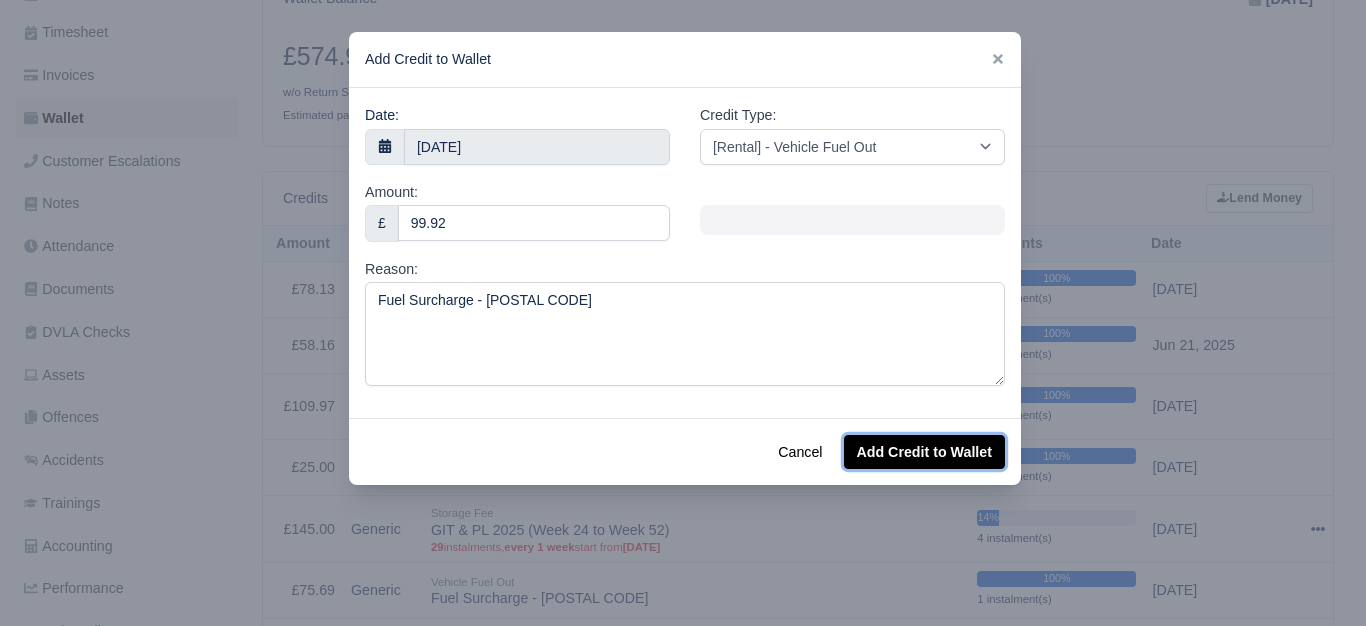 click on "Add Credit to Wallet" at bounding box center (924, 452) 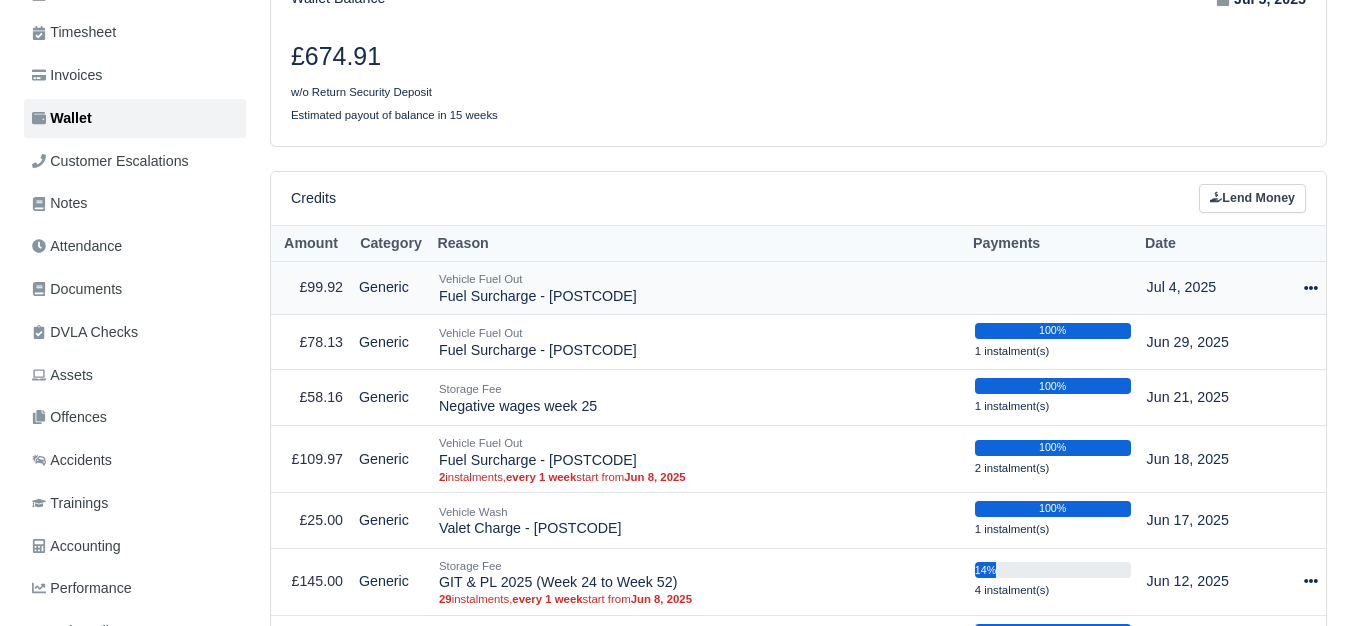 scroll, scrollTop: 333, scrollLeft: 0, axis: vertical 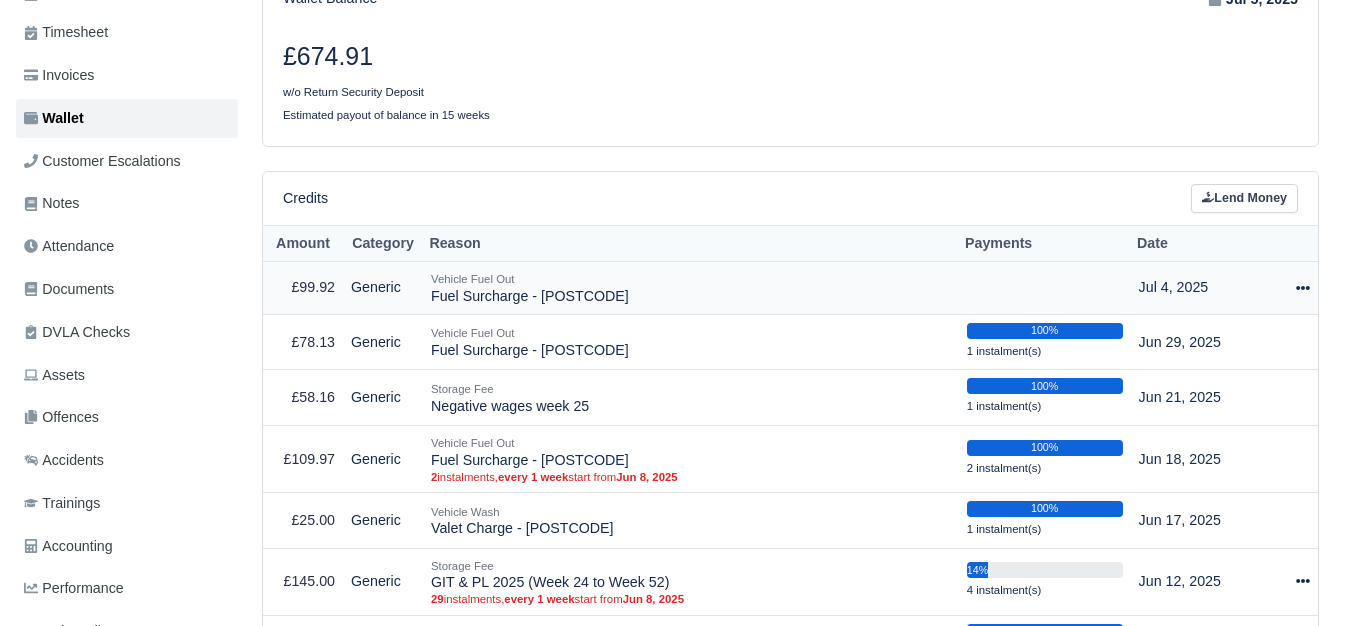 click at bounding box center (1303, 288) 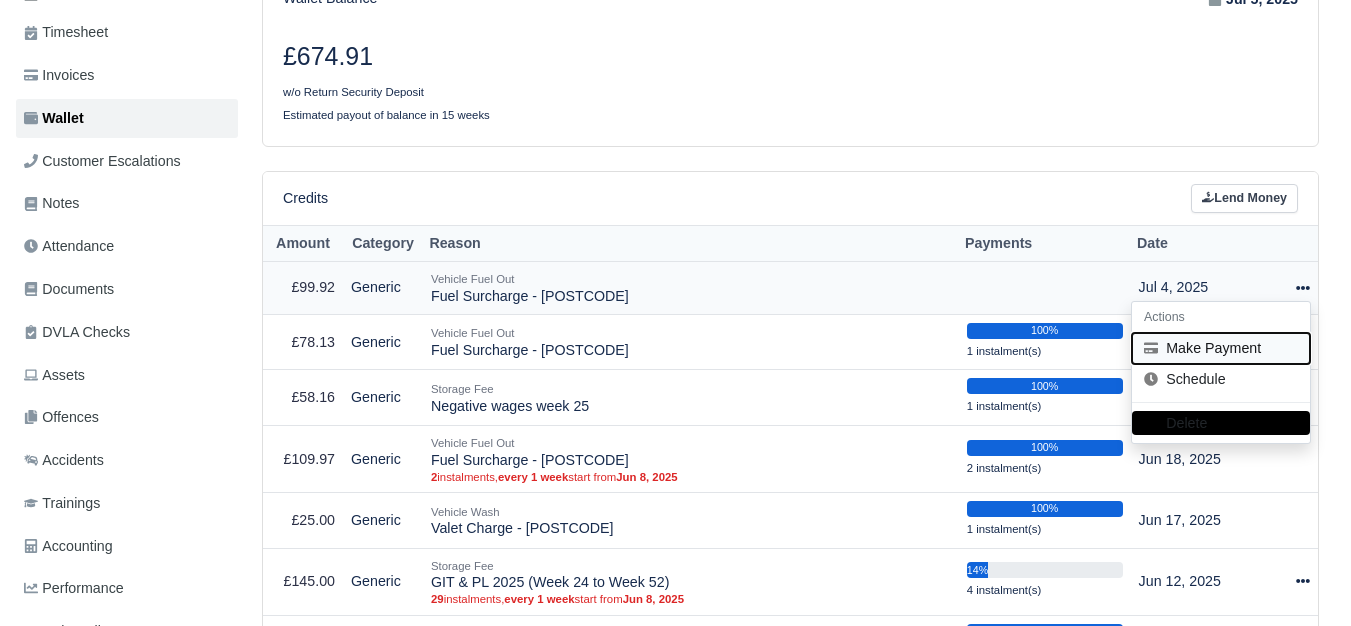 click on "Make Payment" at bounding box center [1221, 348] 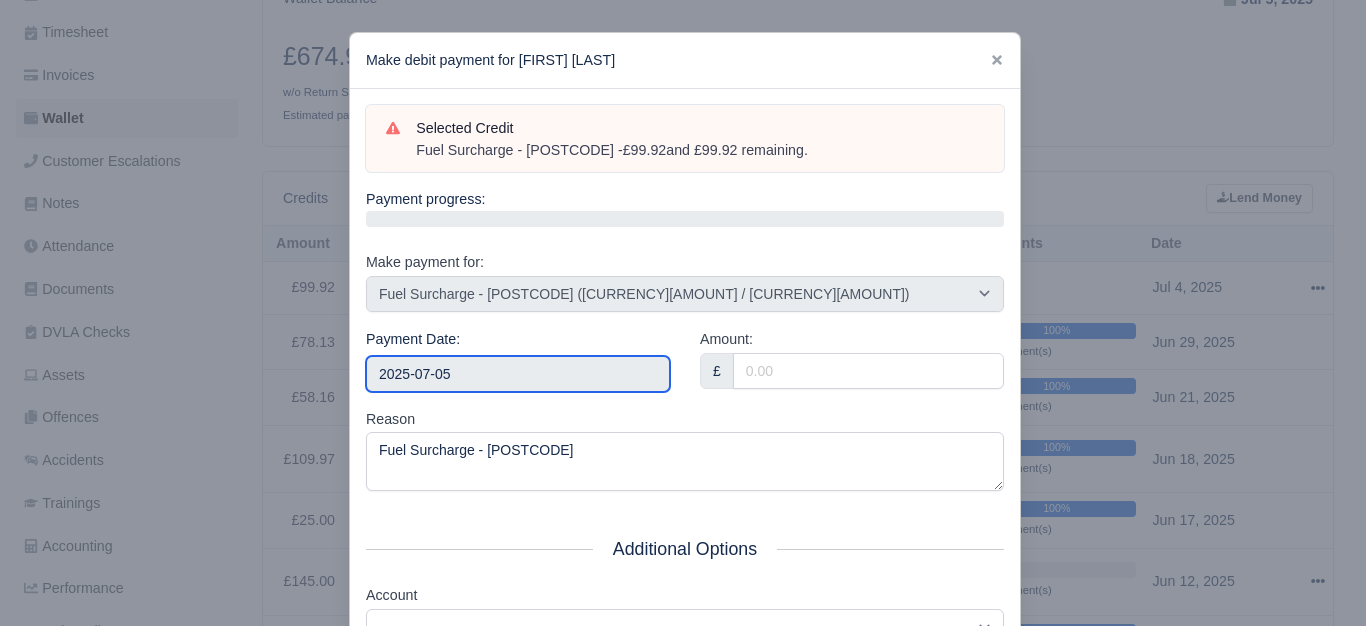 click on "2025-07-05" at bounding box center (518, 374) 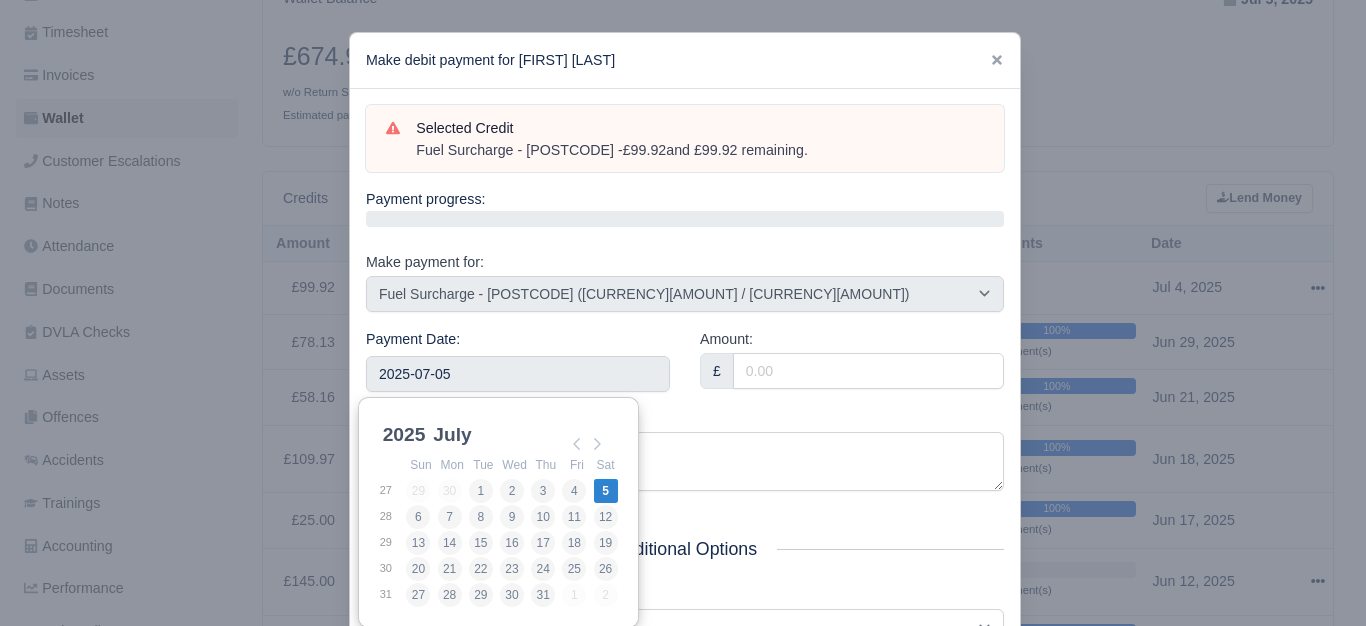 click on "Reason
Fuel Surcharge - WV19KZP" at bounding box center (685, 450) 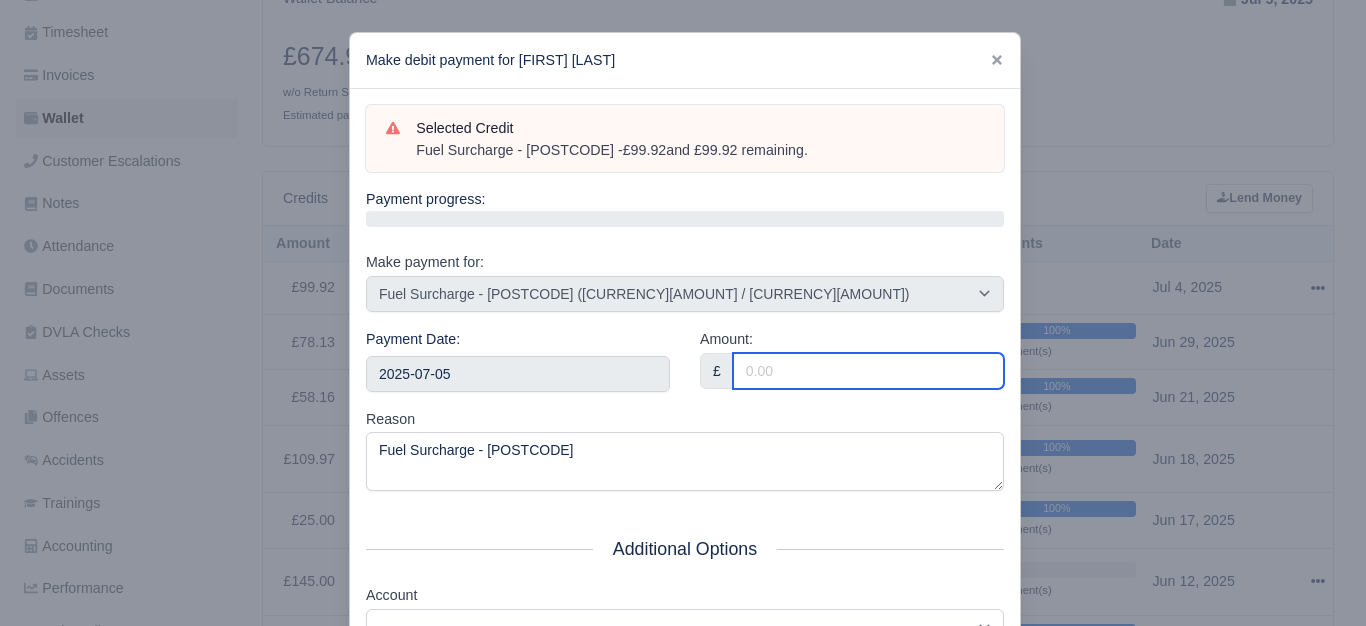 click on "Amount:" at bounding box center (868, 371) 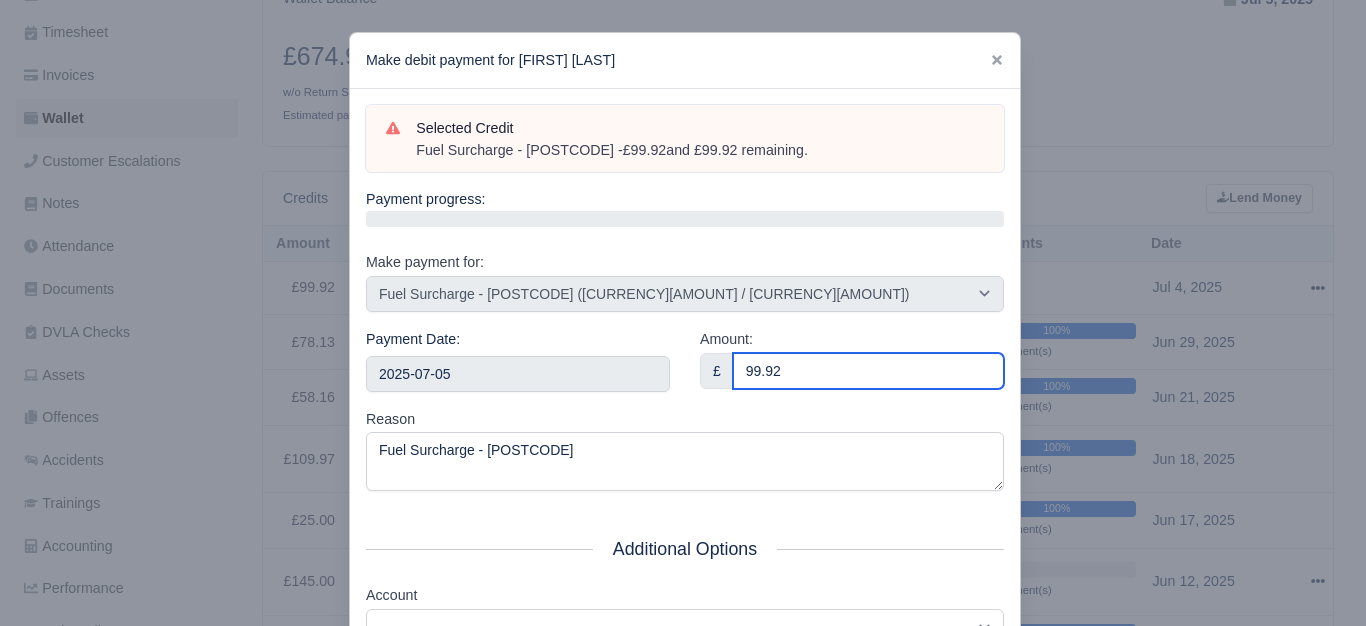 scroll, scrollTop: 302, scrollLeft: 0, axis: vertical 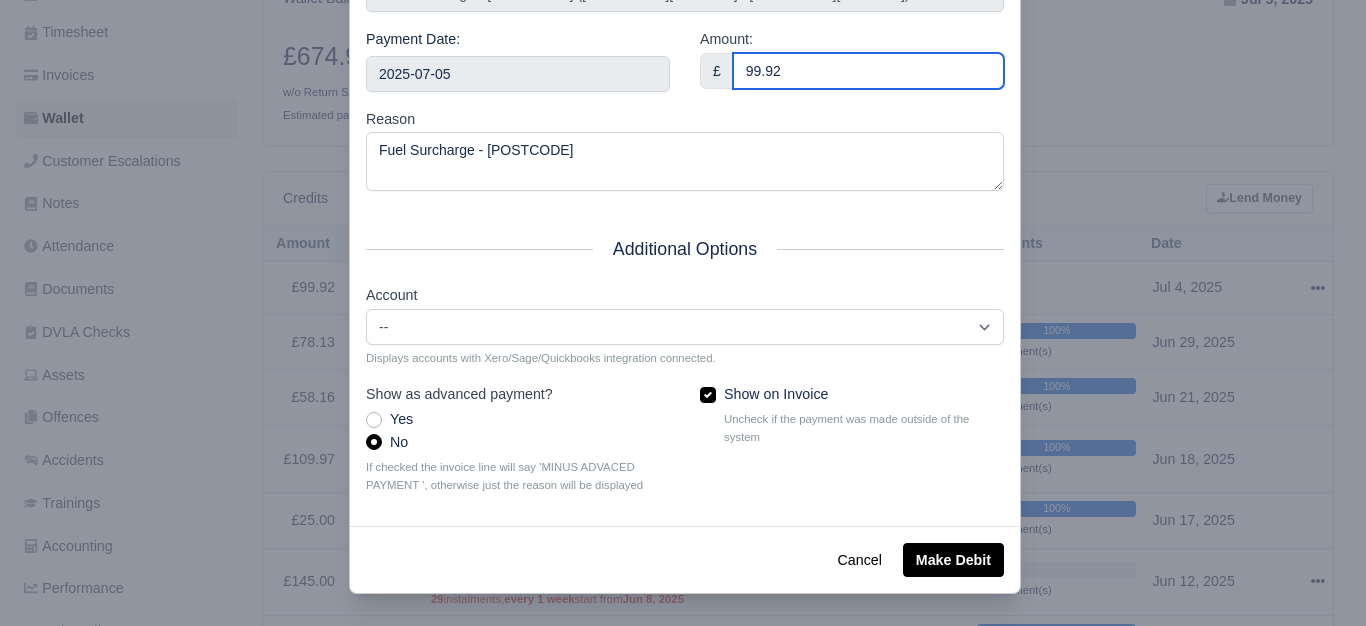 type on "99.92" 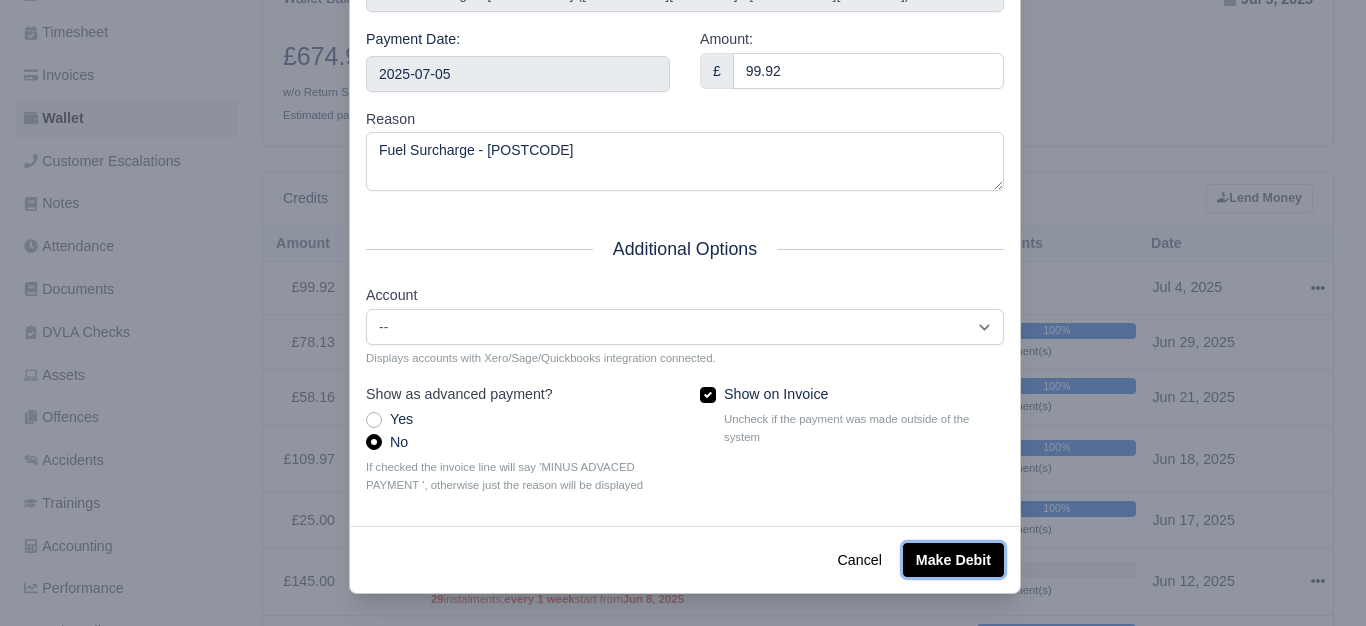 click on "Make Debit" at bounding box center (953, 560) 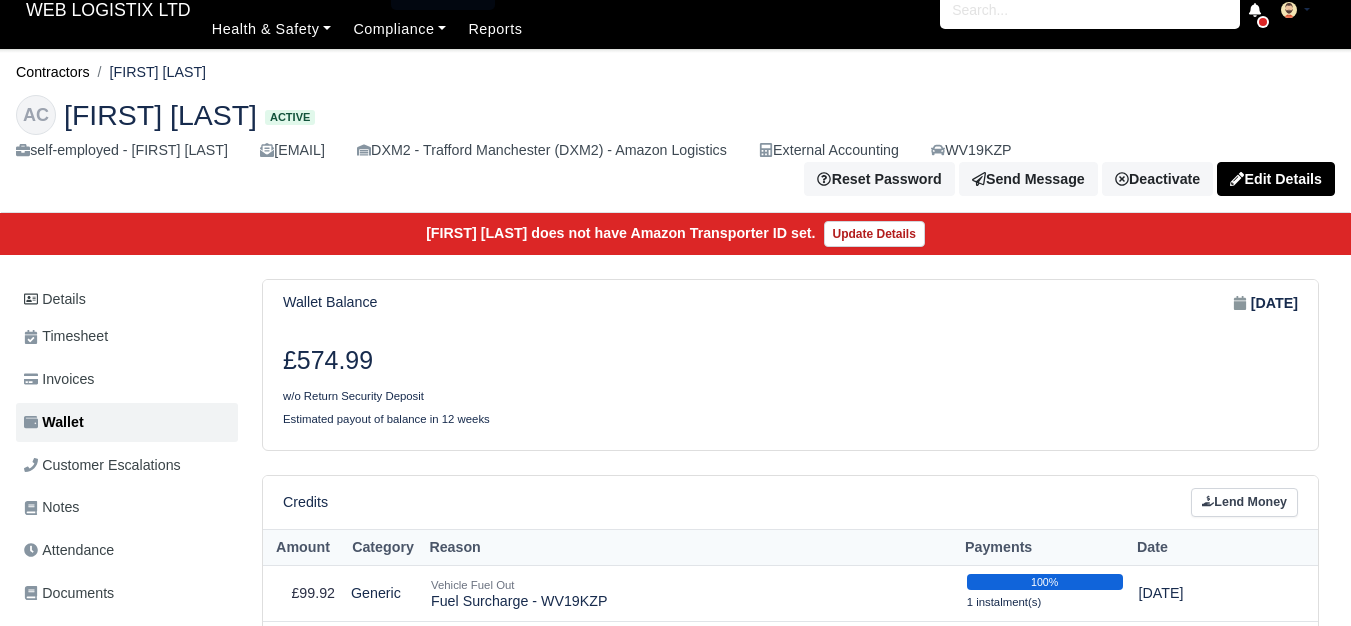 scroll, scrollTop: 0, scrollLeft: 0, axis: both 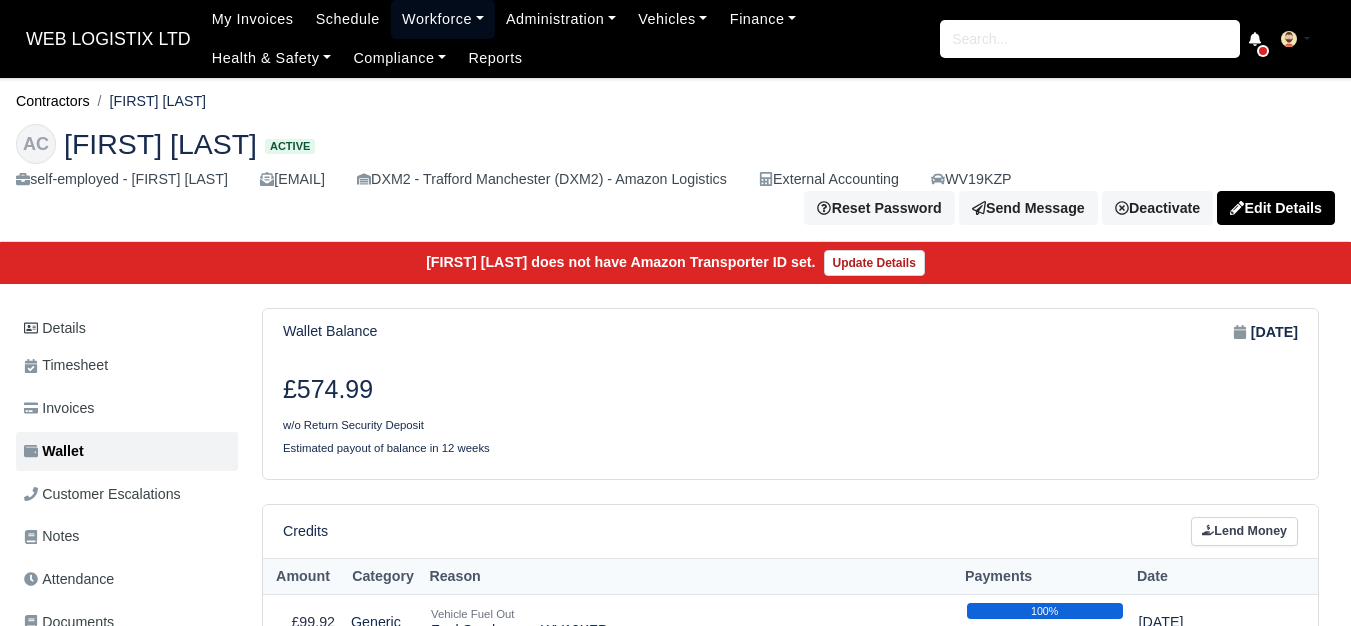 click on "Workforce" at bounding box center (443, 19) 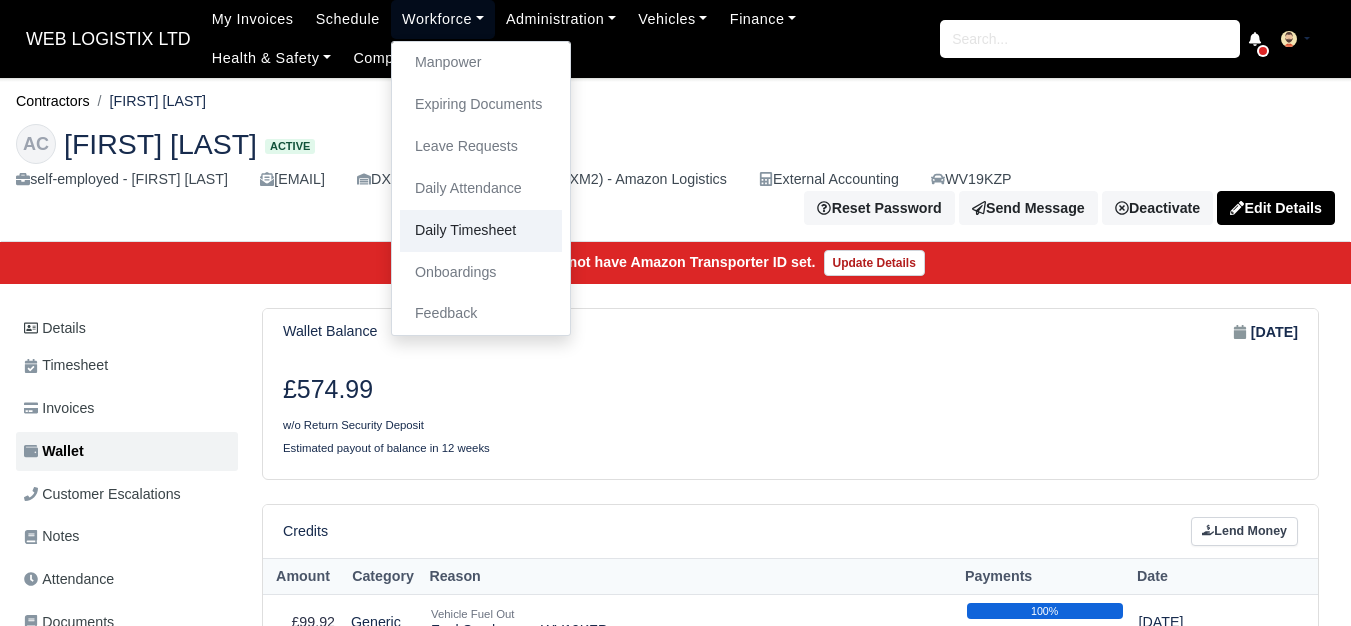 click on "Daily Timesheet" at bounding box center (481, 231) 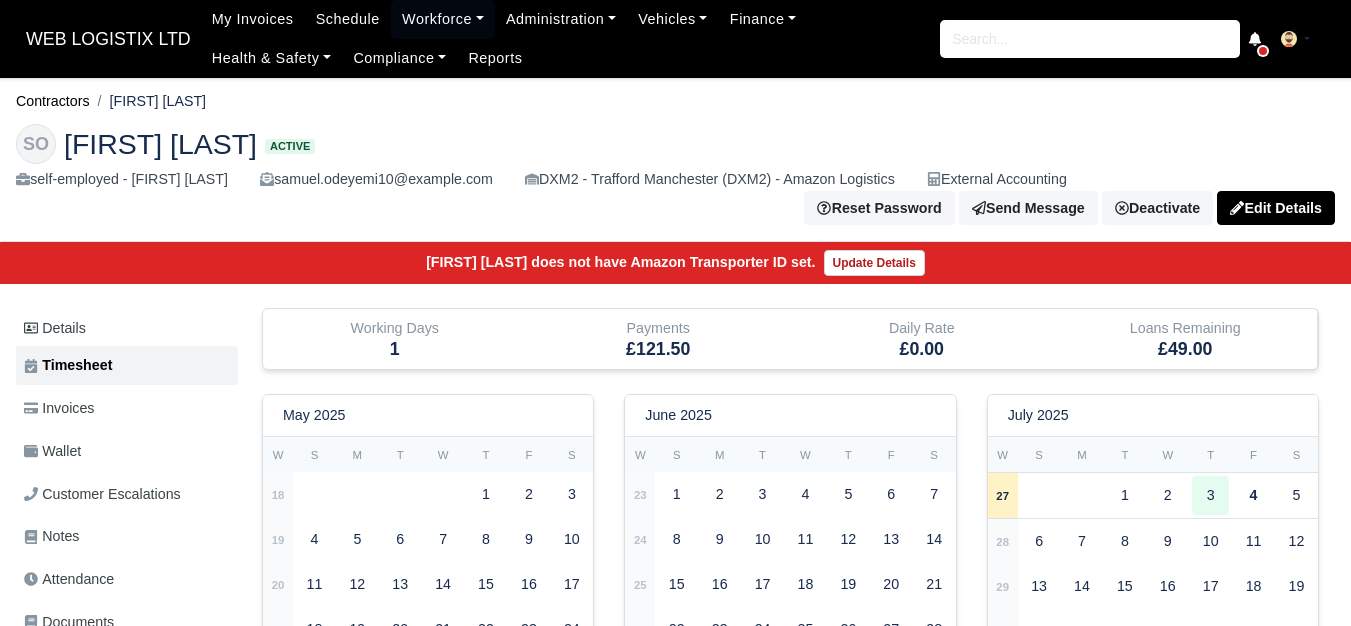 click on "Workforce" at bounding box center [443, 19] 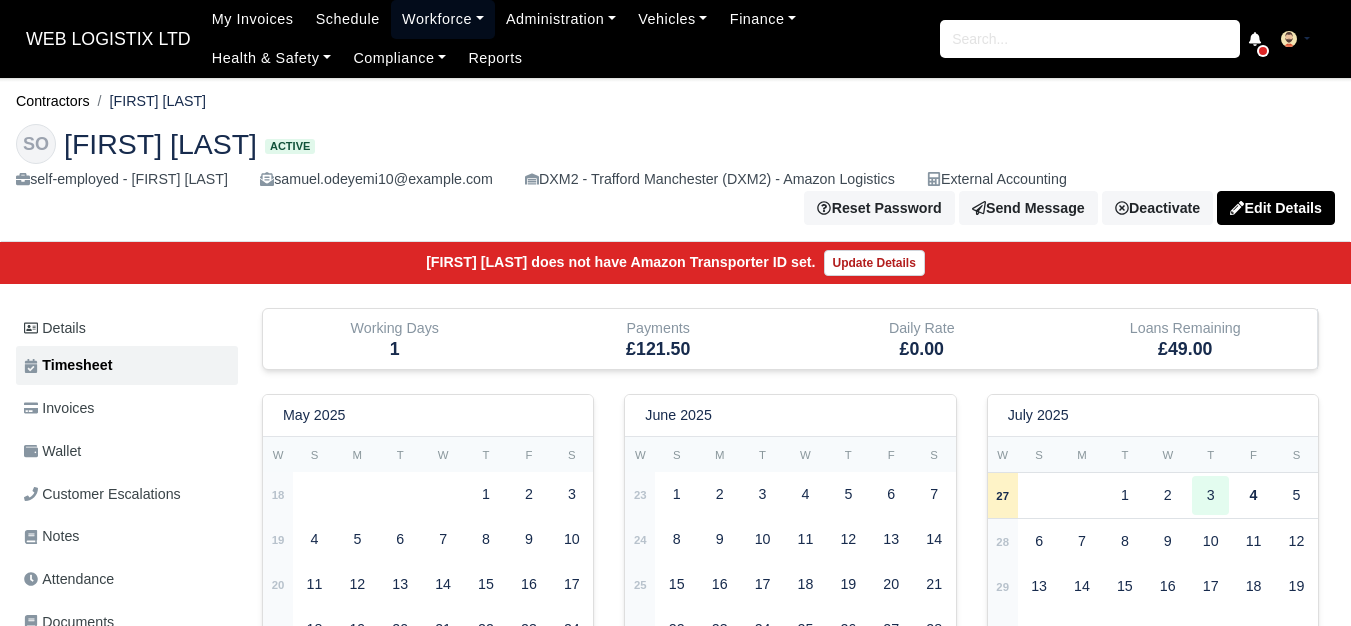 scroll, scrollTop: 0, scrollLeft: 0, axis: both 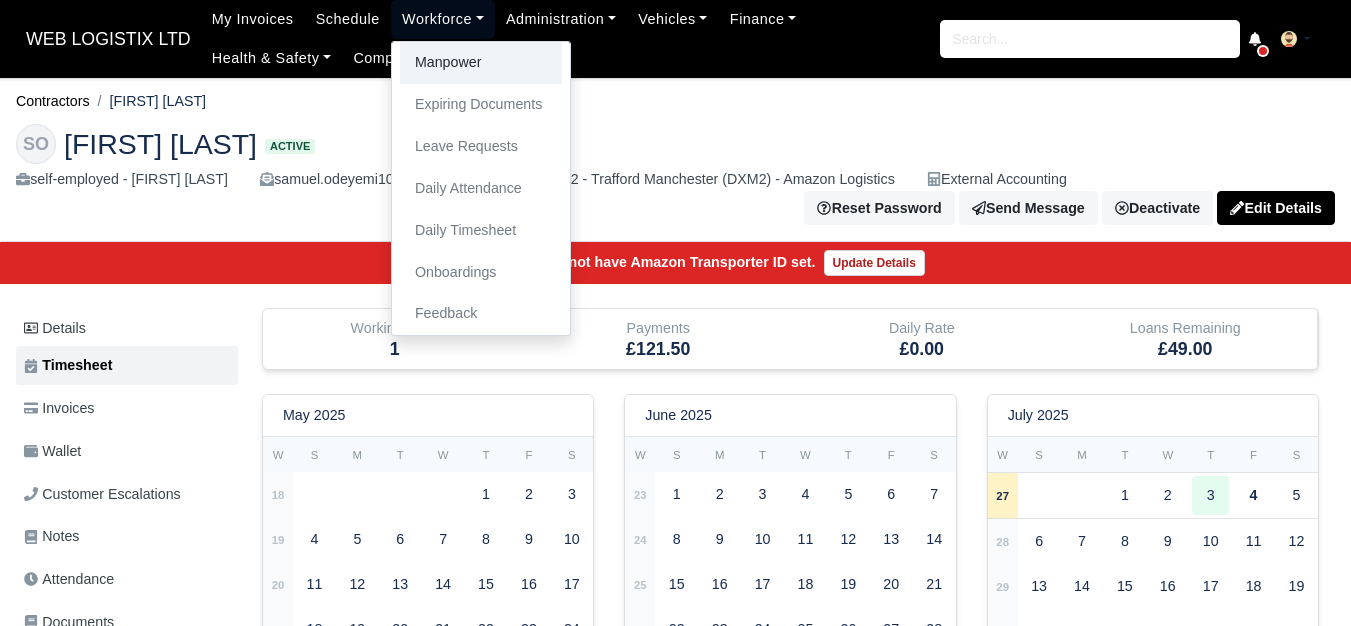 click on "Manpower" at bounding box center [481, 63] 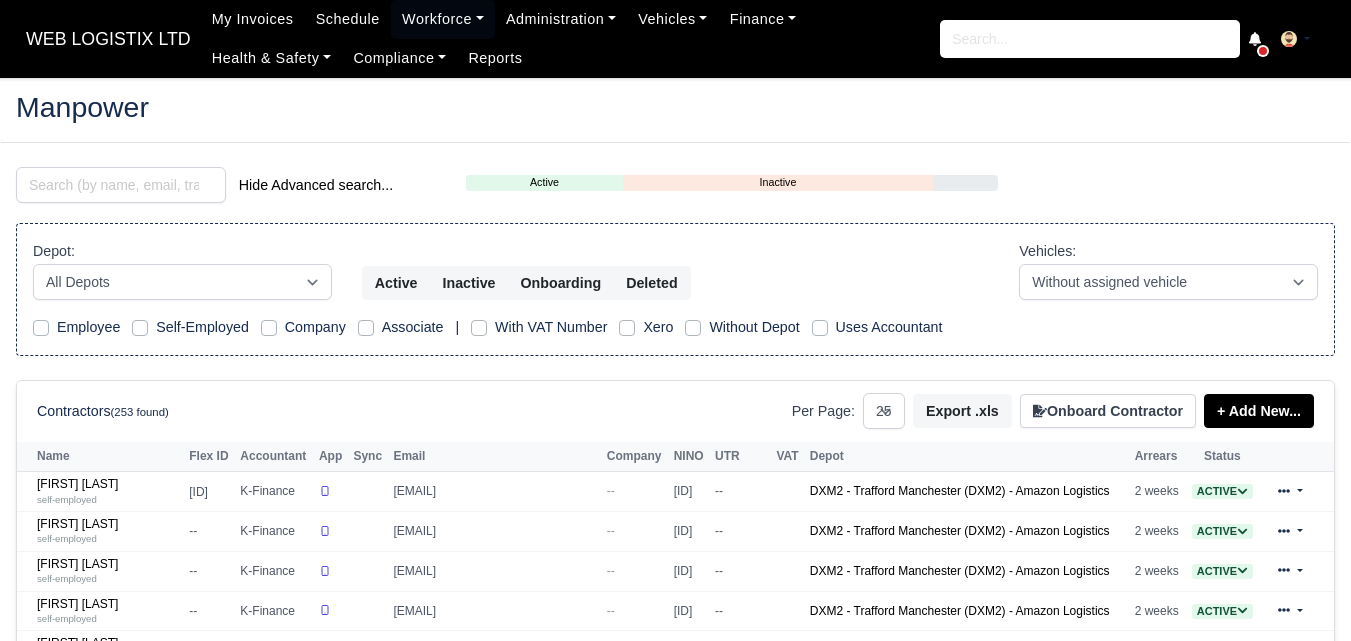 click at bounding box center [121, 185] 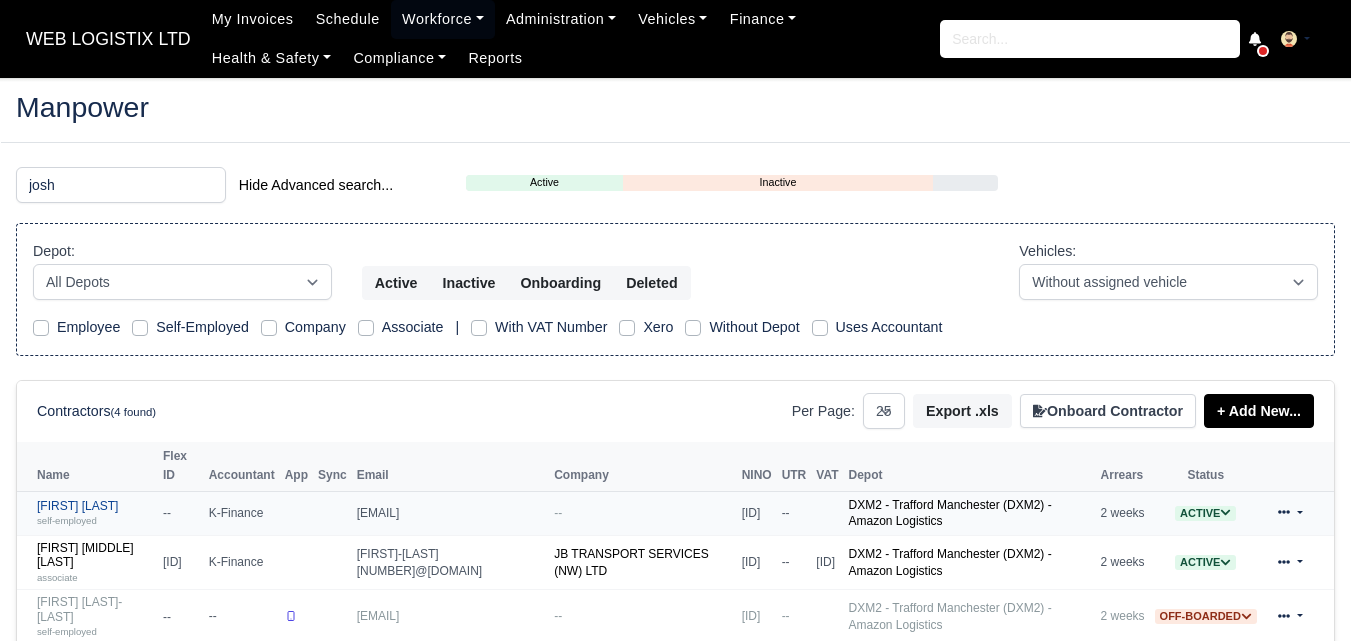 type on "josh" 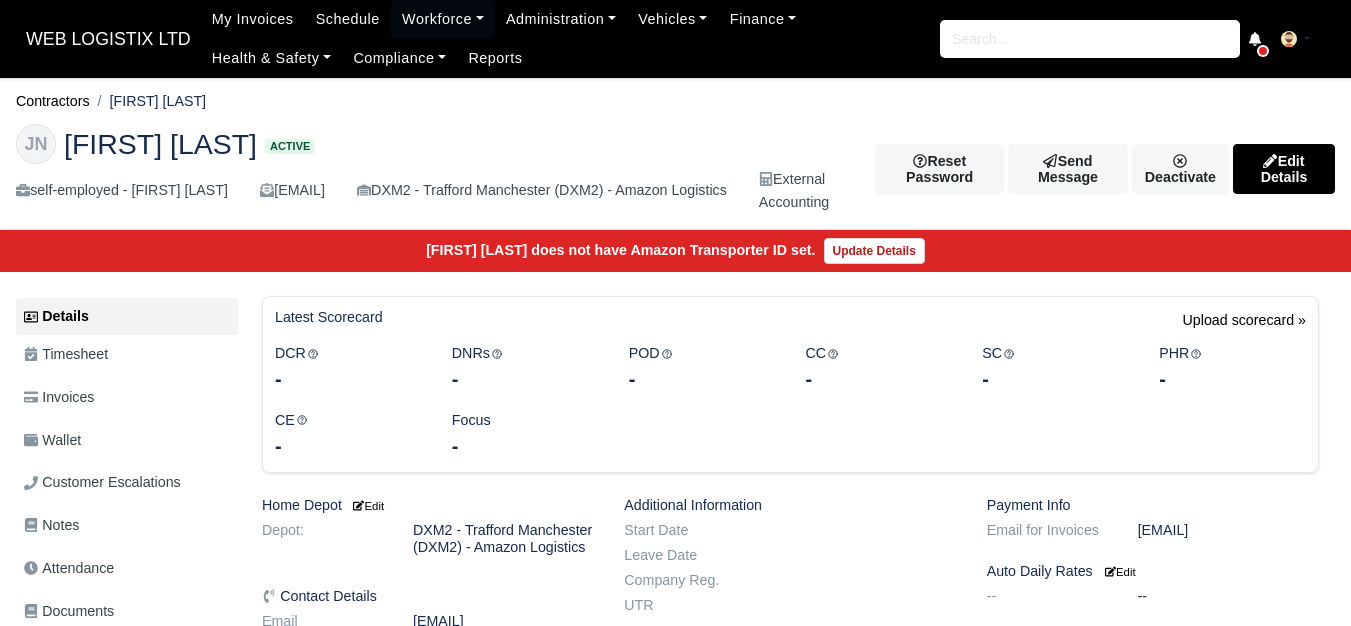 scroll, scrollTop: 0, scrollLeft: 0, axis: both 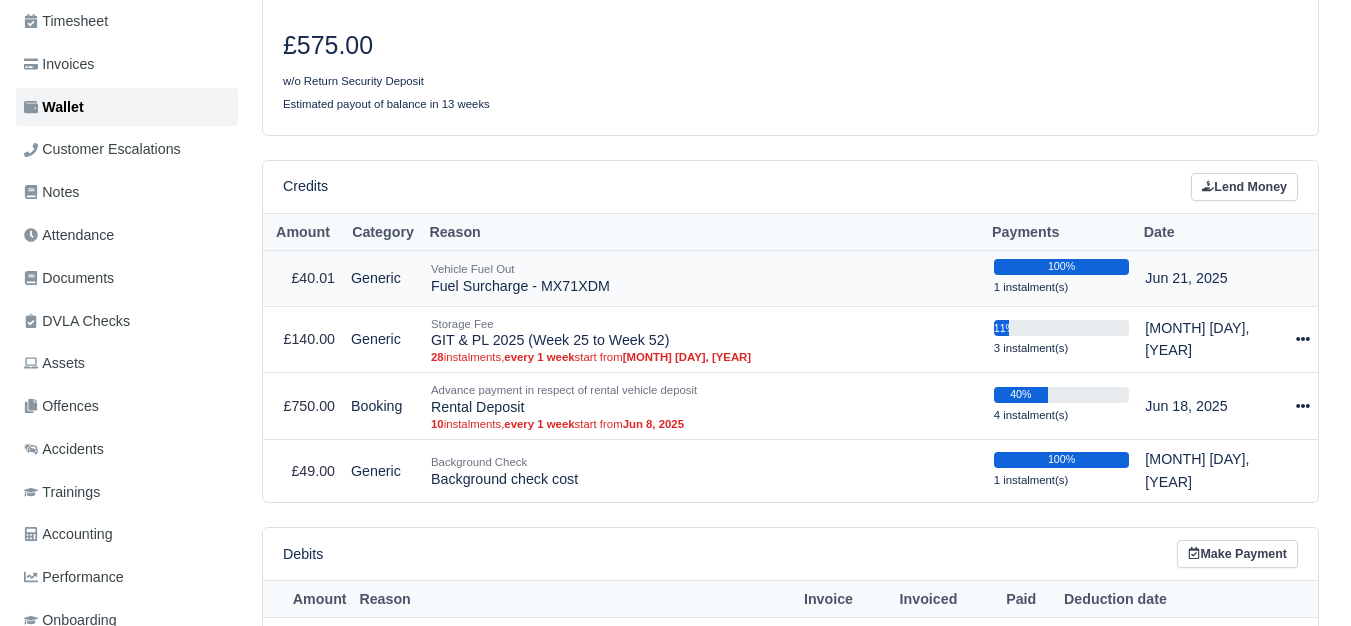 drag, startPoint x: 433, startPoint y: 286, endPoint x: 606, endPoint y: 294, distance: 173.18488 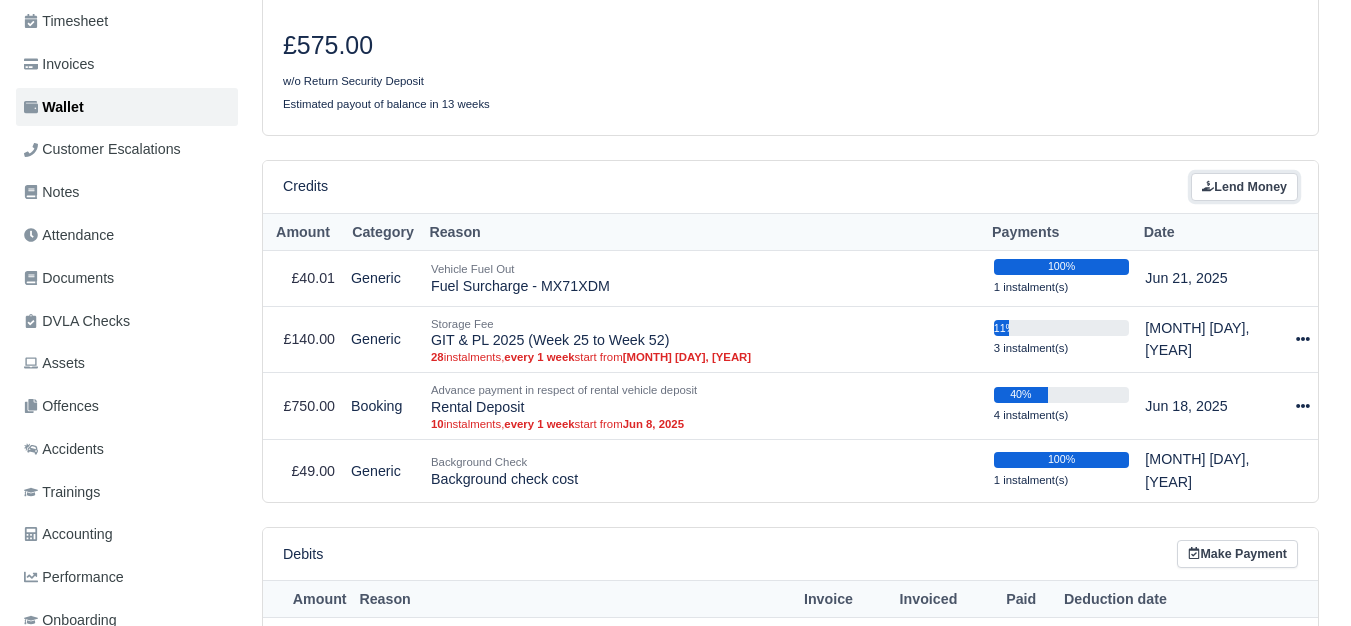 click on "Lend Money" at bounding box center (1244, 187) 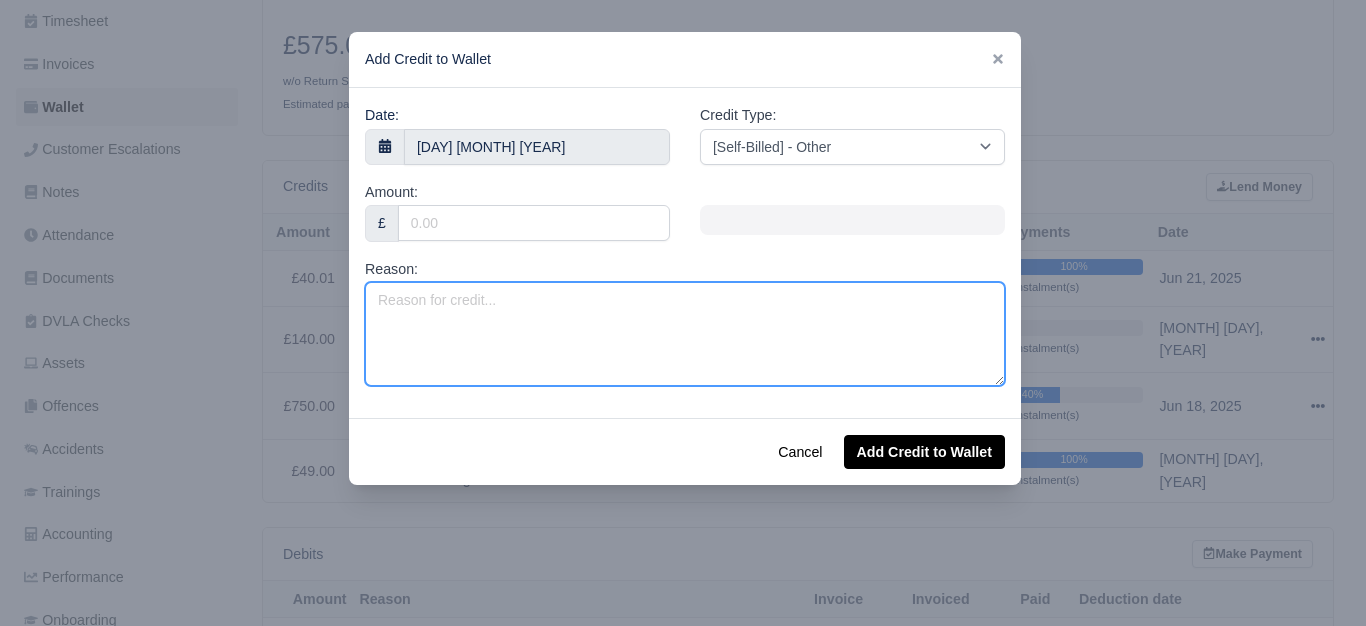 click on "Reason:" at bounding box center [685, 334] 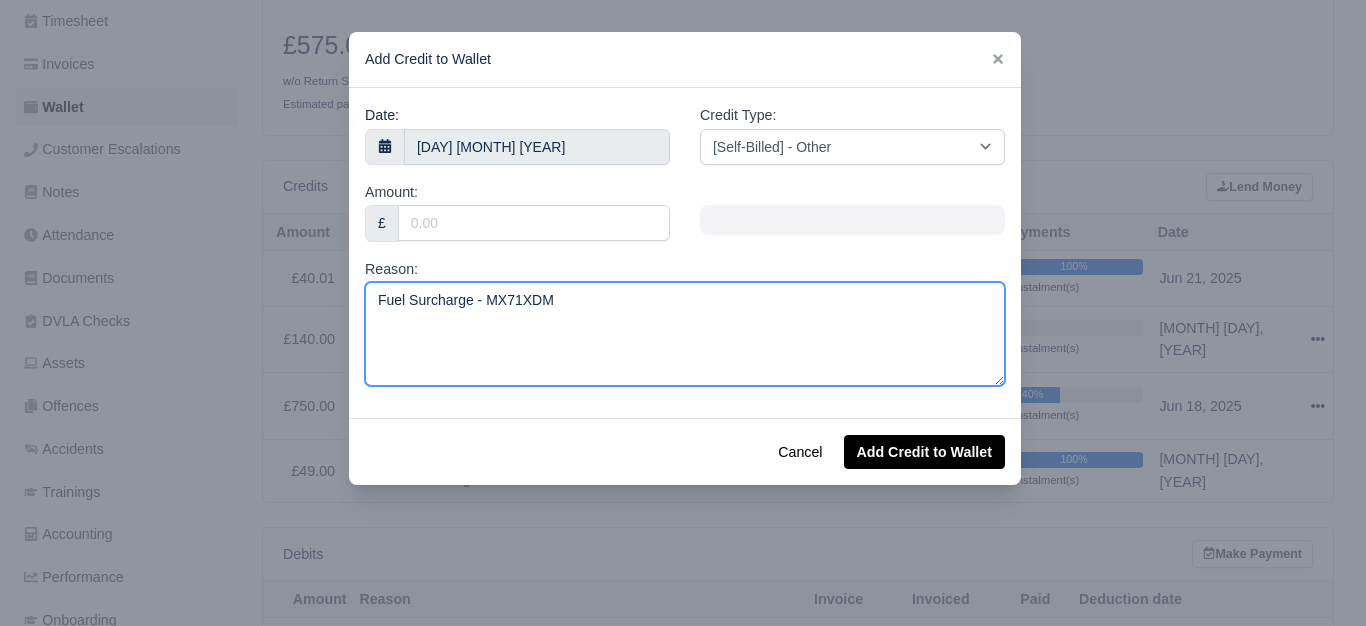 click on "Fuel Surcharge - MX71XDM" at bounding box center [685, 334] 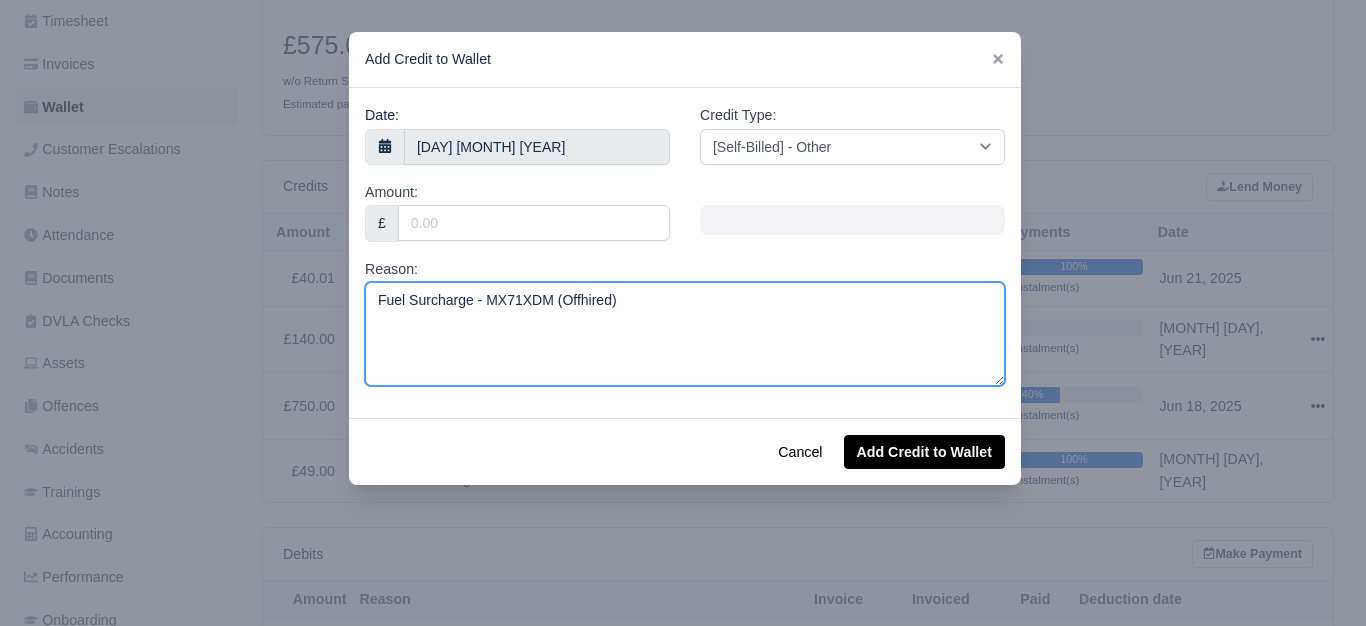 type on "Fuel Surcharge - MX71XDM (Offhired)" 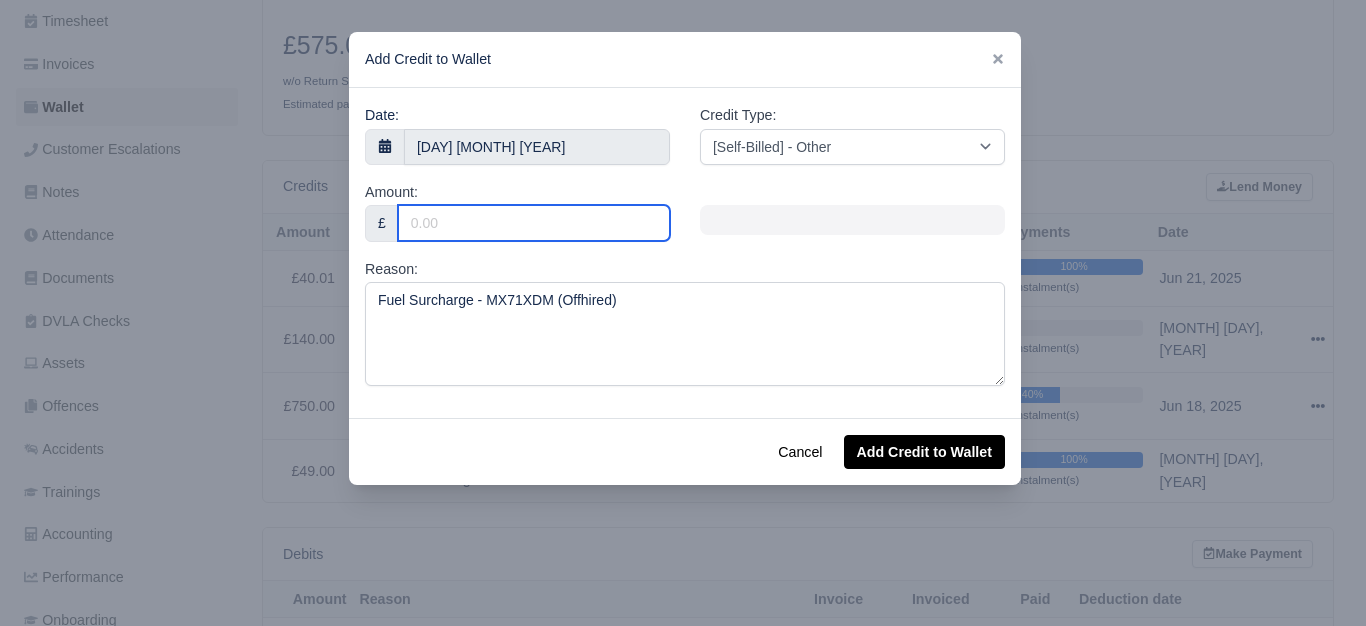 click on "Amount:" at bounding box center (534, 223) 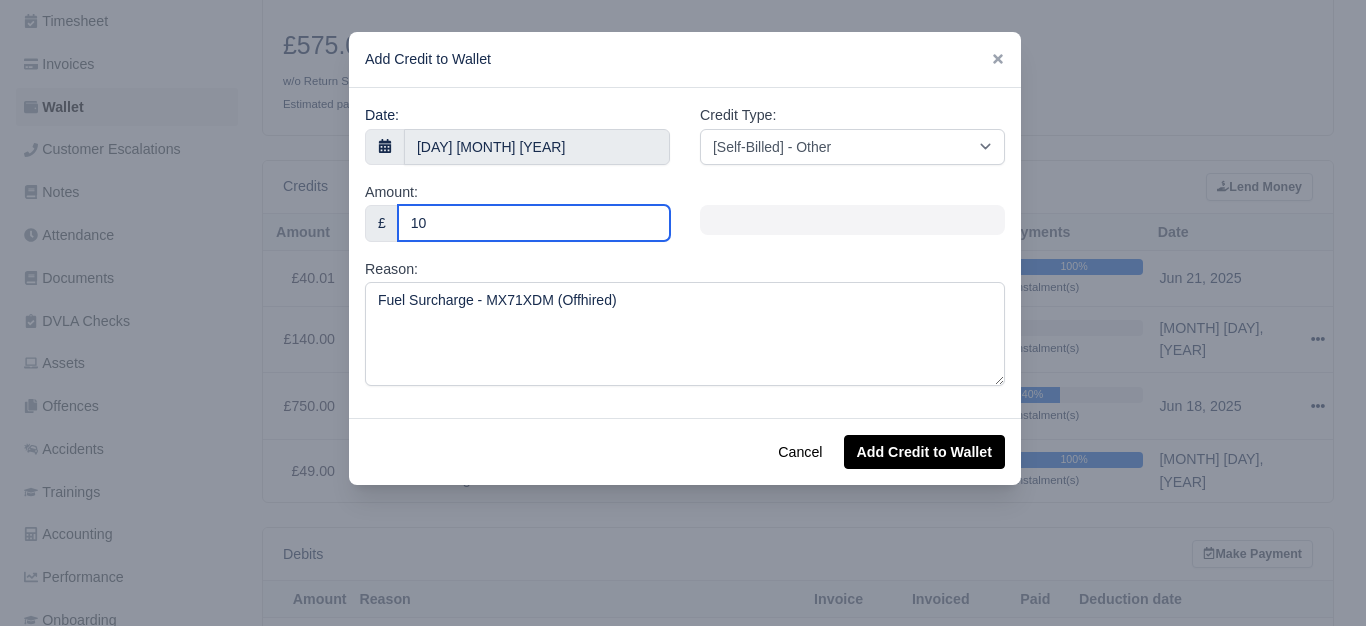 type on "10" 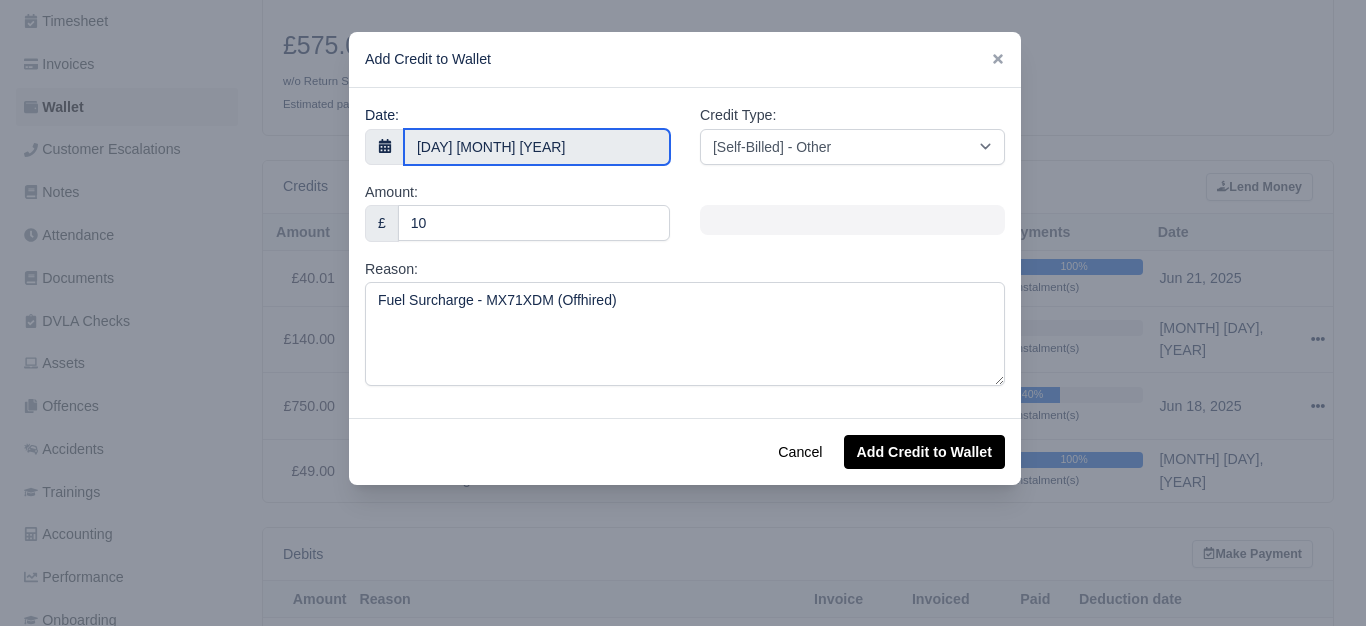 click on "WEB LOGISTIX LTD
My Invoices Schedule Workforce Manpower Expiring Documents Leave Requests Daily Attendance Daily Timesheet Onboardings Feedback Administration Depots Operating Centres Management Schedule Tasks Tasks Metrics Vehicles Fleet Schedule Rental Agreements Today's Inspections Forms Customers Offences Incidents Service Entries Renewal Dates Vehicle Groups Fleet Insurance B2B Contractors Finance Invoices Disputes Payment Types Service Types Assets Credit Instalments Bulk Payment Custom Invoices Health & Safety Vehicle Inspections Support Portal Incidents Compliance Compliance Dashboard E-Sign Documents Communication Center Trainings Reports
×" at bounding box center (683, -20) 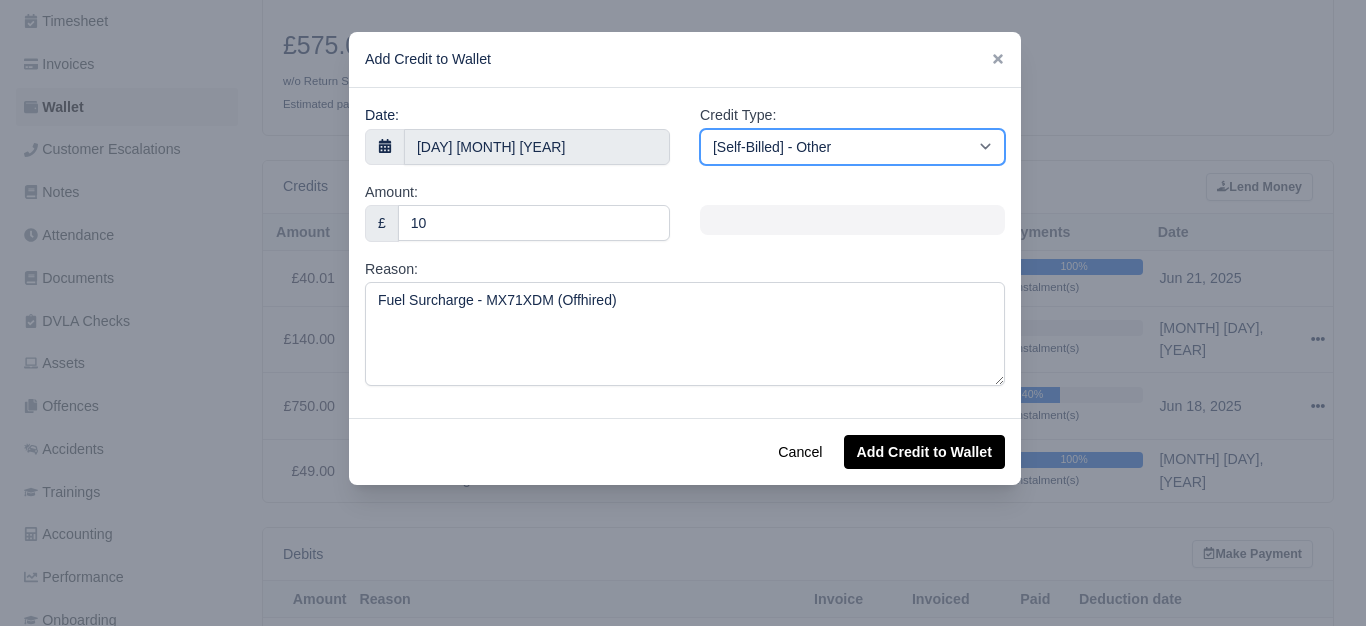 click on "[Self-Billed] - Other
[Self-Billed] - Negative Invoice
[Self-Billed] - Keychain
[Self-Billed] - Background Check
[Self-Billed] - Fuel Advance Payment
[Self-Billed] - Prepayment for Upcoming Work
[Rental] - Other
[Rental] - Vehicle Wash
[Rental] - Repayment in respect of vehicle damage
[Rental] - Vehicle Recovery Charge
[Rental] - Vehicle Pound Recovery
[Rental] - Vehicle Key Replacement
[Rental] - Vehicle Fuel Out
[Rental] - Van Fuel out/Adblue/Keychain/Van Wash/Sticker
[Rental] - Security Deposit to a maximum of £500
[Rental] - Advance payment in respect of rental vehicle deposit
[Rental] - Vehicle Violation
[Rental] - Violation Fee" at bounding box center [852, 147] 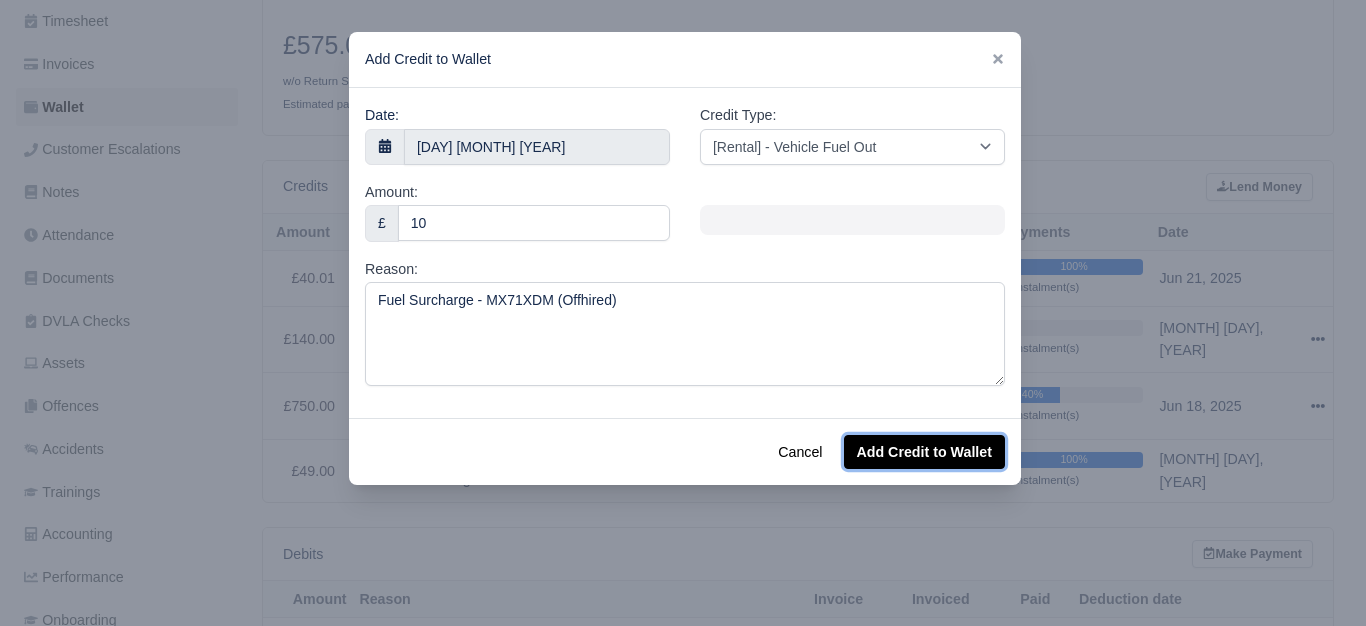 click on "Add Credit to Wallet" at bounding box center [924, 452] 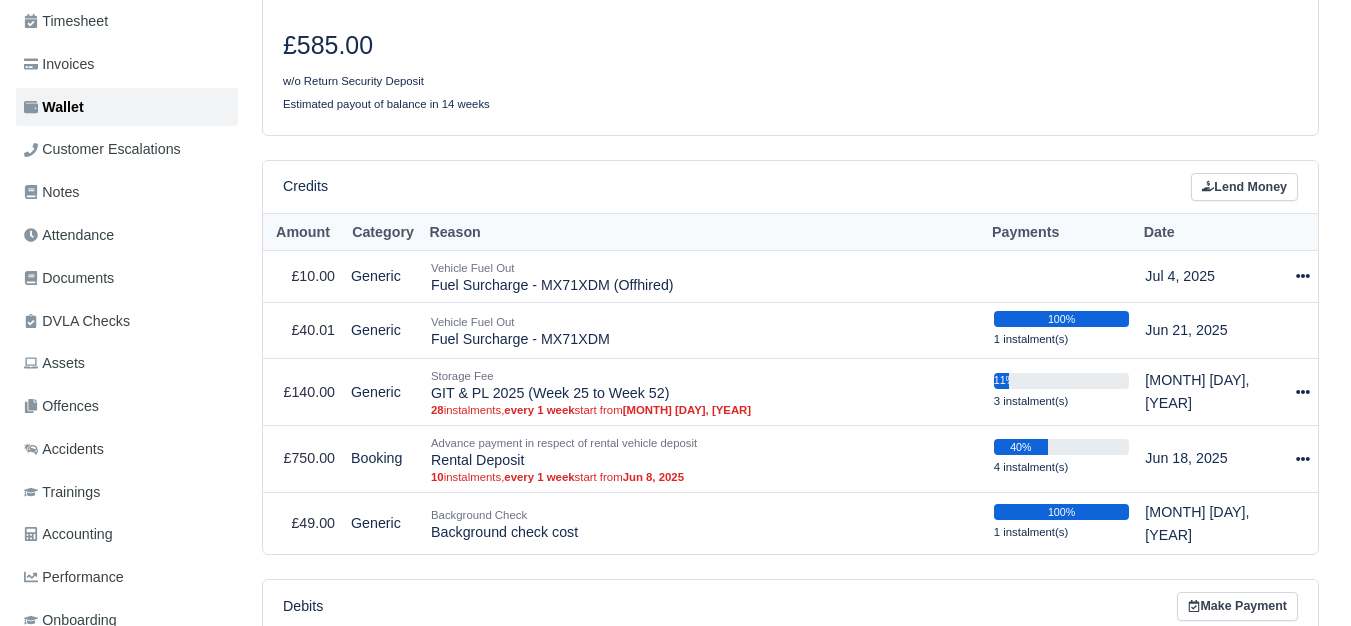 scroll, scrollTop: 333, scrollLeft: 0, axis: vertical 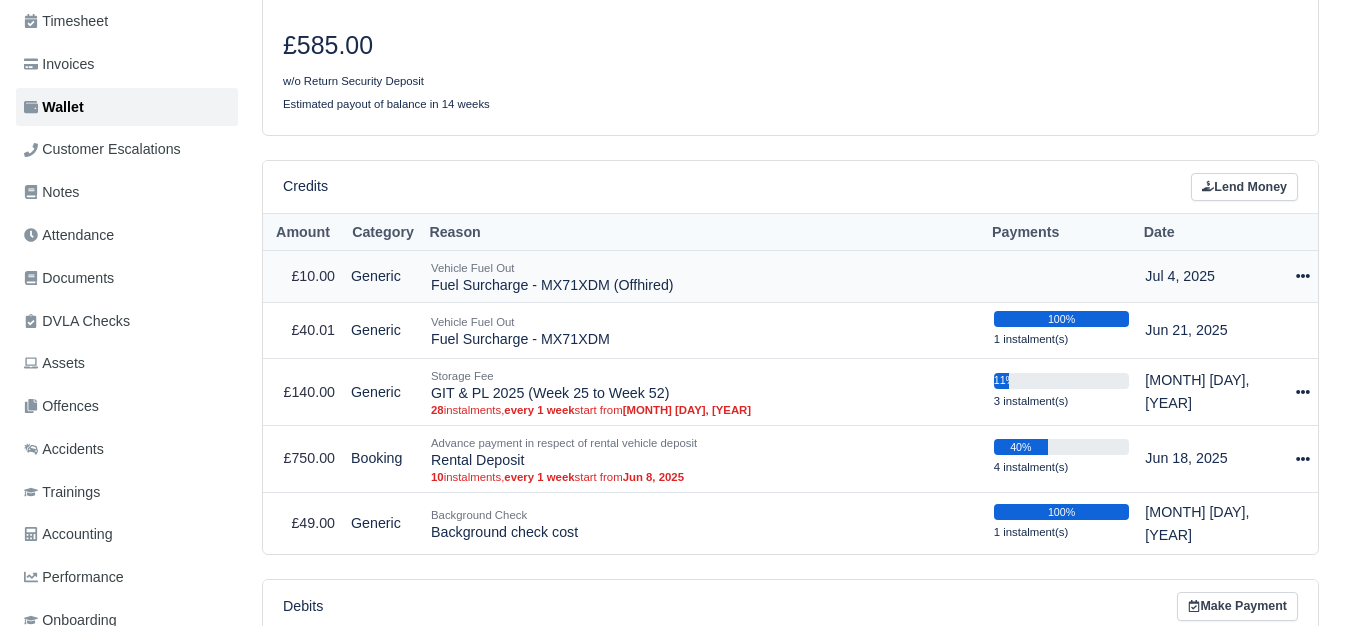 drag, startPoint x: 433, startPoint y: 286, endPoint x: 753, endPoint y: 291, distance: 320.03906 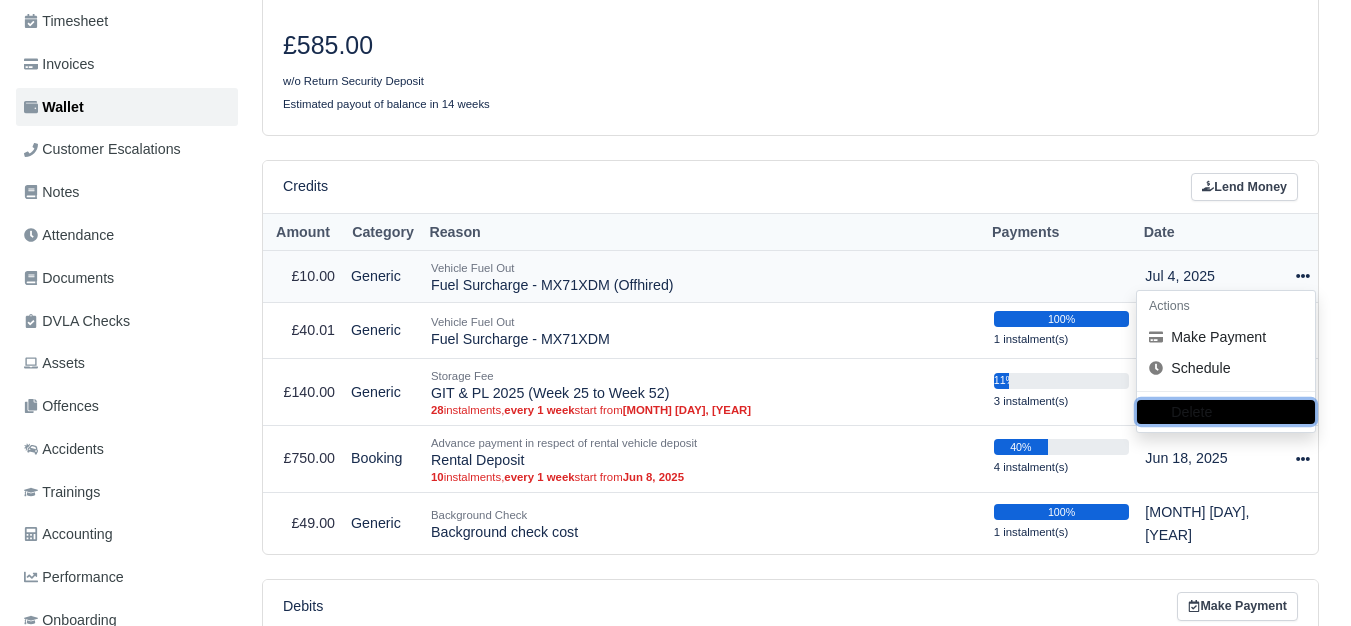 click on "Delete" at bounding box center (1226, 413) 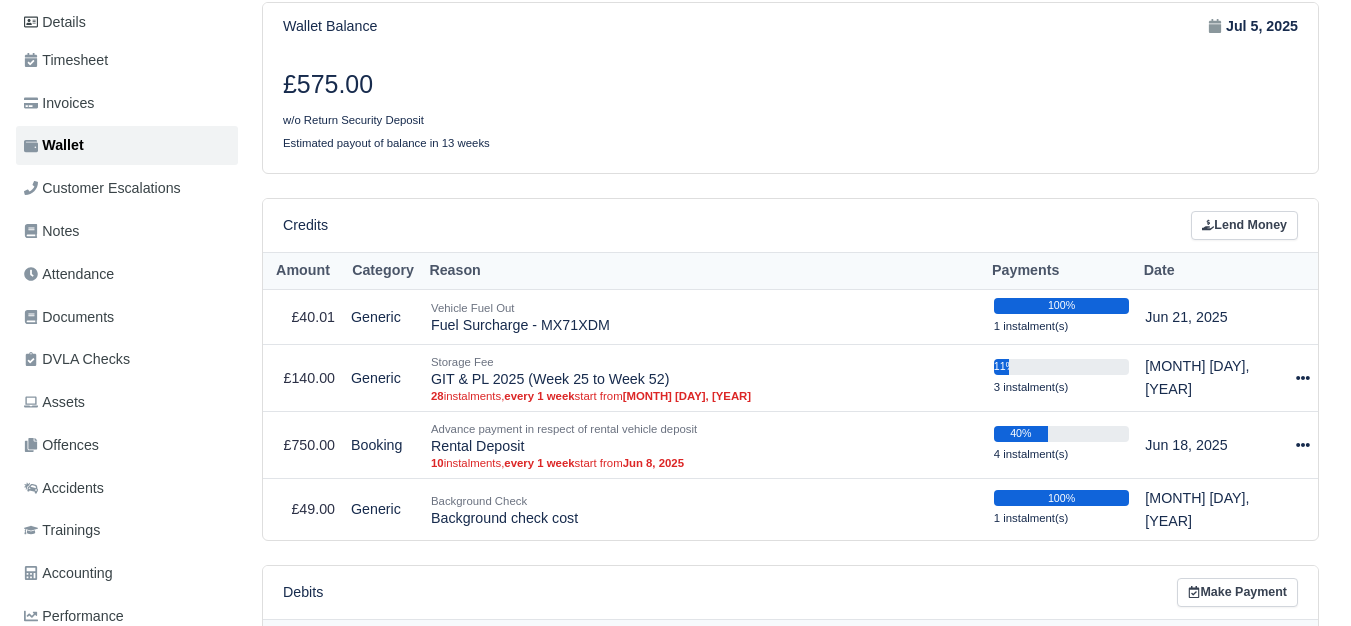 scroll, scrollTop: 333, scrollLeft: 0, axis: vertical 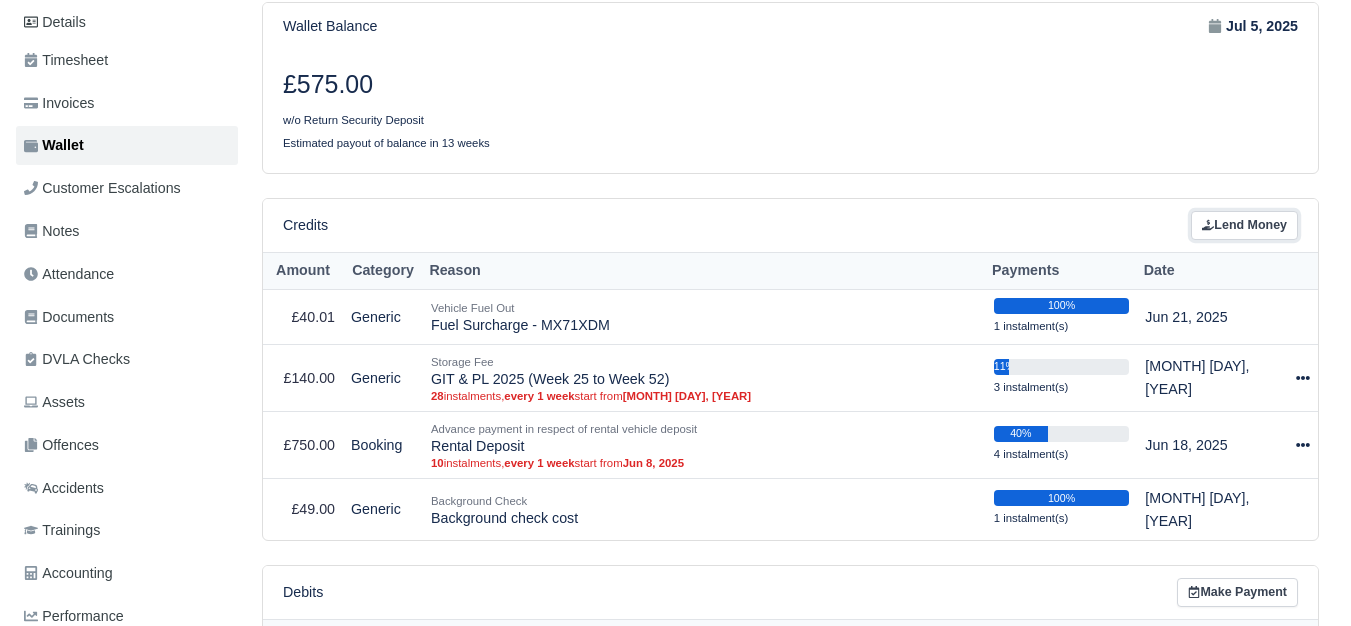 click on "Lend Money" at bounding box center (1244, 225) 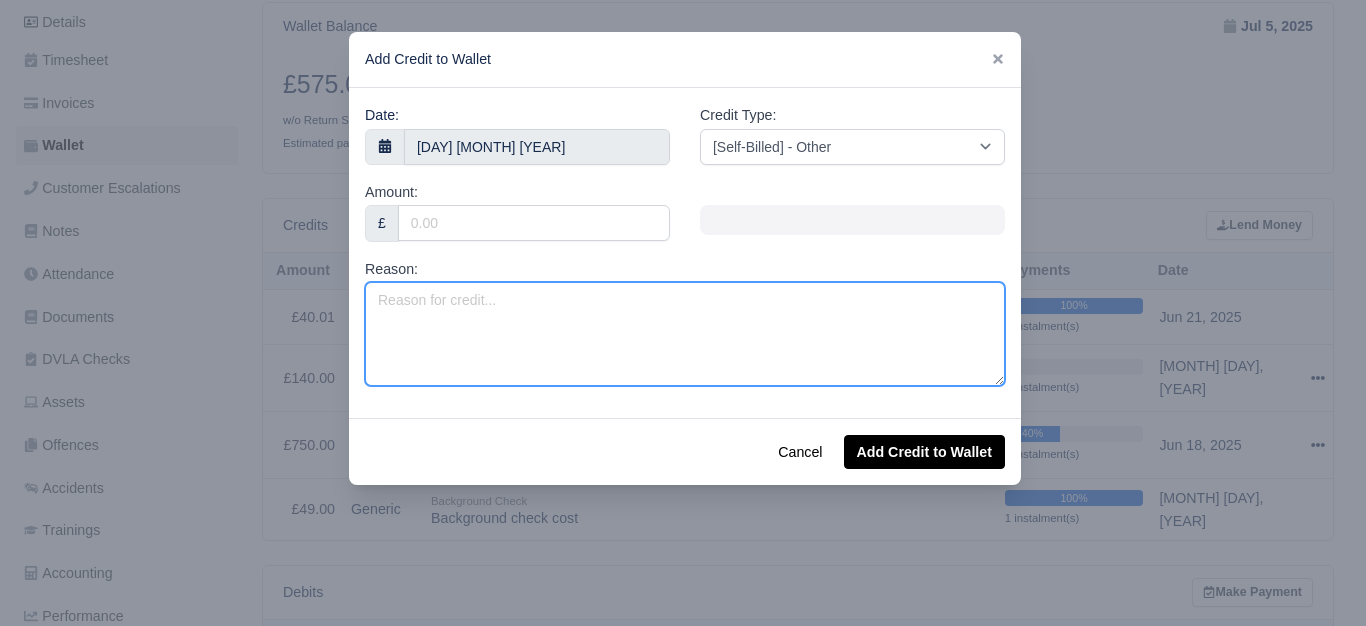 click on "Reason:" at bounding box center (685, 334) 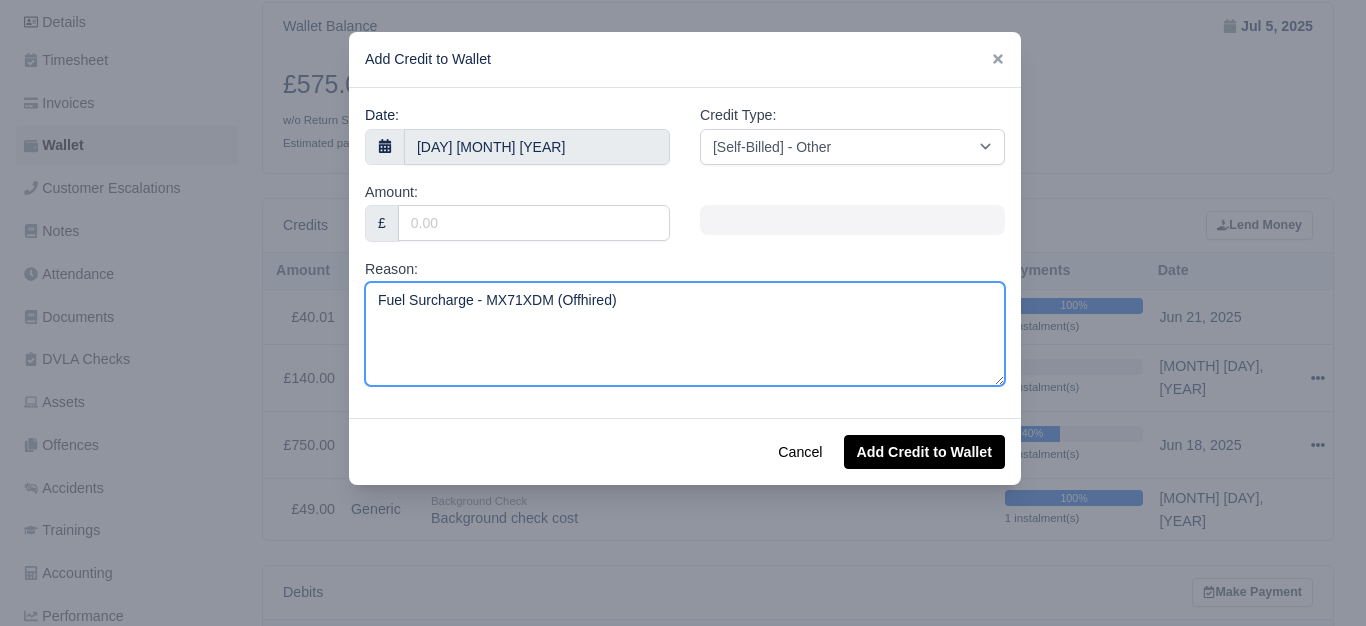 drag, startPoint x: 371, startPoint y: 297, endPoint x: 396, endPoint y: 307, distance: 26.925823 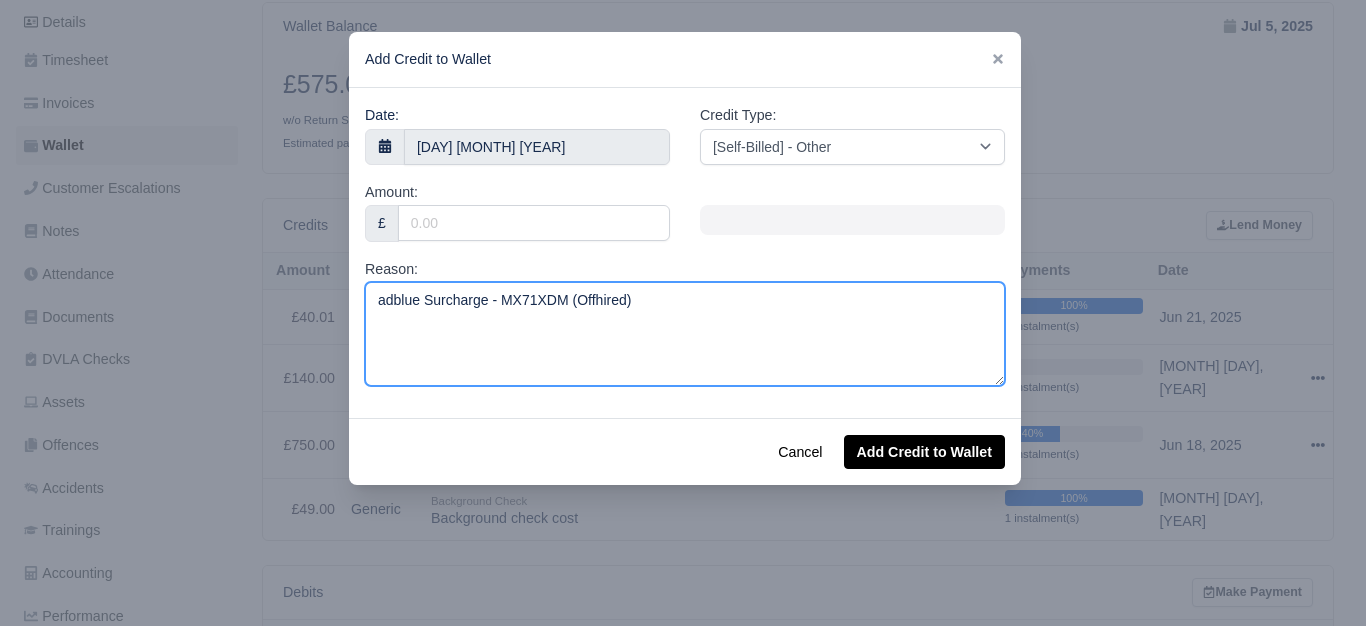 drag, startPoint x: 370, startPoint y: 301, endPoint x: 378, endPoint y: 310, distance: 12.0415945 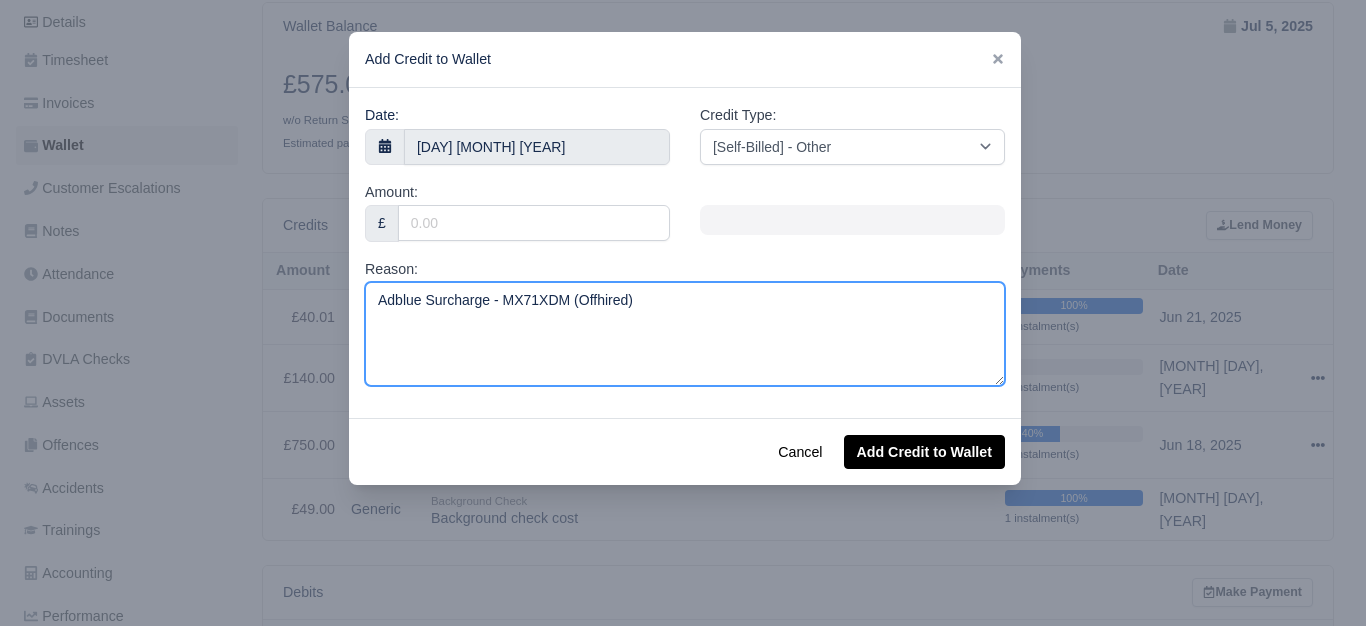 click on "Adblue Surcharge - MX71XDM (Offhired)" at bounding box center (685, 334) 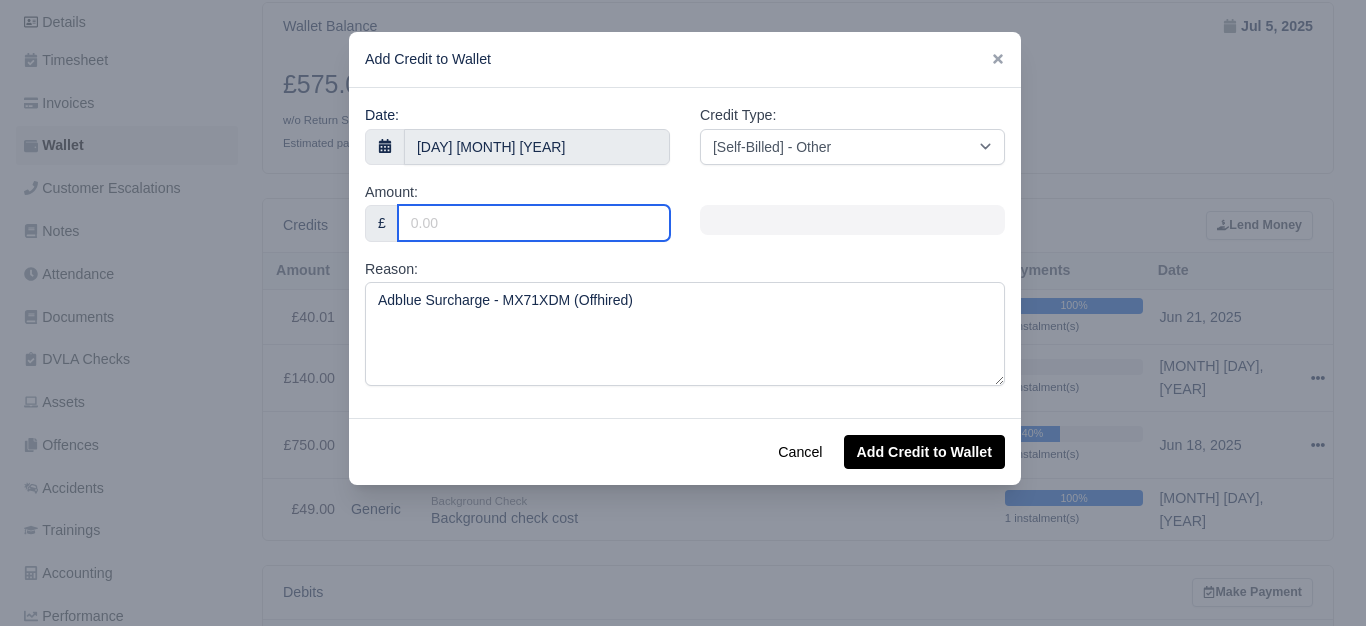 click on "Amount:" at bounding box center [534, 223] 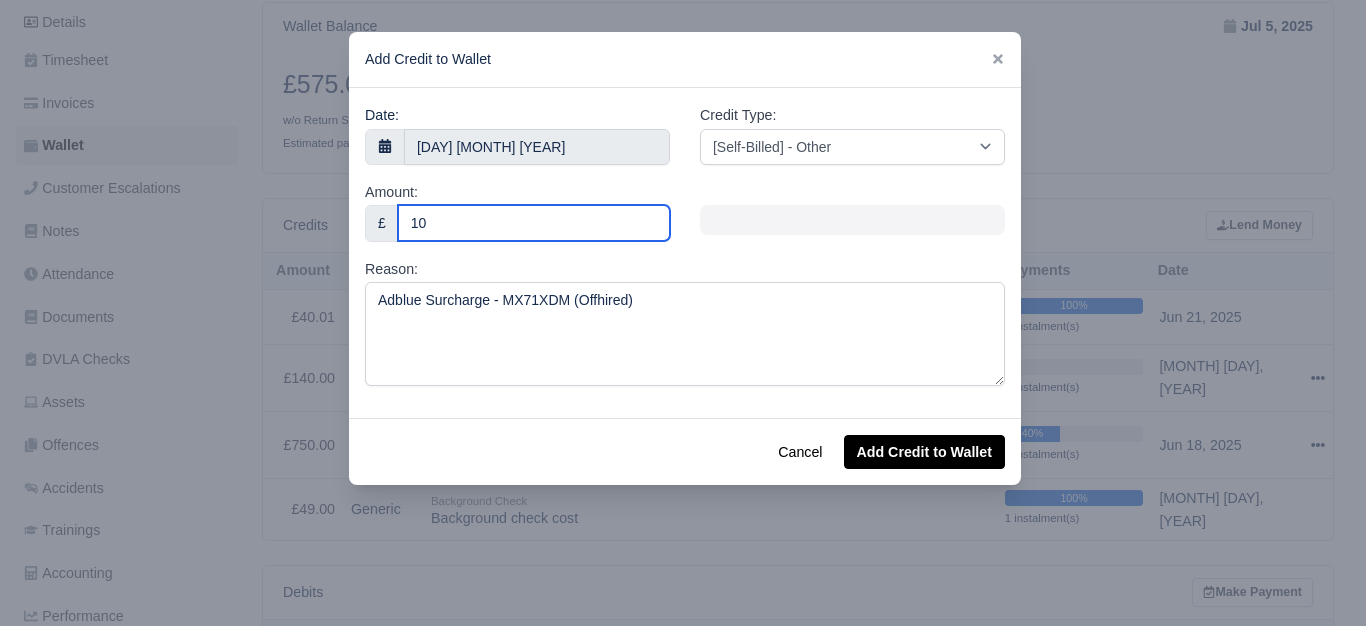 type on "10" 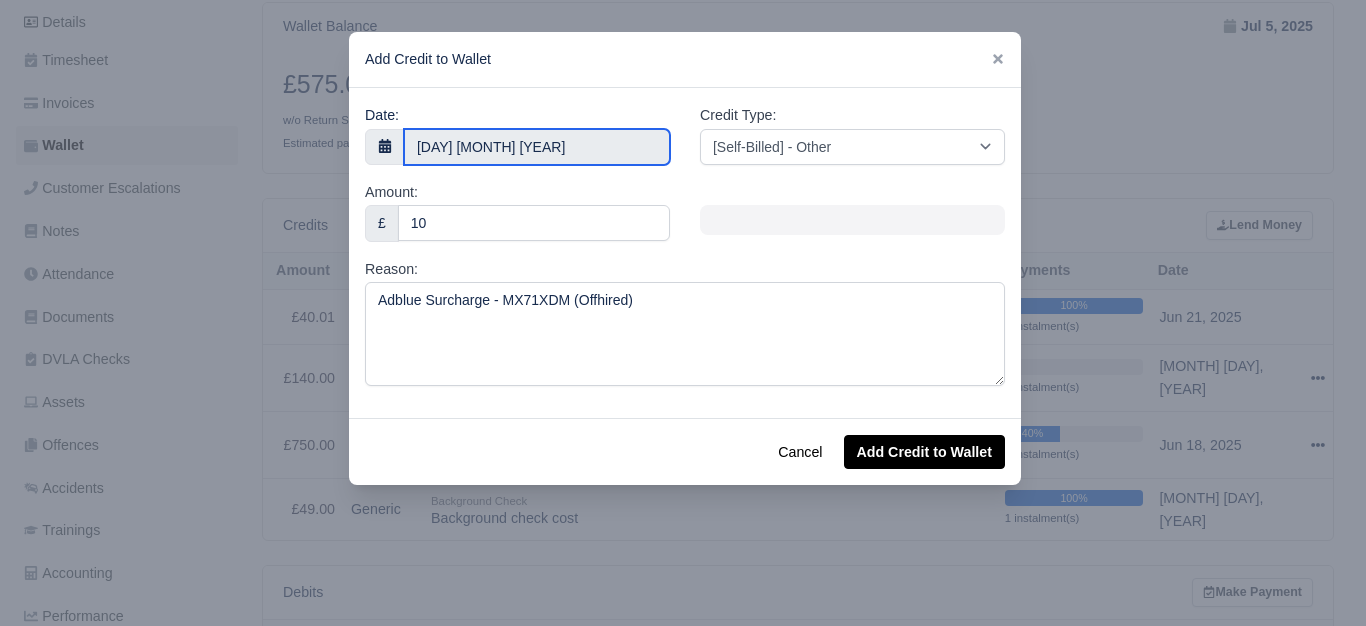 click on "[DATE]" at bounding box center (537, 147) 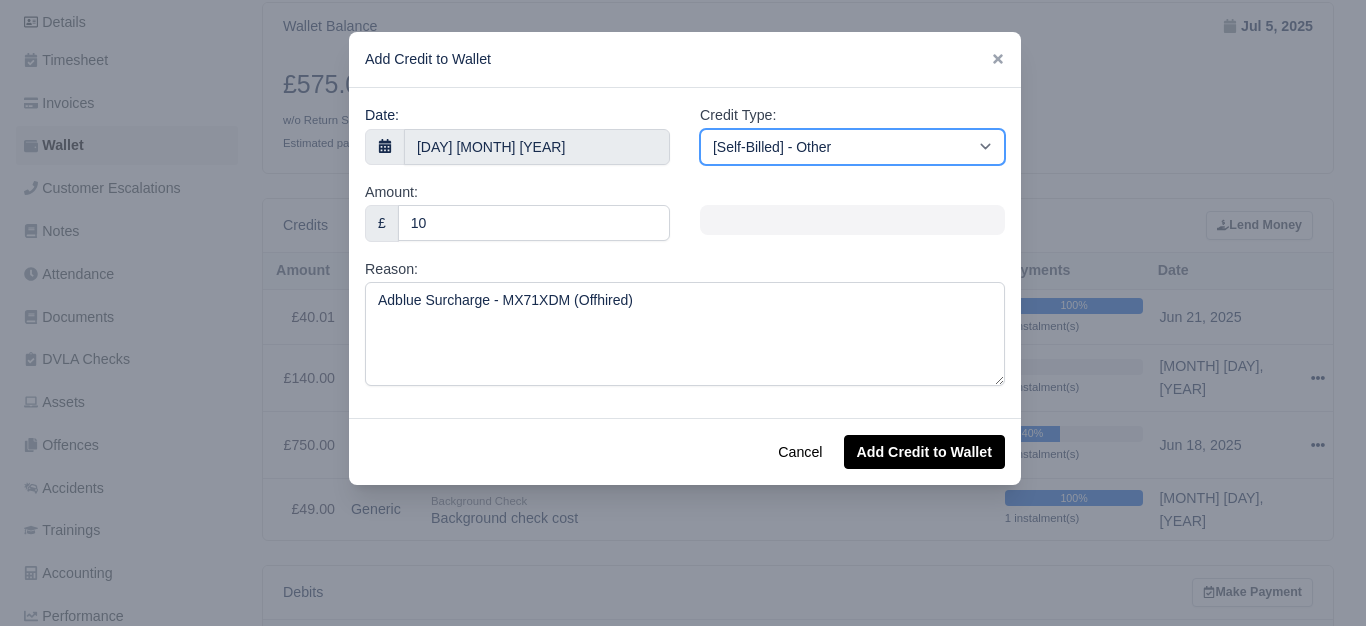 click on "[Self-Billed] - Other
[Self-Billed] - Negative Invoice
[Self-Billed] - Keychain
[Self-Billed] - Background Check
[Self-Billed] - Fuel Advance Payment
[Self-Billed] - Prepayment for Upcoming Work
[Rental] - Other
[Rental] - Vehicle Wash
[Rental] - Repayment in respect of vehicle damage
[Rental] - Vehicle Recovery Charge
[Rental] - Vehicle Pound Recovery
[Rental] - Vehicle Key Replacement
[Rental] - Vehicle Fuel Out
[Rental] - Van Fuel out/Adblue/Keychain/Van Wash/Sticker
[Rental] - Security Deposit to a maximum of £500
[Rental] - Advance payment in respect of rental vehicle deposit
[Rental] - Vehicle Violation
[Rental] - Violation Fee" at bounding box center (852, 147) 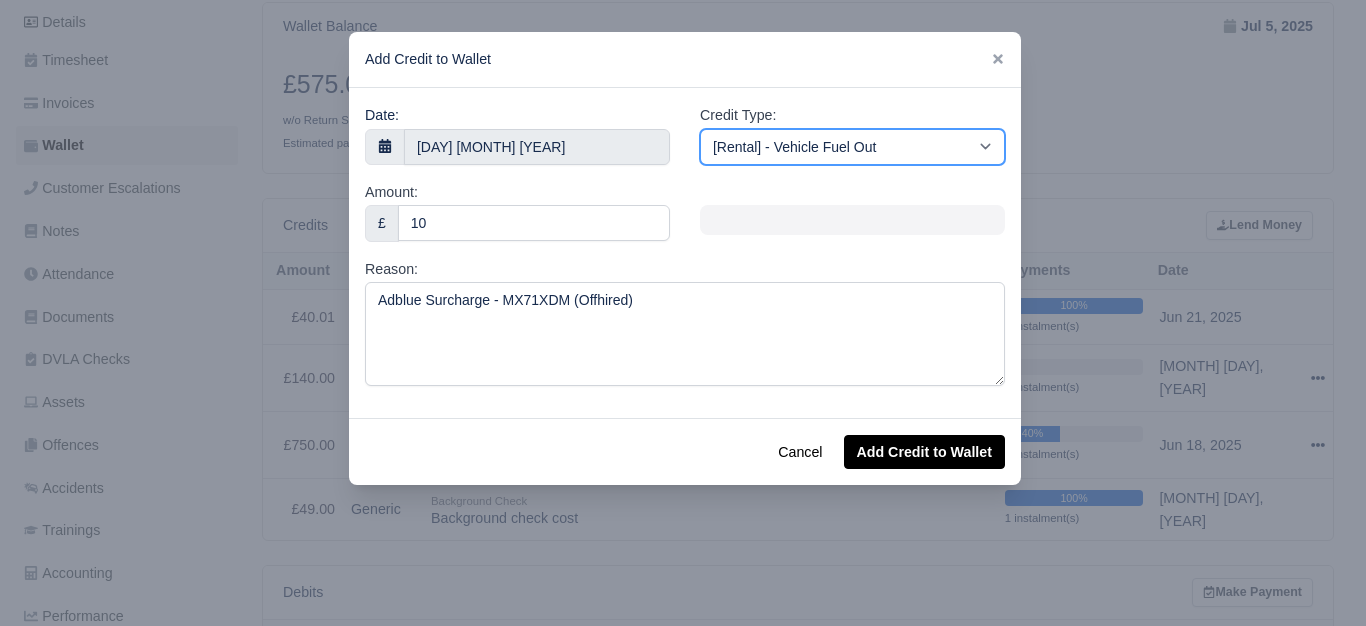 click on "[Self-Billed] - Other
[Self-Billed] - Negative Invoice
[Self-Billed] - Keychain
[Self-Billed] - Background Check
[Self-Billed] - Fuel Advance Payment
[Self-Billed] - Prepayment for Upcoming Work
[Rental] - Other
[Rental] - Vehicle Wash
[Rental] - Repayment in respect of vehicle damage
[Rental] - Vehicle Recovery Charge
[Rental] - Vehicle Pound Recovery
[Rental] - Vehicle Key Replacement
[Rental] - Vehicle Fuel Out
[Rental] - Van Fuel out/Adblue/Keychain/Van Wash/Sticker
[Rental] - Security Deposit to a maximum of £500
[Rental] - Advance payment in respect of rental vehicle deposit
[Rental] - Vehicle Violation
[Rental] - Violation Fee" at bounding box center [852, 147] 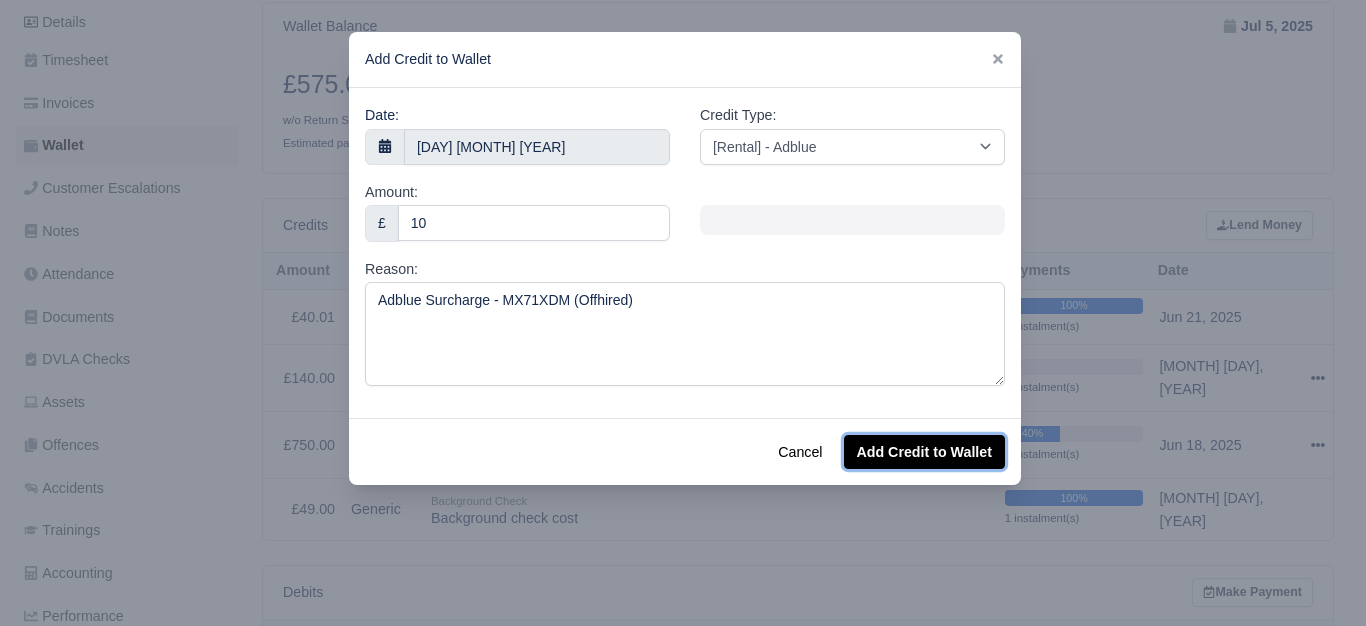 click on "Add Credit to Wallet" at bounding box center [924, 452] 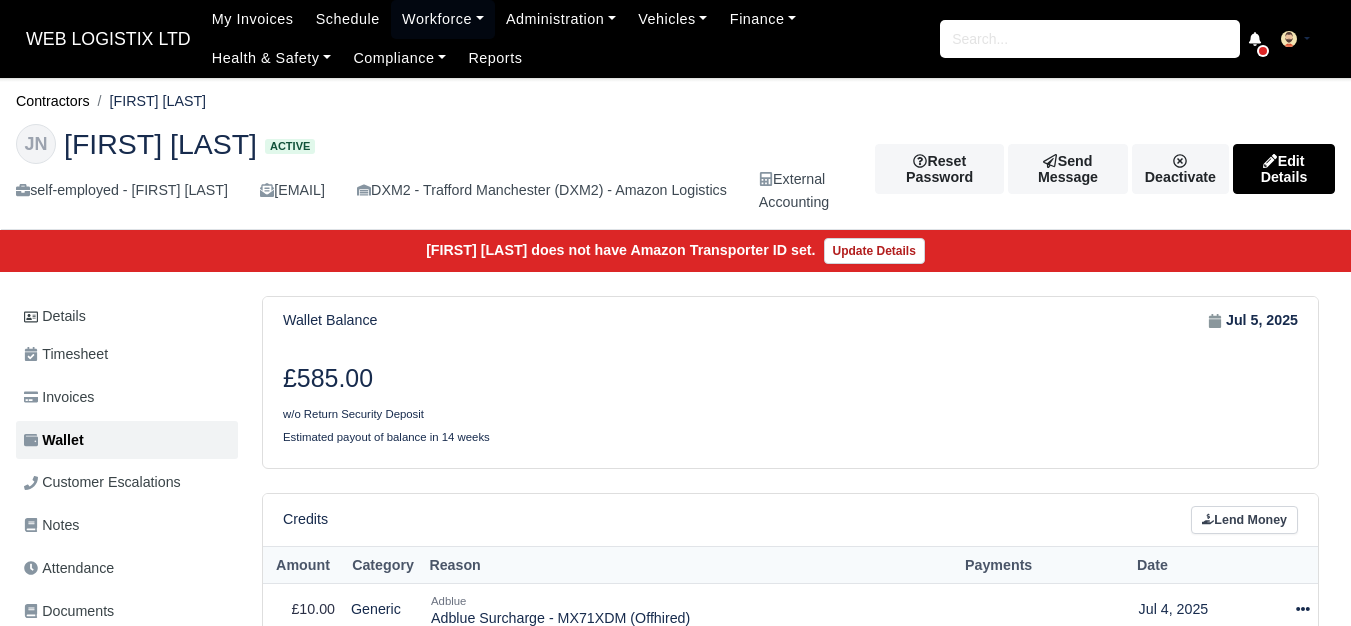 scroll, scrollTop: 294, scrollLeft: 0, axis: vertical 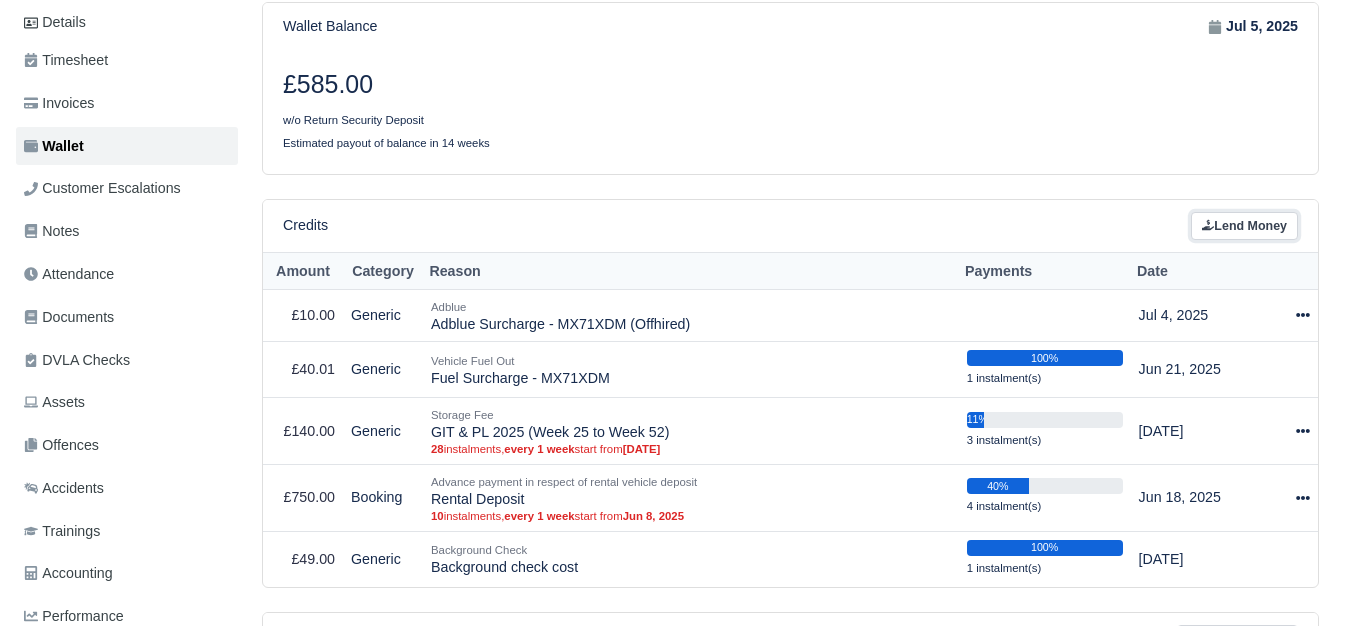 click on "Lend Money" at bounding box center [1244, 226] 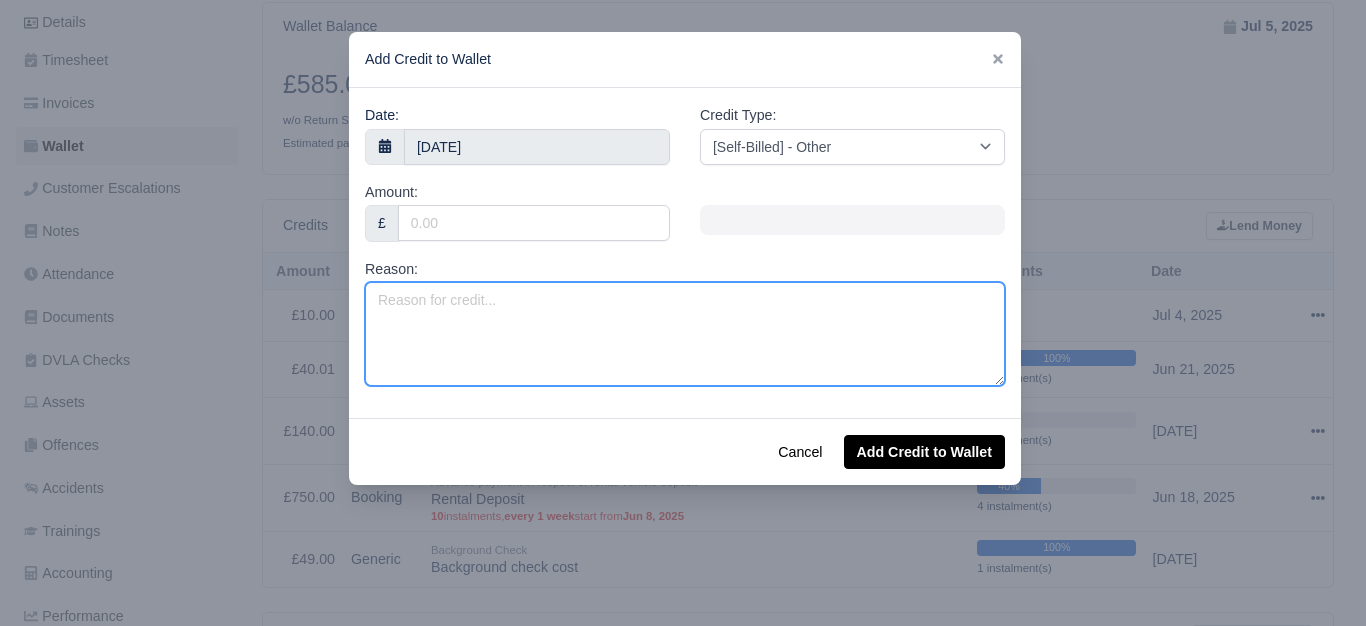 click on "Reason:" at bounding box center (685, 334) 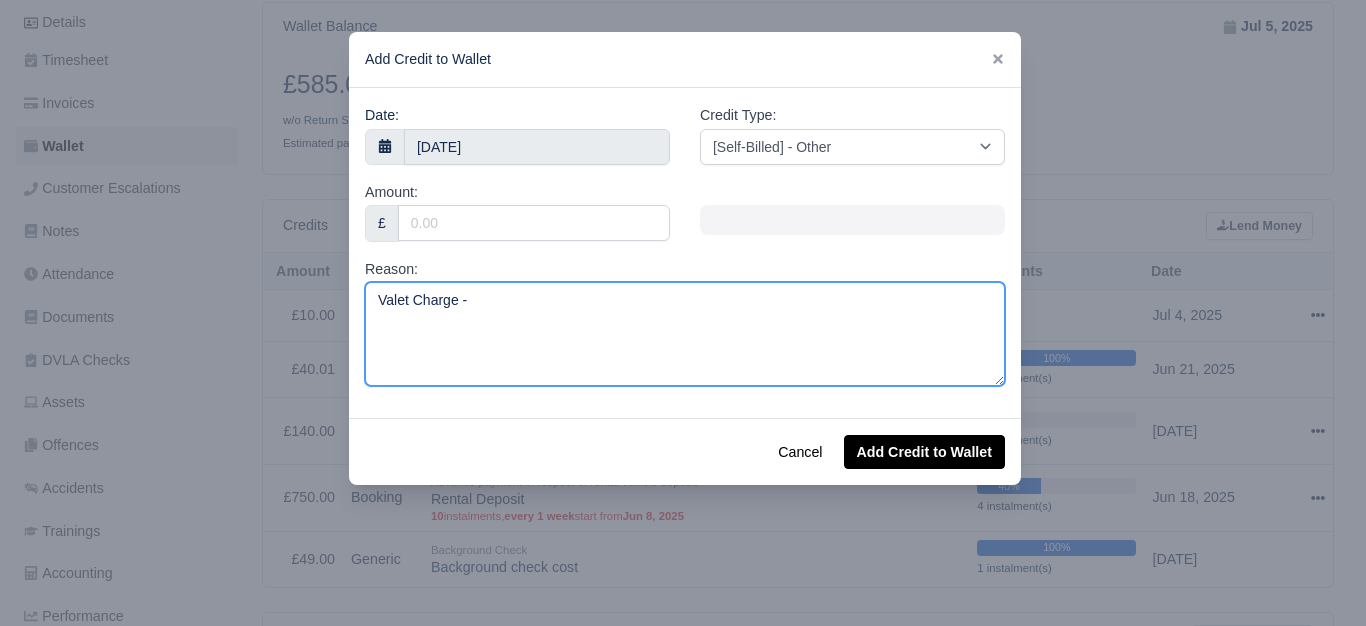 click on "Valet Charge -" at bounding box center [685, 334] 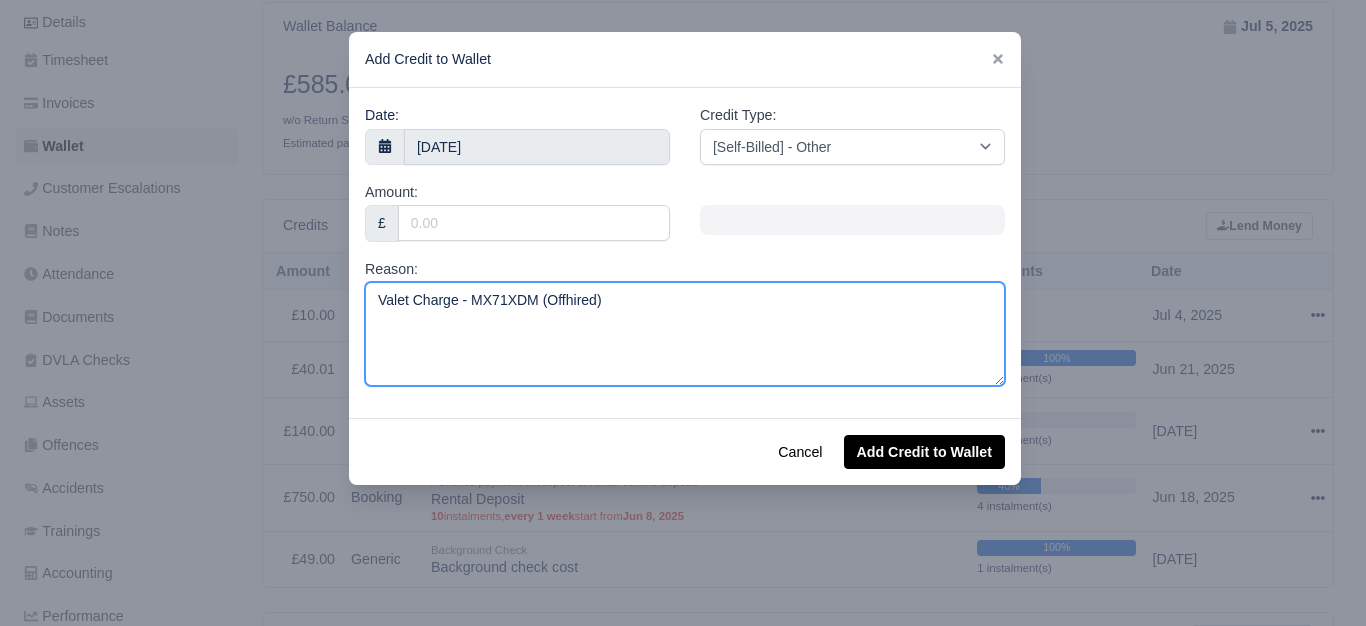 type on "Valet Charge - MX71XDM (Offhired)" 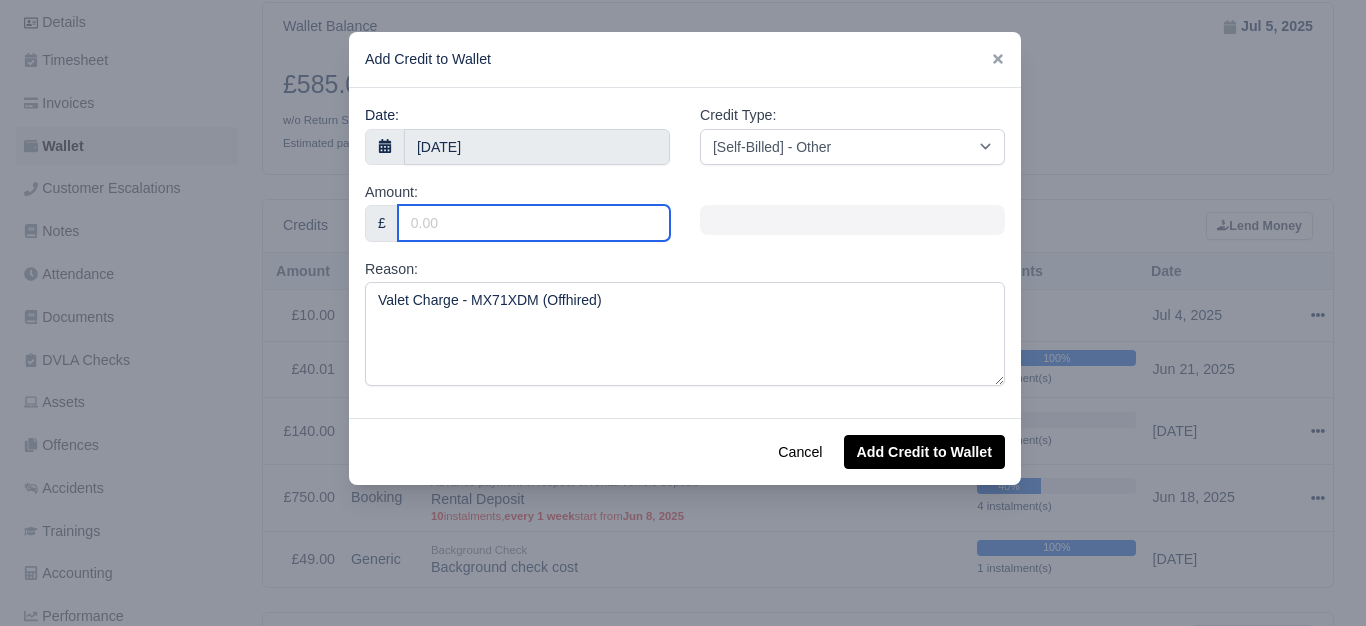 click on "Amount:" at bounding box center [534, 223] 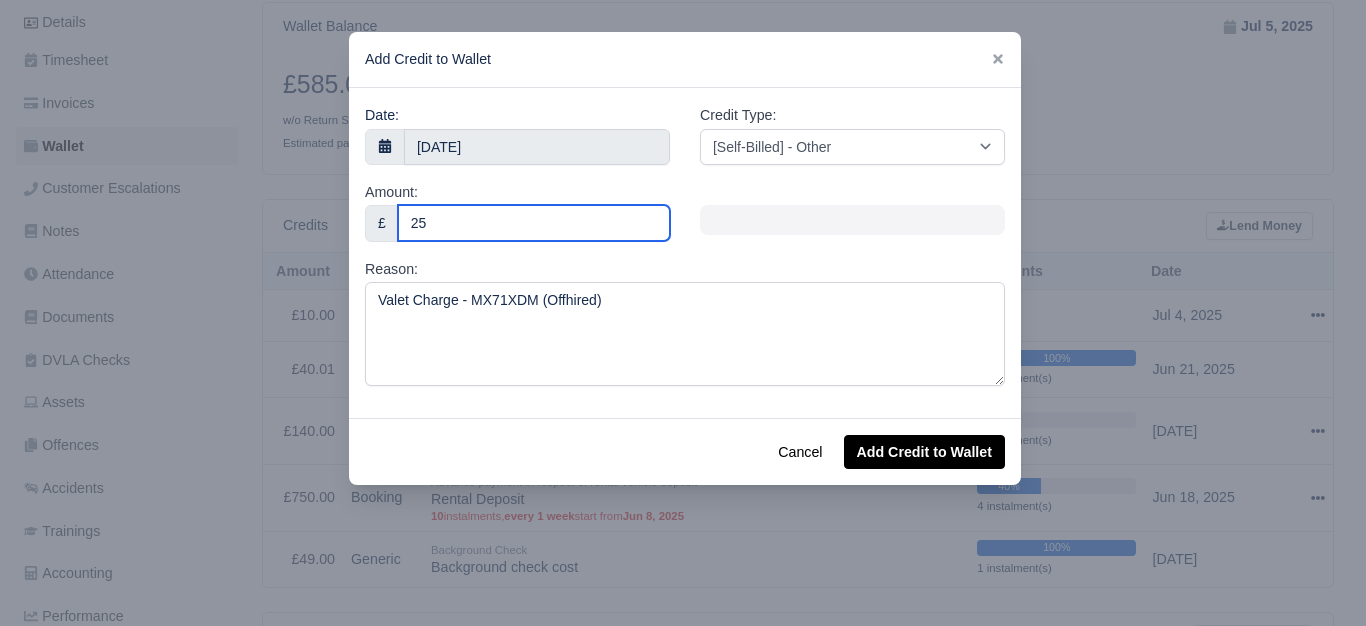 type on "25" 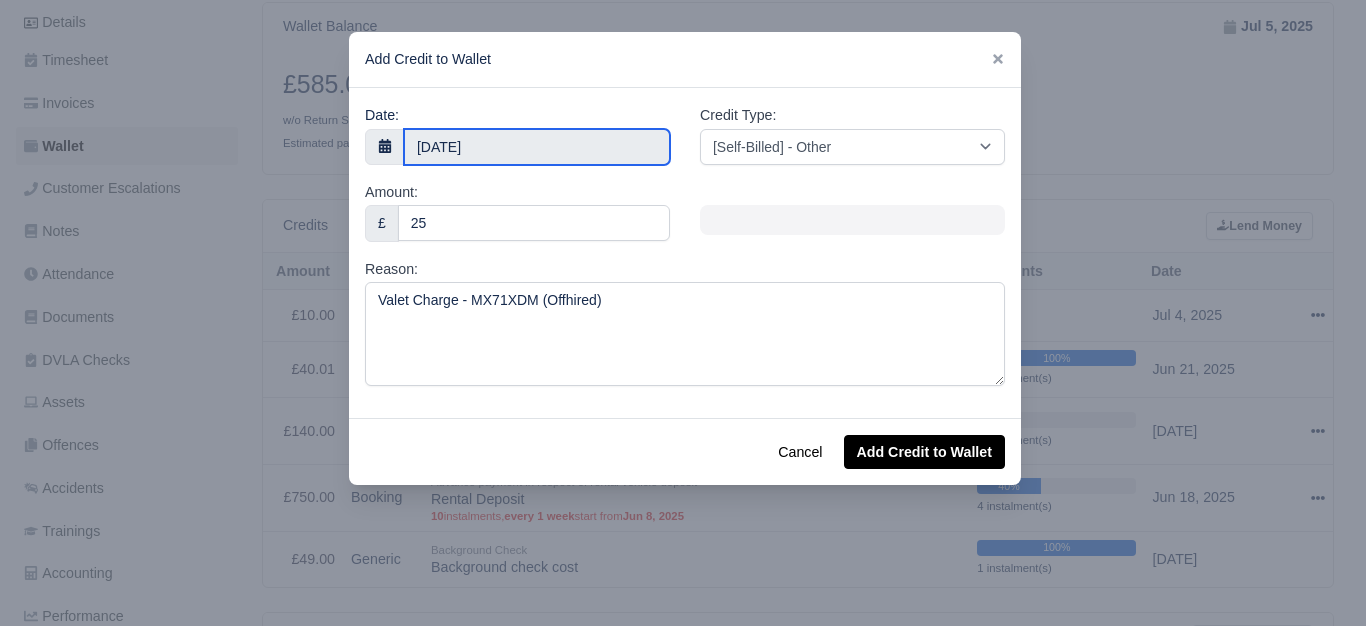 click on "5 July 2025" at bounding box center [537, 147] 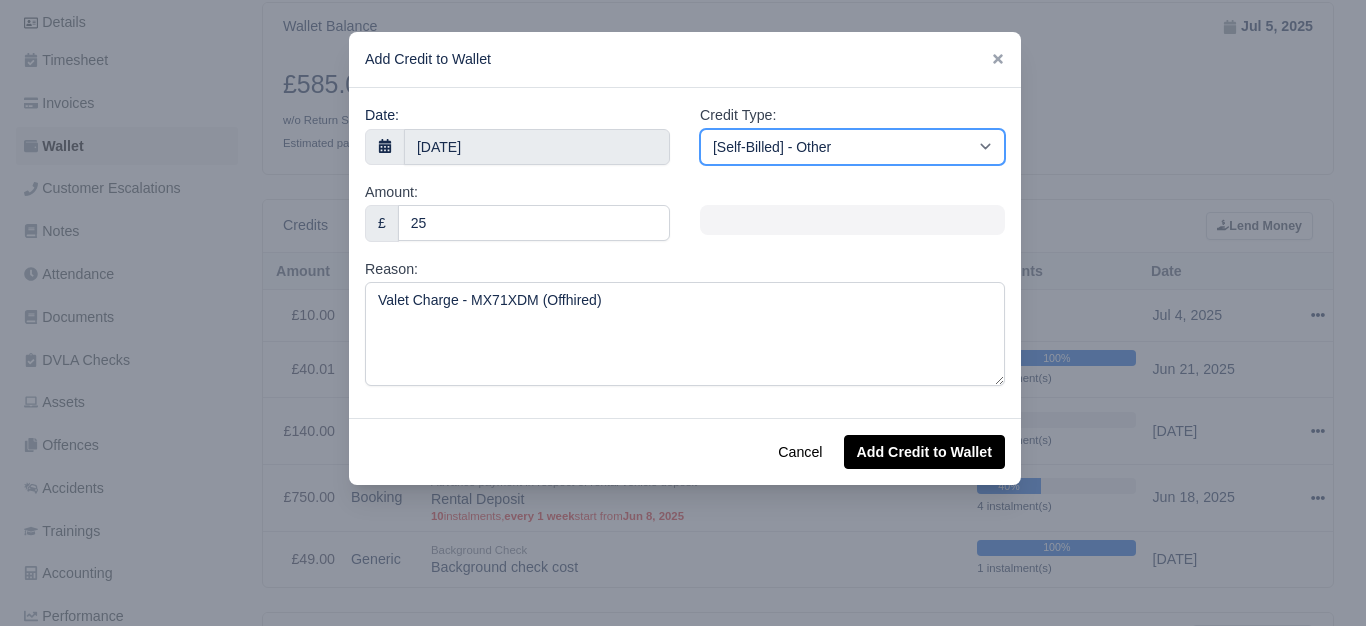 click on "[Self-Billed] - Other
[Self-Billed] - Negative Invoice
[Self-Billed] - Keychain
[Self-Billed] - Background Check
[Self-Billed] - Fuel Advance Payment
[Self-Billed] - Prepayment for Upcoming Work
[Rental] - Other
[Rental] - Vehicle Wash
[Rental] - Repayment in respect of vehicle damage
[Rental] - Vehicle Recovery Charge
[Rental] - Vehicle Pound Recovery
[Rental] - Vehicle Key Replacement
[Rental] - Vehicle Fuel Out
[Rental] - Van Fuel out/Adblue/Keychain/Van Wash/Sticker
[Rental] - Security Deposit to a maximum of £500
[Rental] - Advance payment in respect of rental vehicle deposit
[Rental] - Vehicle Violation
[Rental] - Violation Fee" at bounding box center [852, 147] 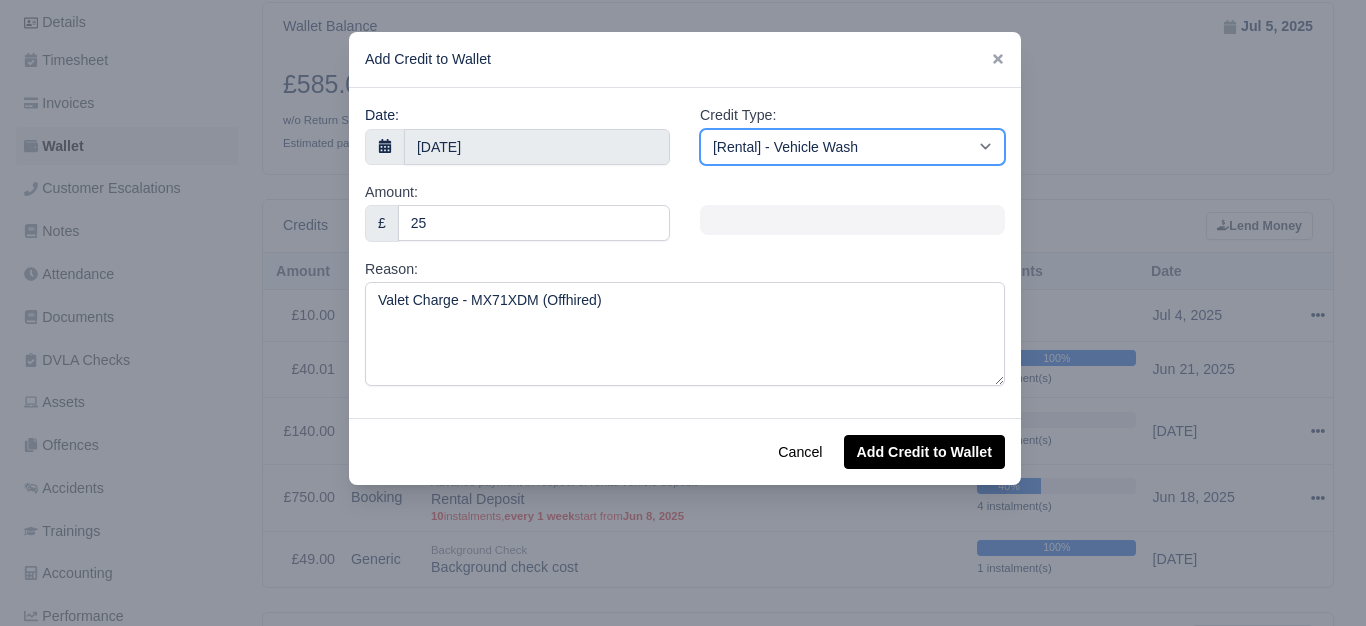 click on "[Self-Billed] - Other
[Self-Billed] - Negative Invoice
[Self-Billed] - Keychain
[Self-Billed] - Background Check
[Self-Billed] - Fuel Advance Payment
[Self-Billed] - Prepayment for Upcoming Work
[Rental] - Other
[Rental] - Vehicle Wash
[Rental] - Repayment in respect of vehicle damage
[Rental] - Vehicle Recovery Charge
[Rental] - Vehicle Pound Recovery
[Rental] - Vehicle Key Replacement
[Rental] - Vehicle Fuel Out
[Rental] - Van Fuel out/Adblue/Keychain/Van Wash/Sticker
[Rental] - Security Deposit to a maximum of £500
[Rental] - Advance payment in respect of rental vehicle deposit
[Rental] - Vehicle Violation
[Rental] - Violation Fee" at bounding box center (852, 147) 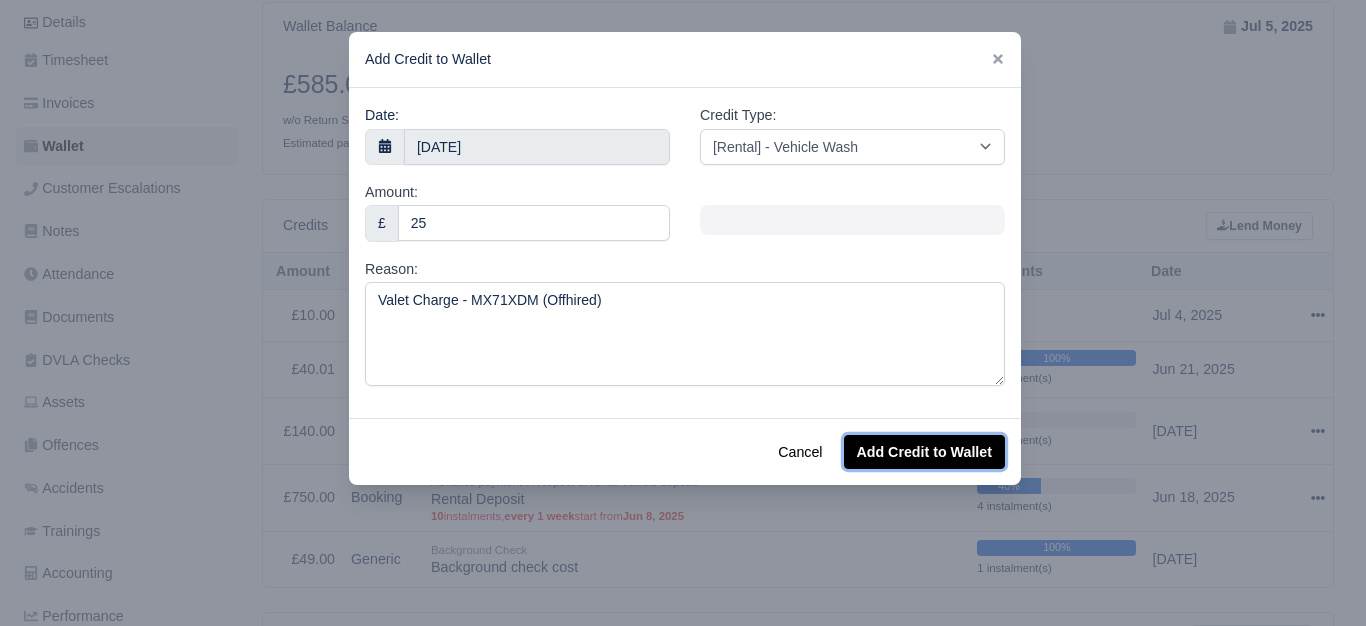 click on "Add Credit to Wallet" at bounding box center (924, 452) 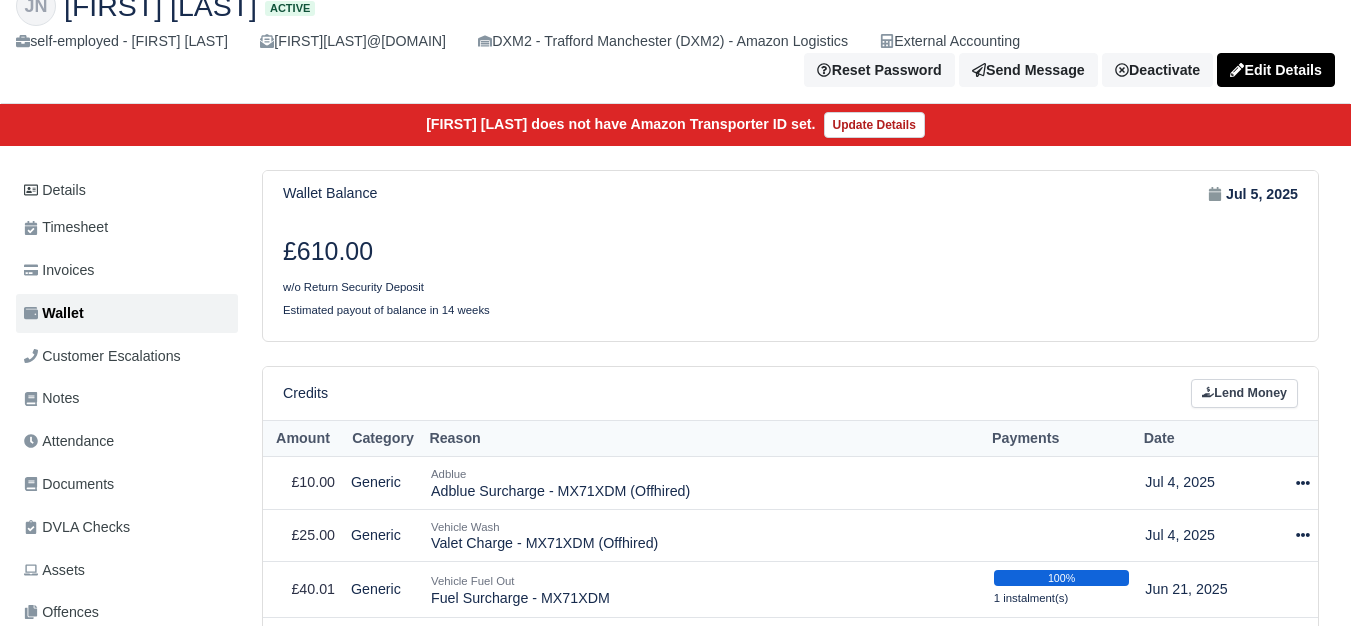 scroll, scrollTop: 0, scrollLeft: 0, axis: both 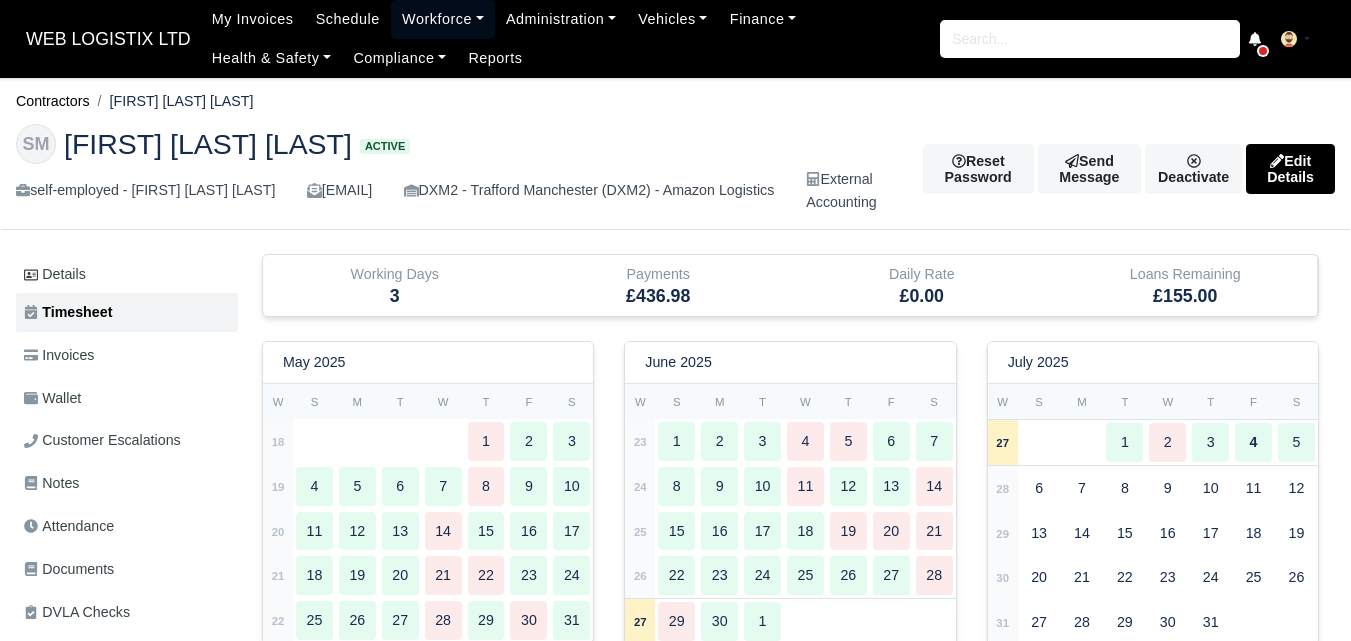 click on "Workforce" at bounding box center (443, 19) 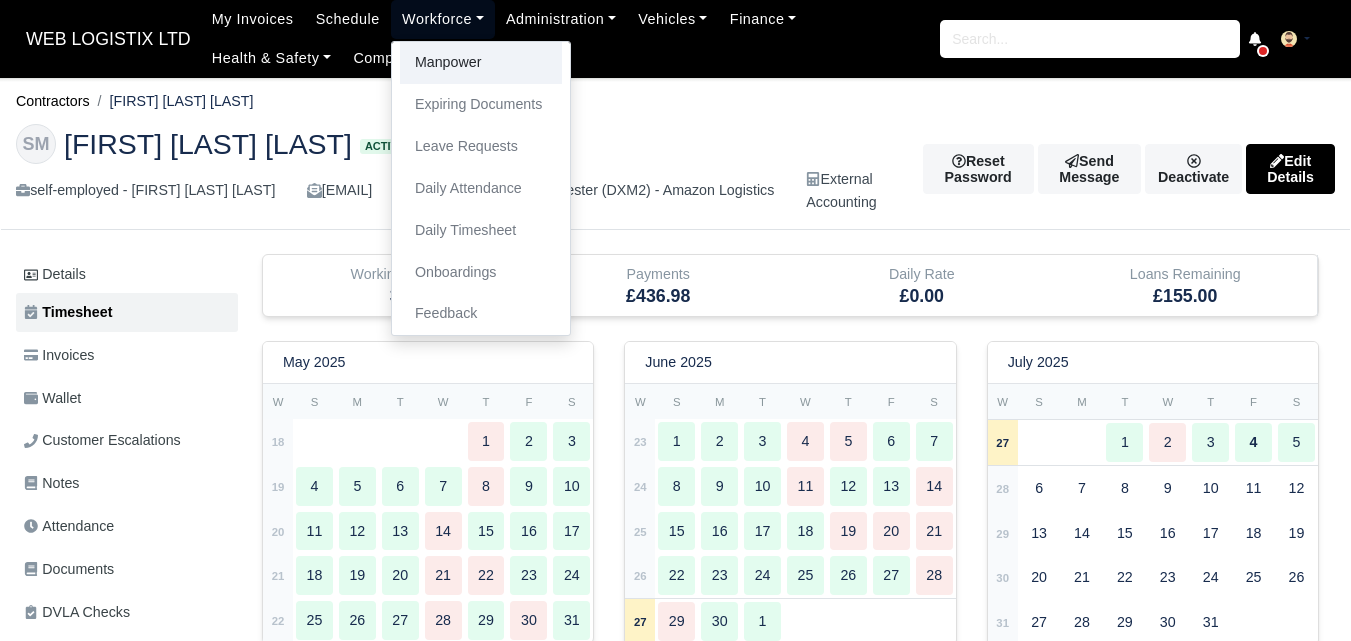click on "Manpower" at bounding box center [481, 63] 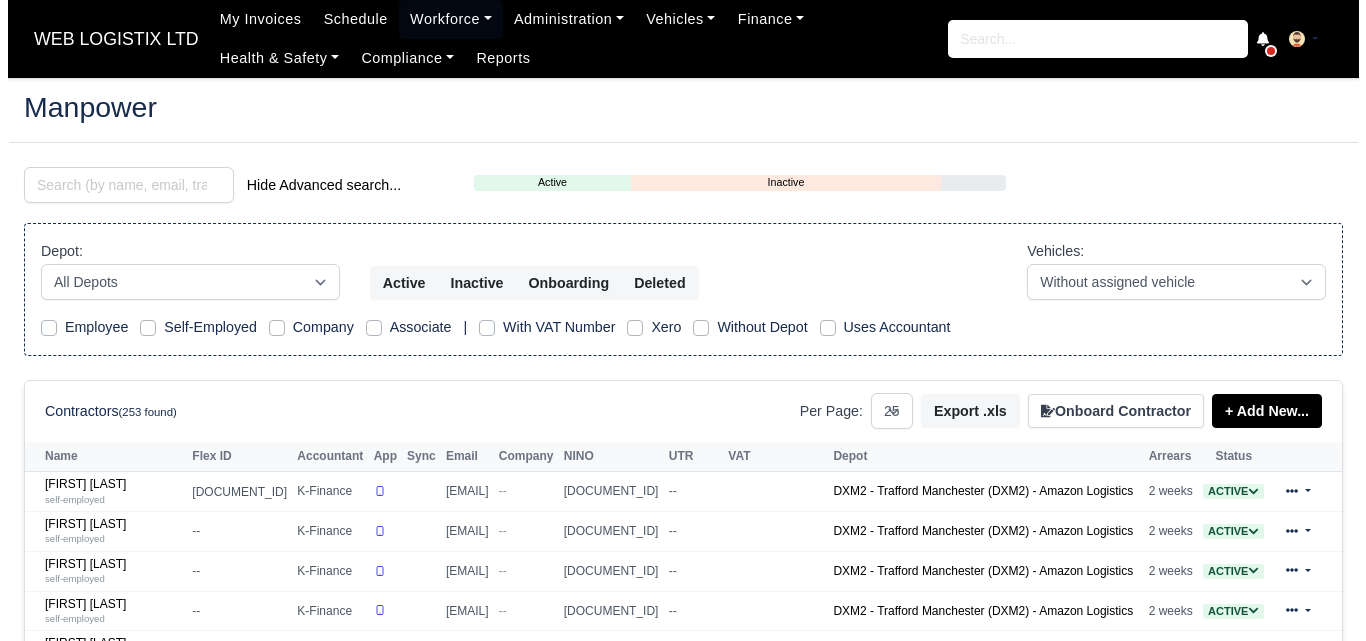 scroll, scrollTop: 0, scrollLeft: 0, axis: both 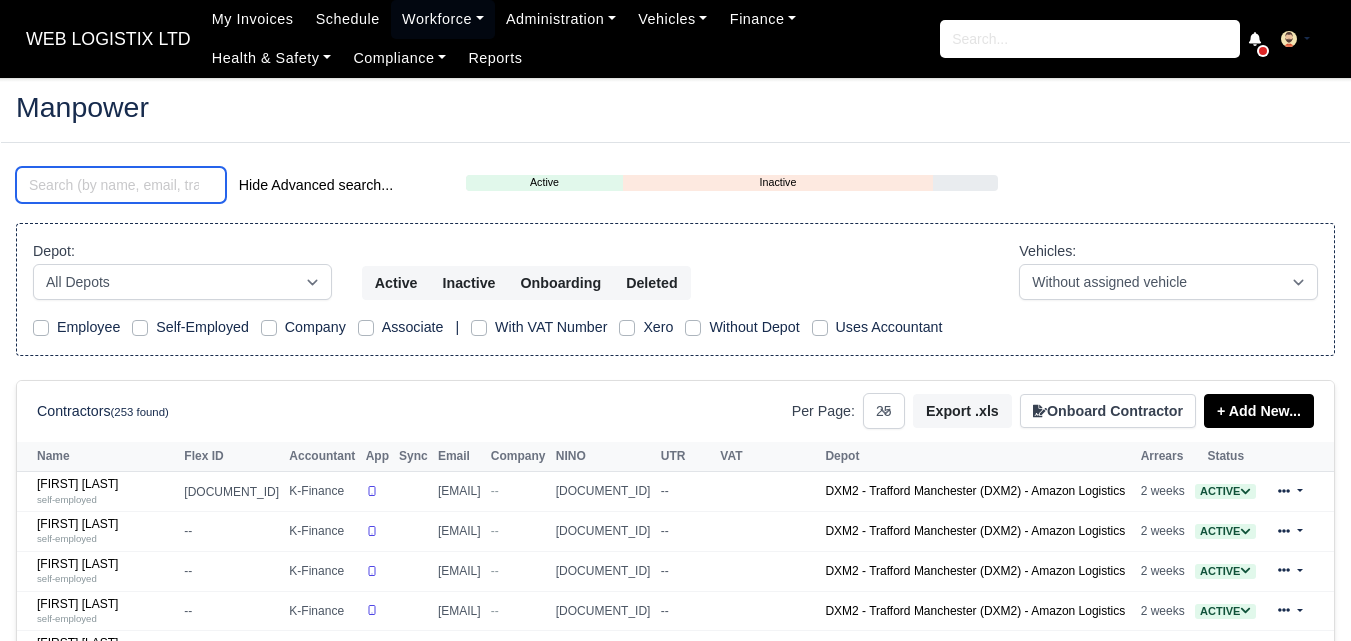 click at bounding box center [121, 185] 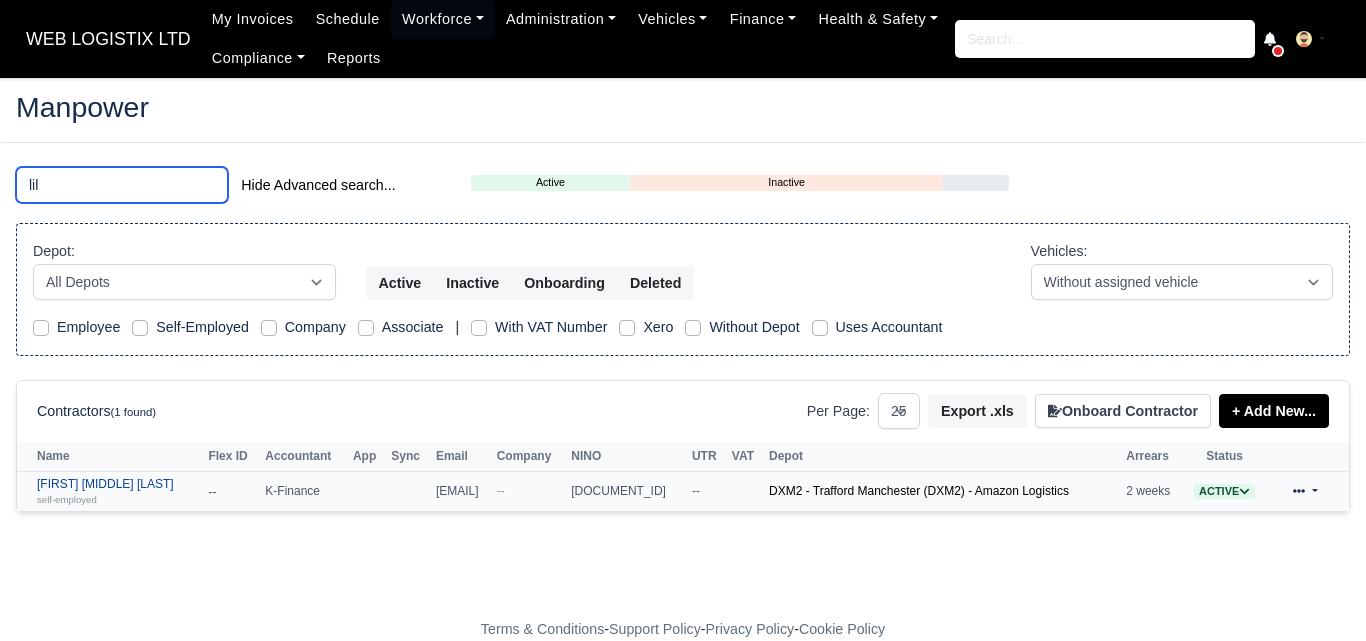 type on "lil" 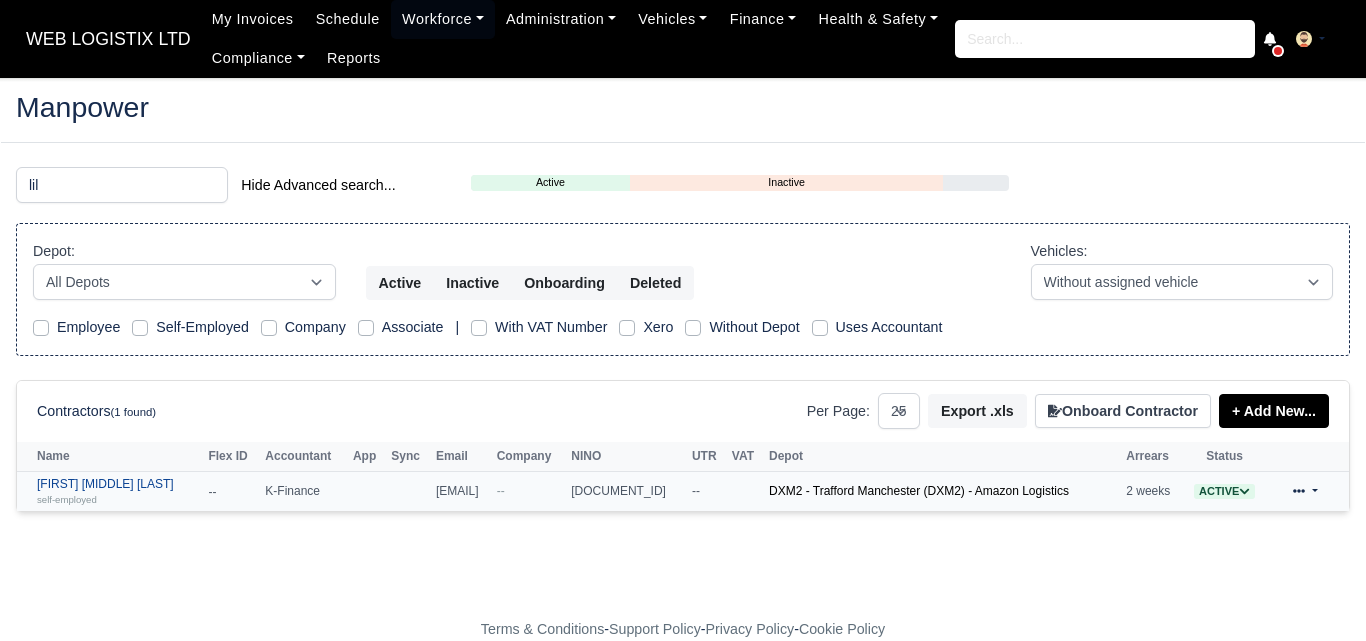 click on "self-employed" at bounding box center [67, 499] 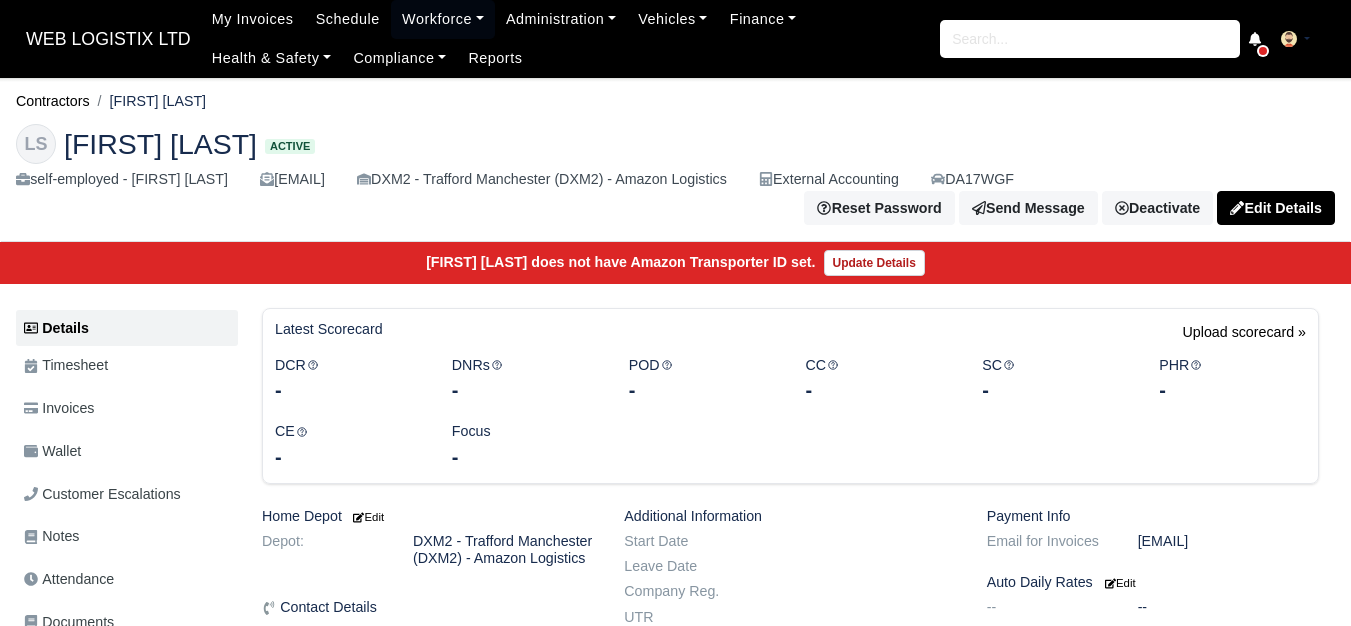 scroll, scrollTop: 0, scrollLeft: 0, axis: both 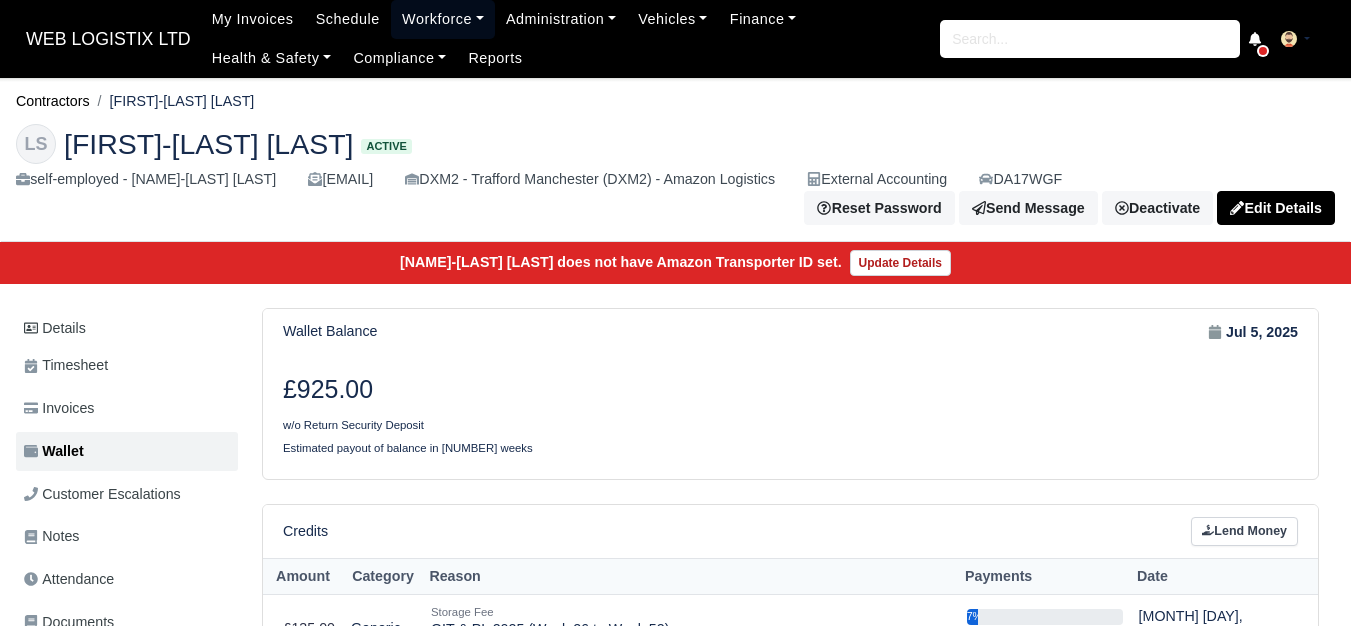 drag, startPoint x: 414, startPoint y: 21, endPoint x: 420, endPoint y: 42, distance: 21.84033 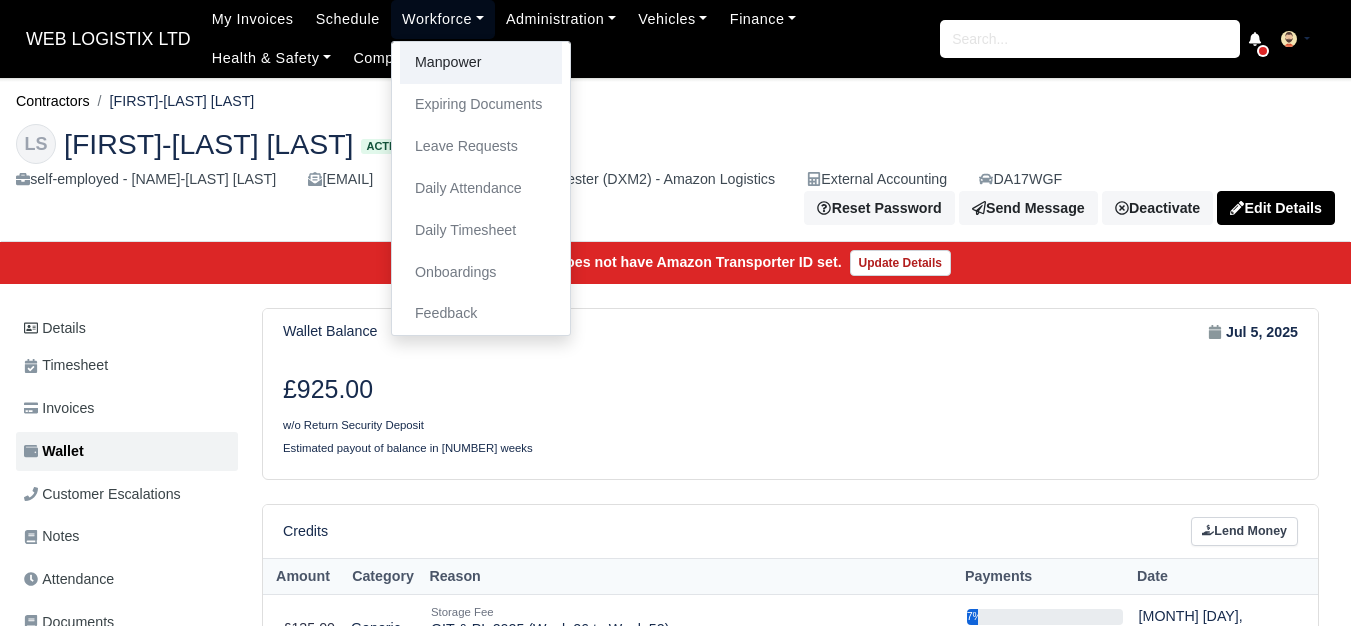 click on "Manpower" at bounding box center [481, 63] 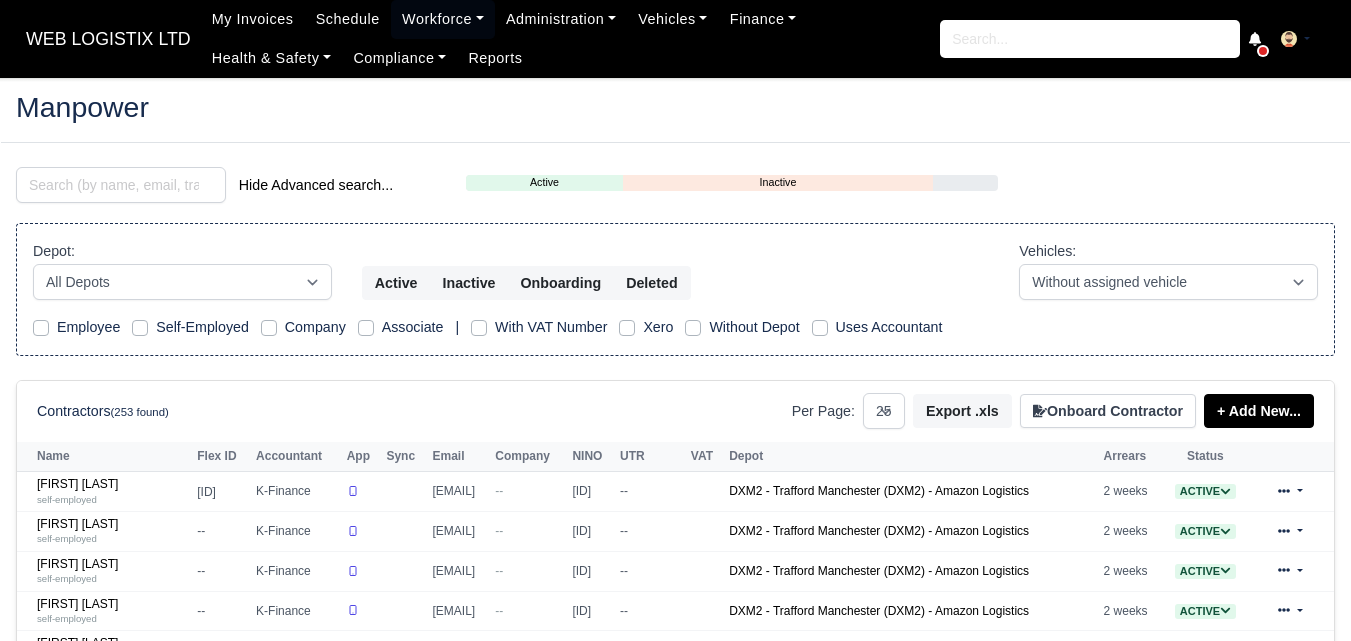 scroll, scrollTop: 0, scrollLeft: 0, axis: both 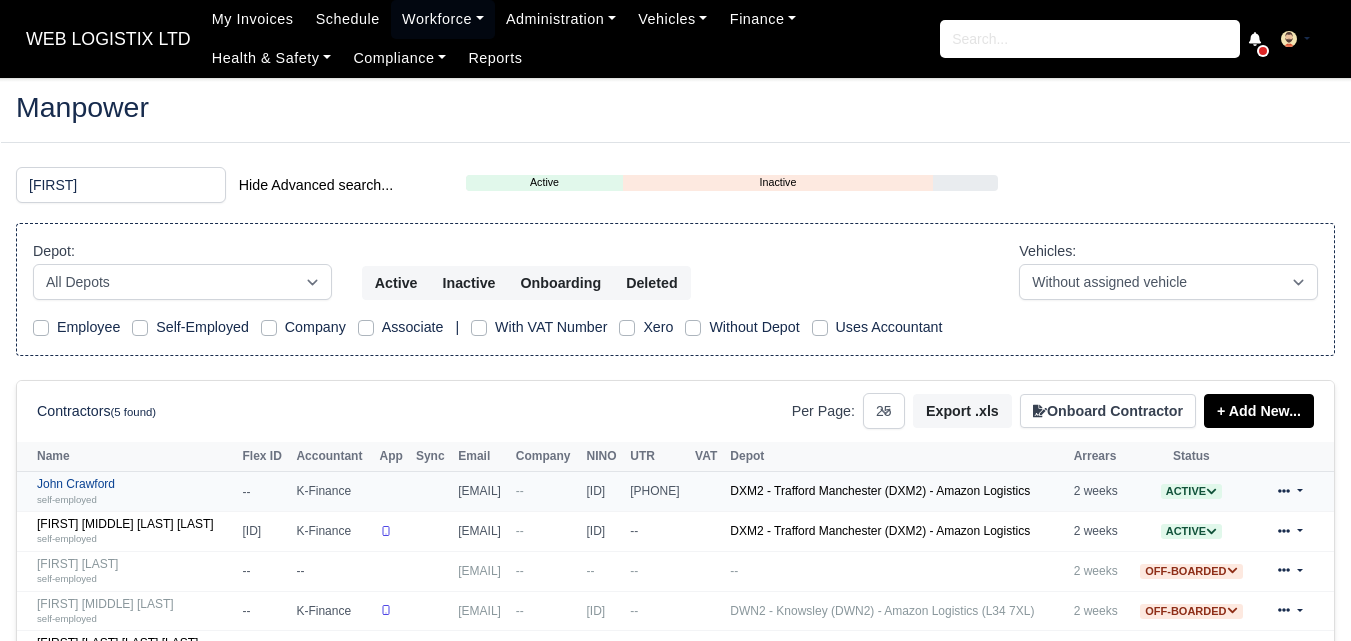 type on "john" 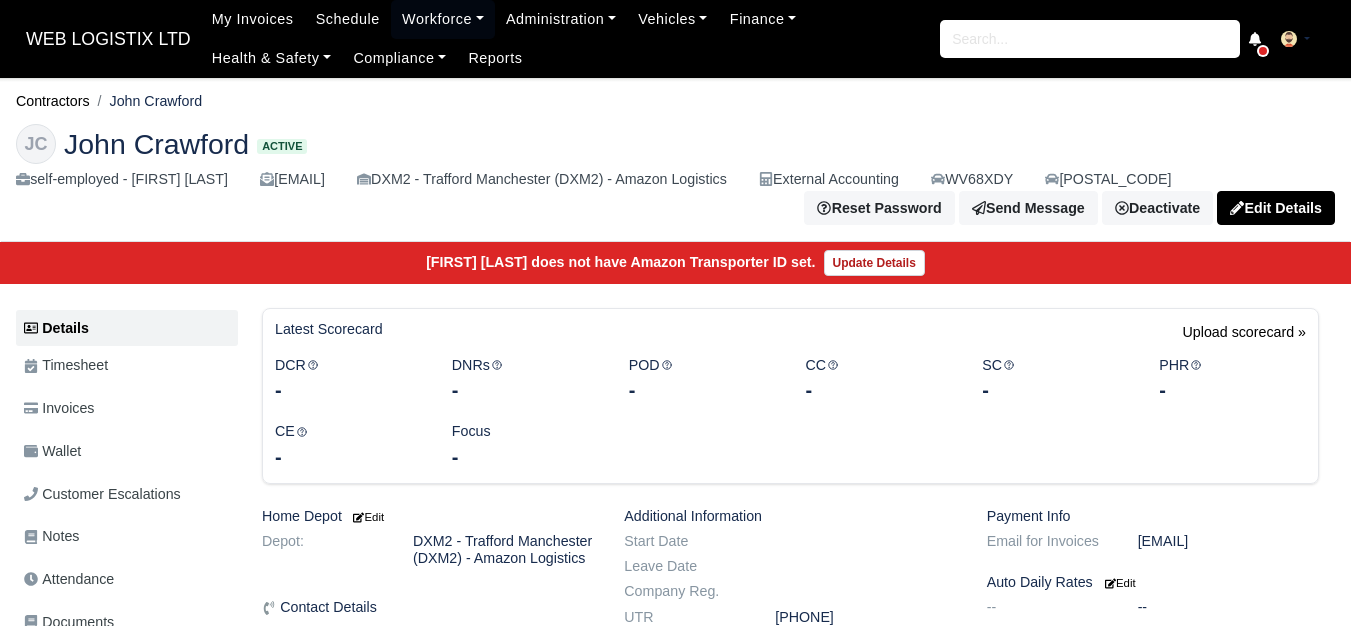 click on "Wallet" at bounding box center [127, 451] 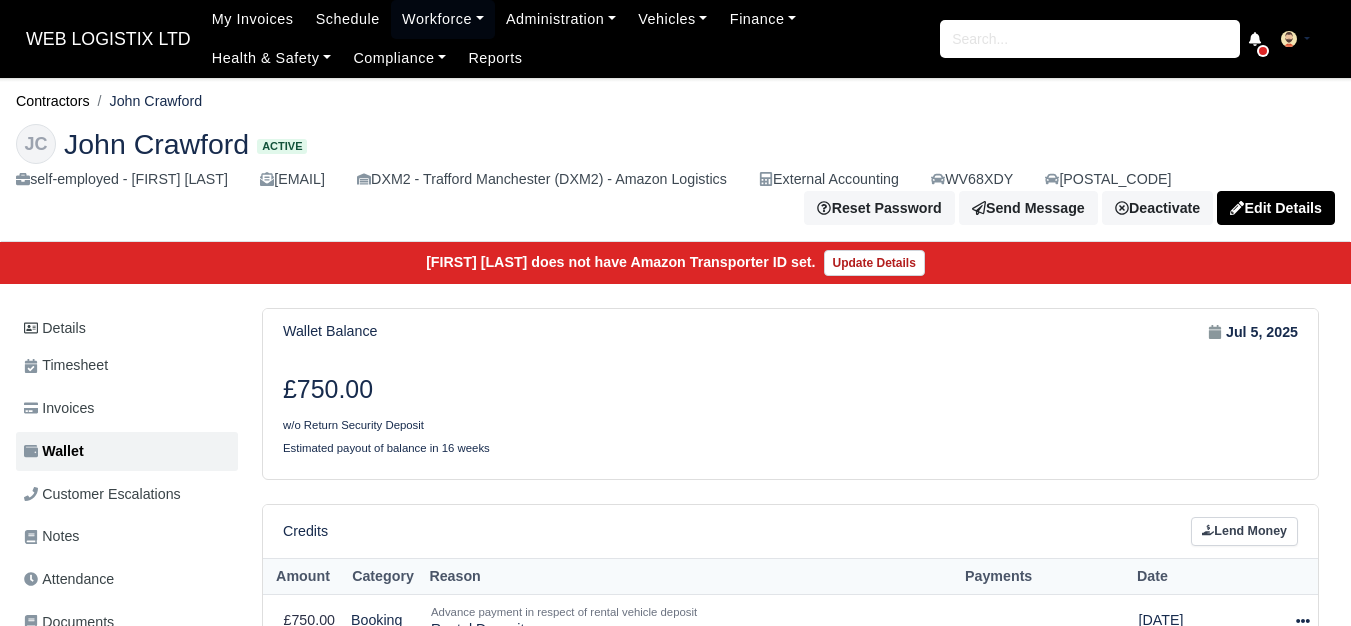 scroll, scrollTop: 333, scrollLeft: 0, axis: vertical 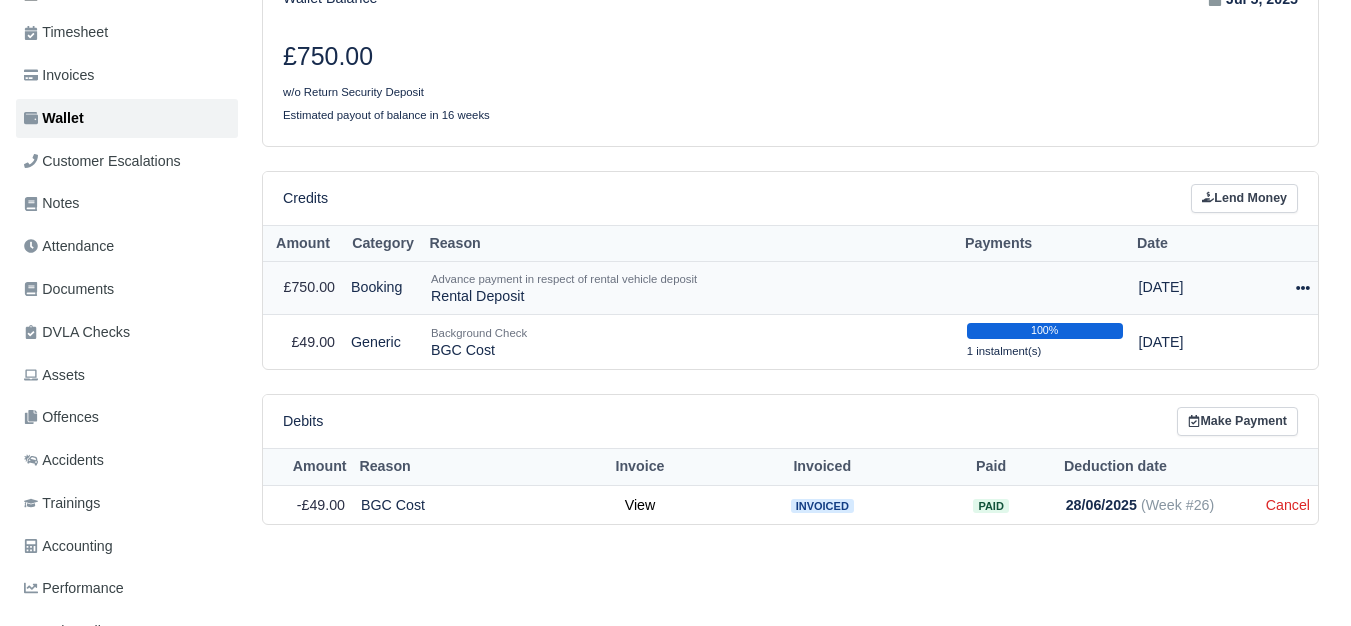 click at bounding box center (1303, 288) 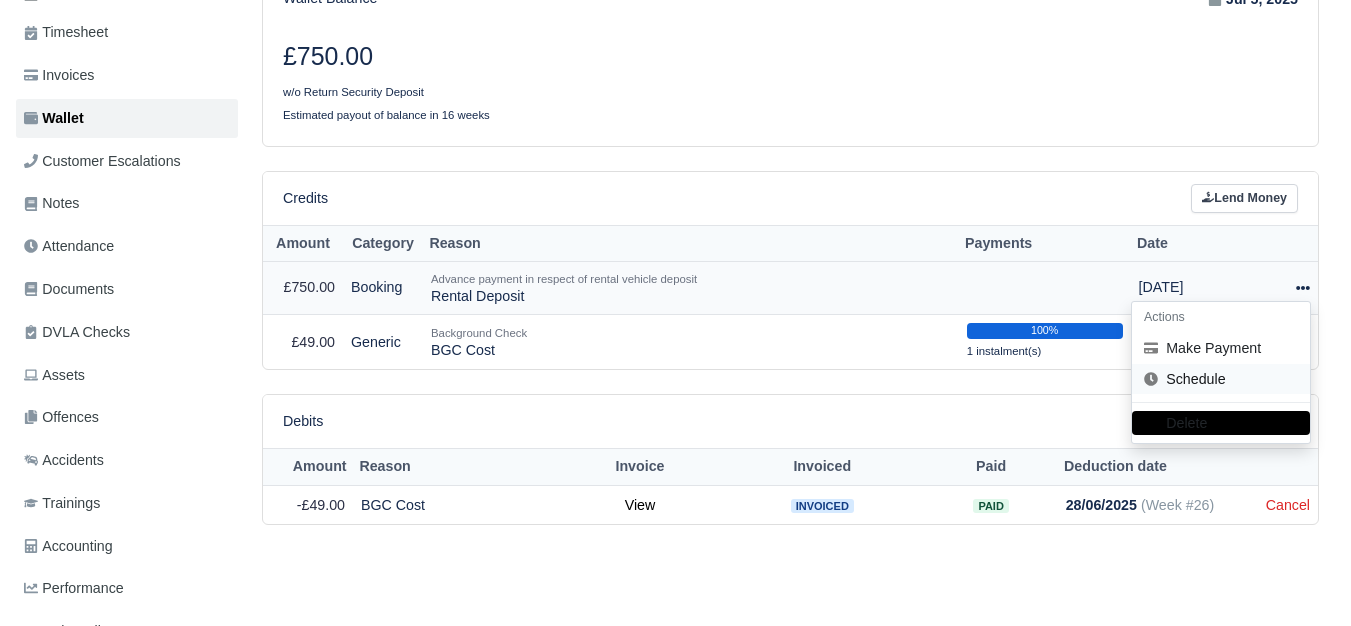 click on "Schedule" at bounding box center [1221, 379] 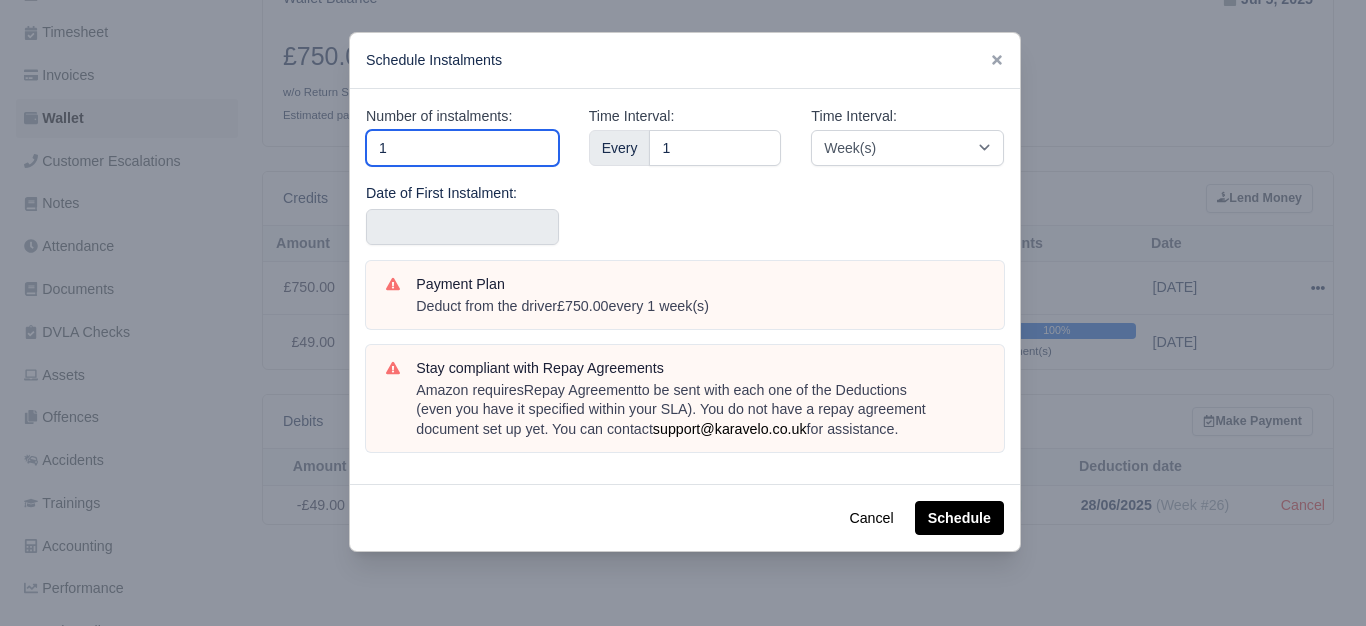 click on "1" at bounding box center (462, 148) 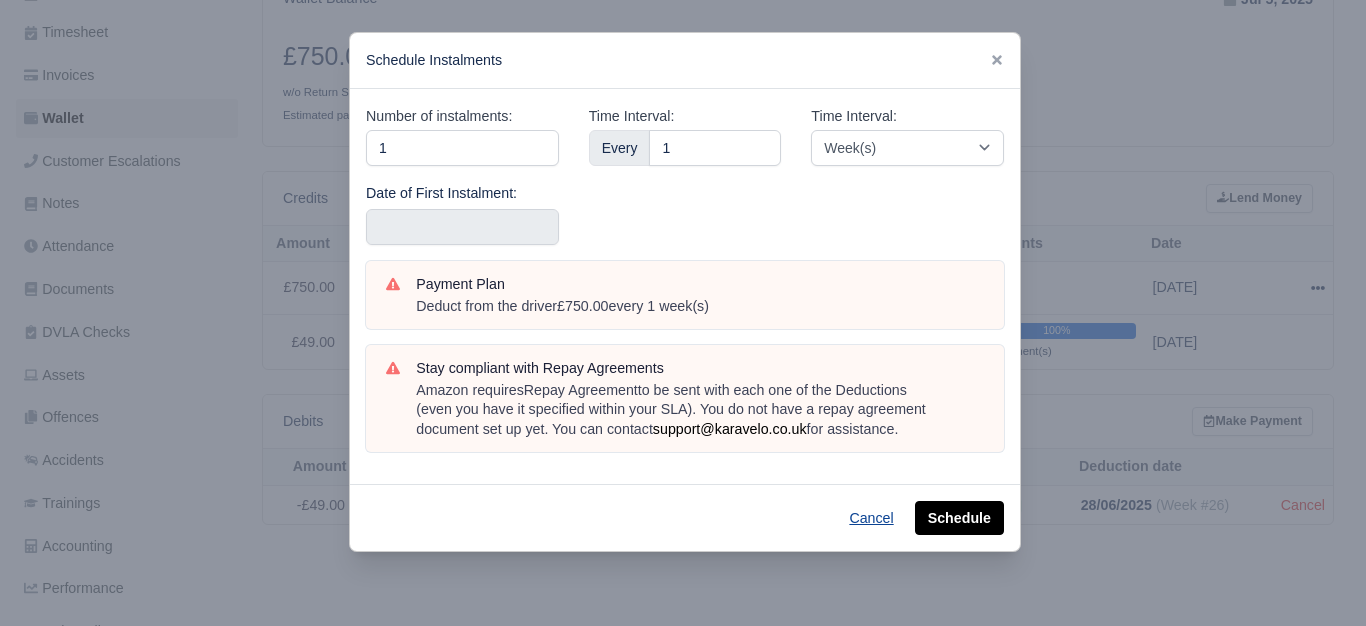 click on "Cancel" at bounding box center (871, 518) 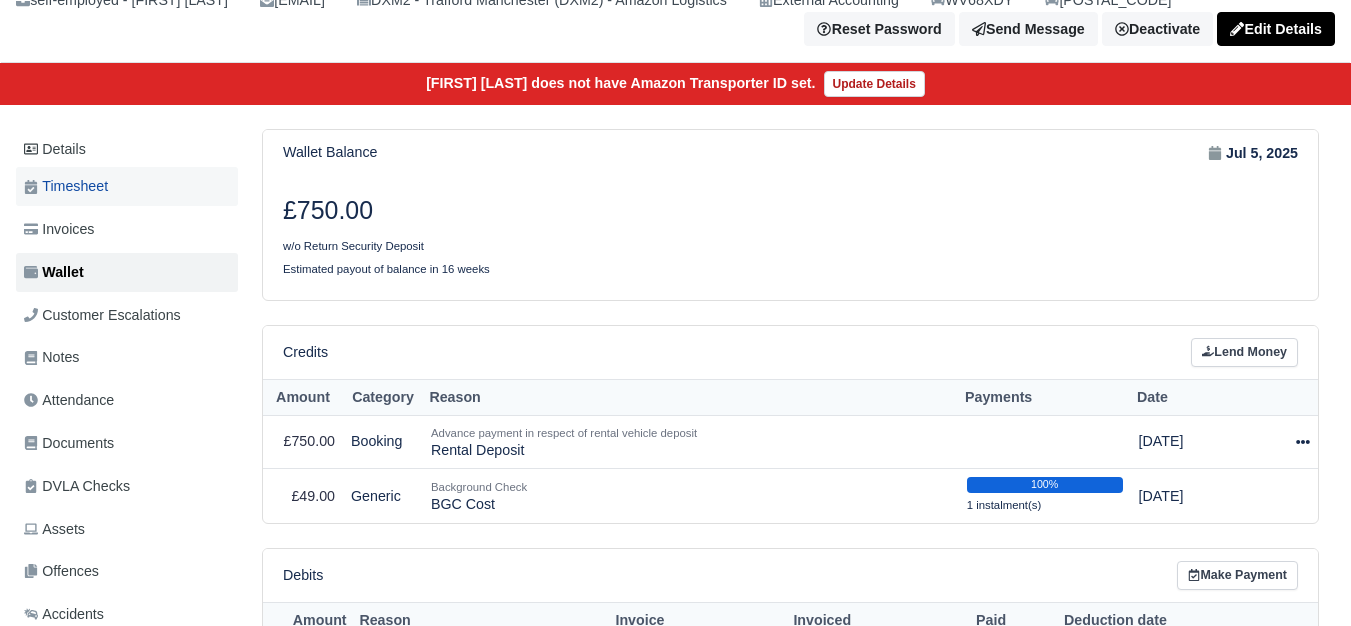 scroll, scrollTop: 167, scrollLeft: 0, axis: vertical 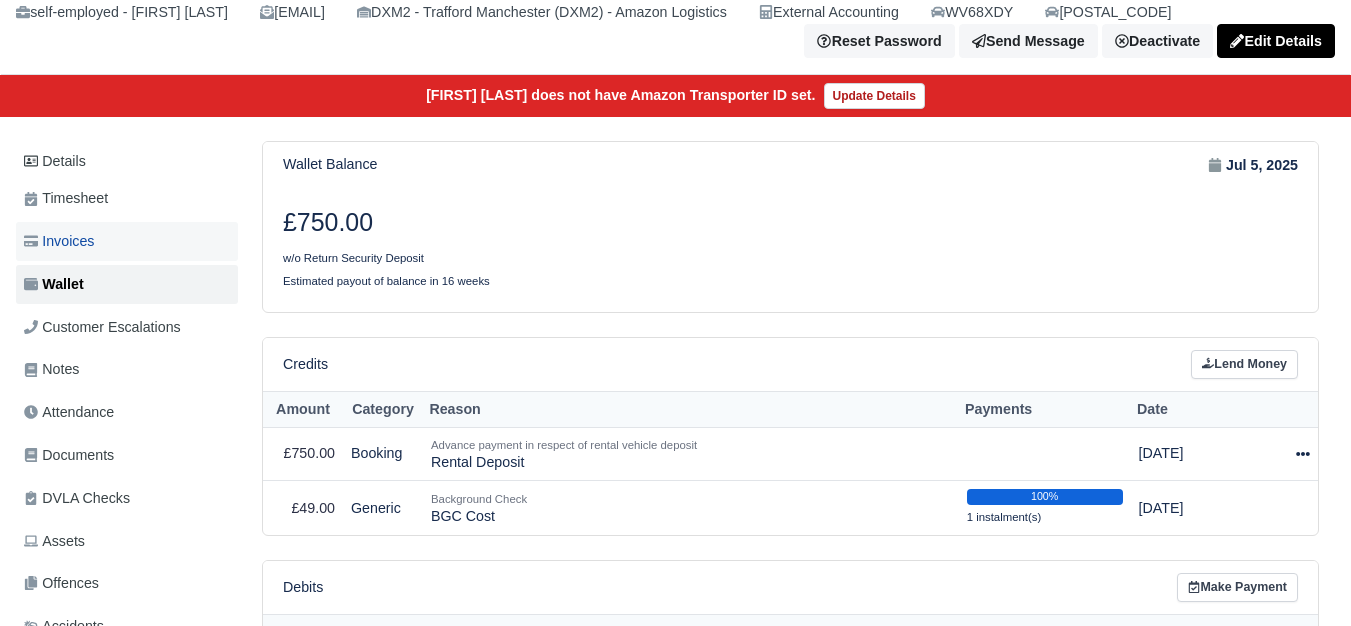 click on "Invoices" at bounding box center (127, 241) 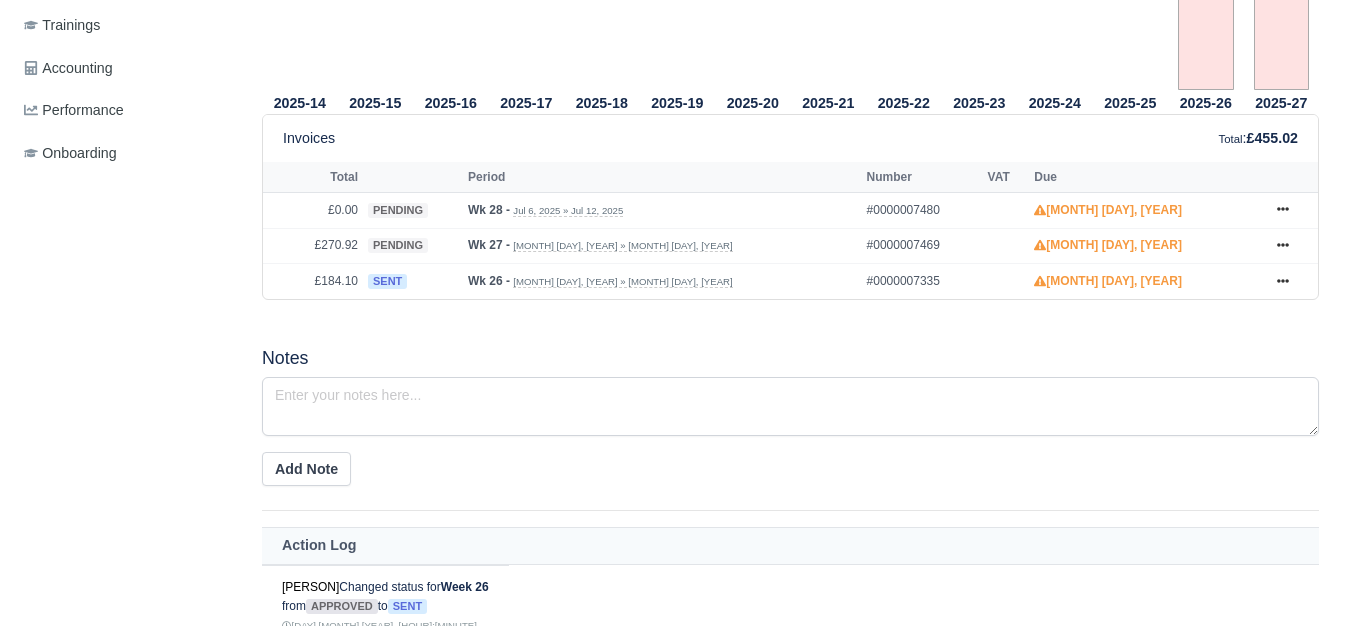 scroll, scrollTop: 276, scrollLeft: 0, axis: vertical 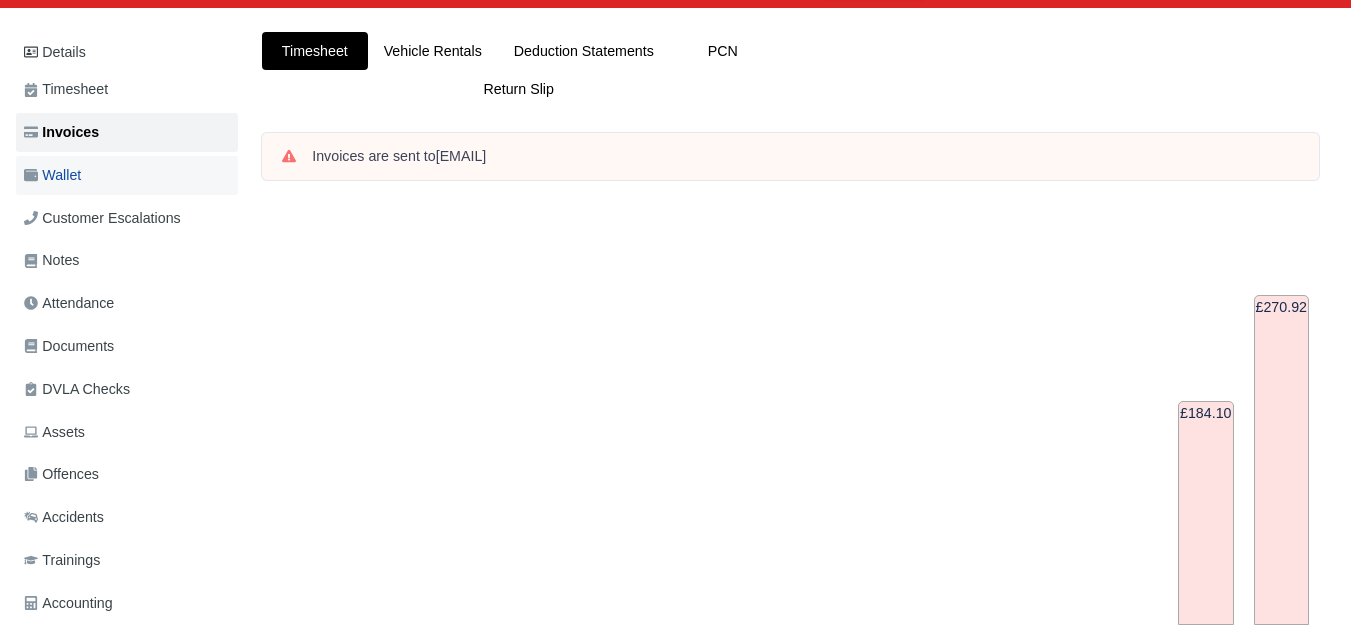 click on "Wallet" at bounding box center [127, 175] 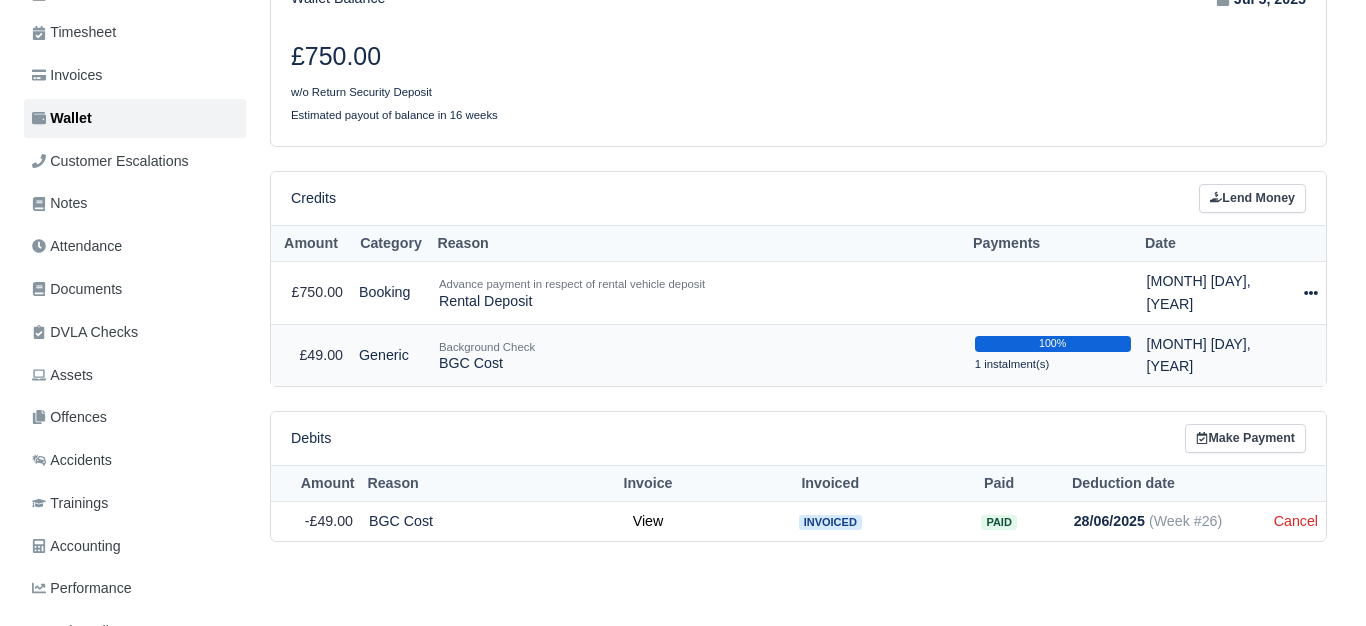 scroll, scrollTop: 333, scrollLeft: 0, axis: vertical 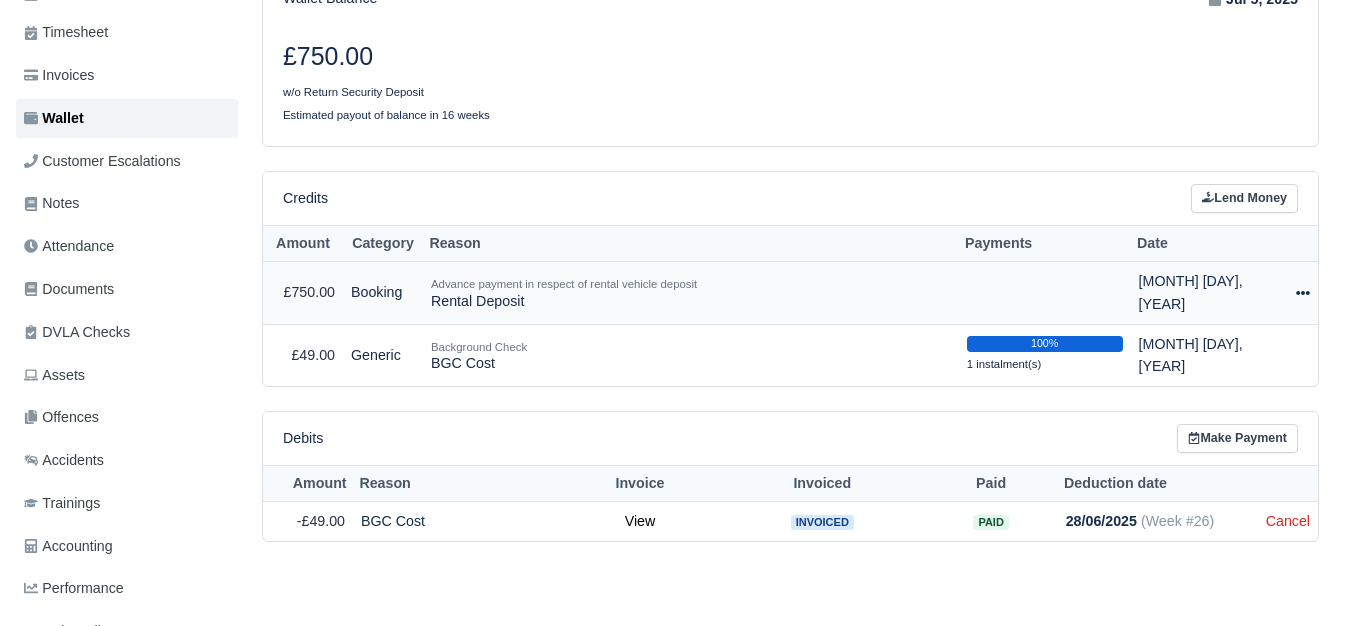 click at bounding box center [1303, 293] 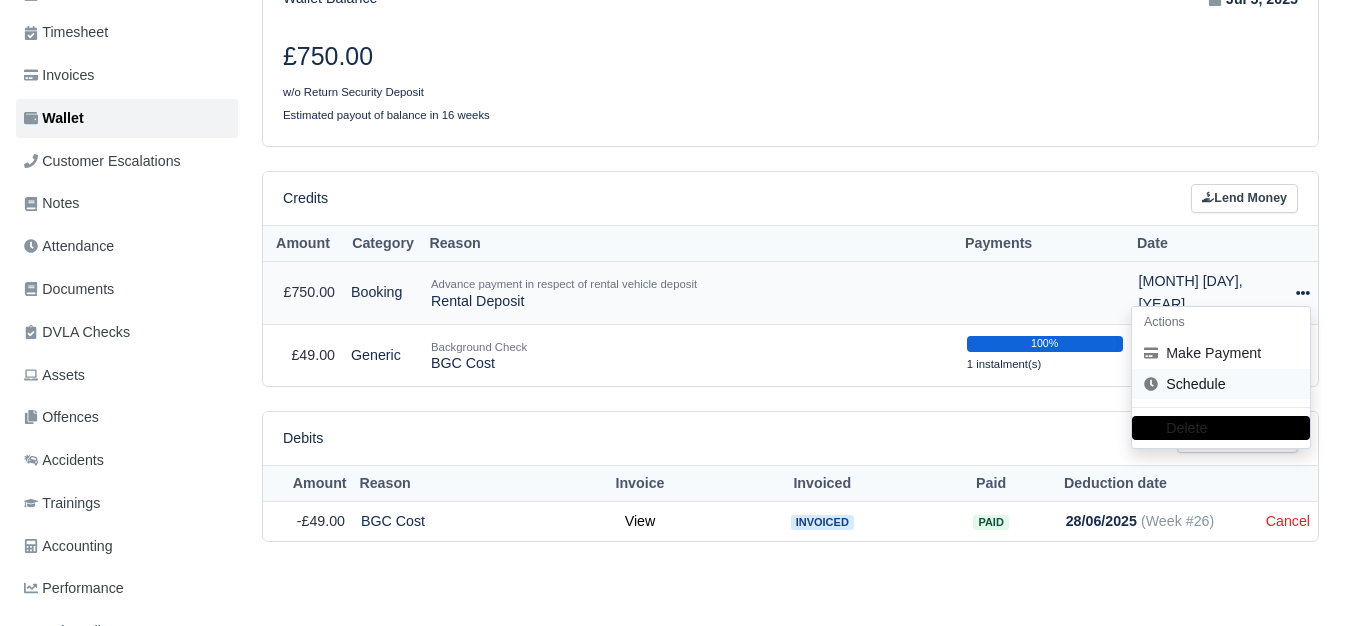 click on "Schedule" at bounding box center (1221, 384) 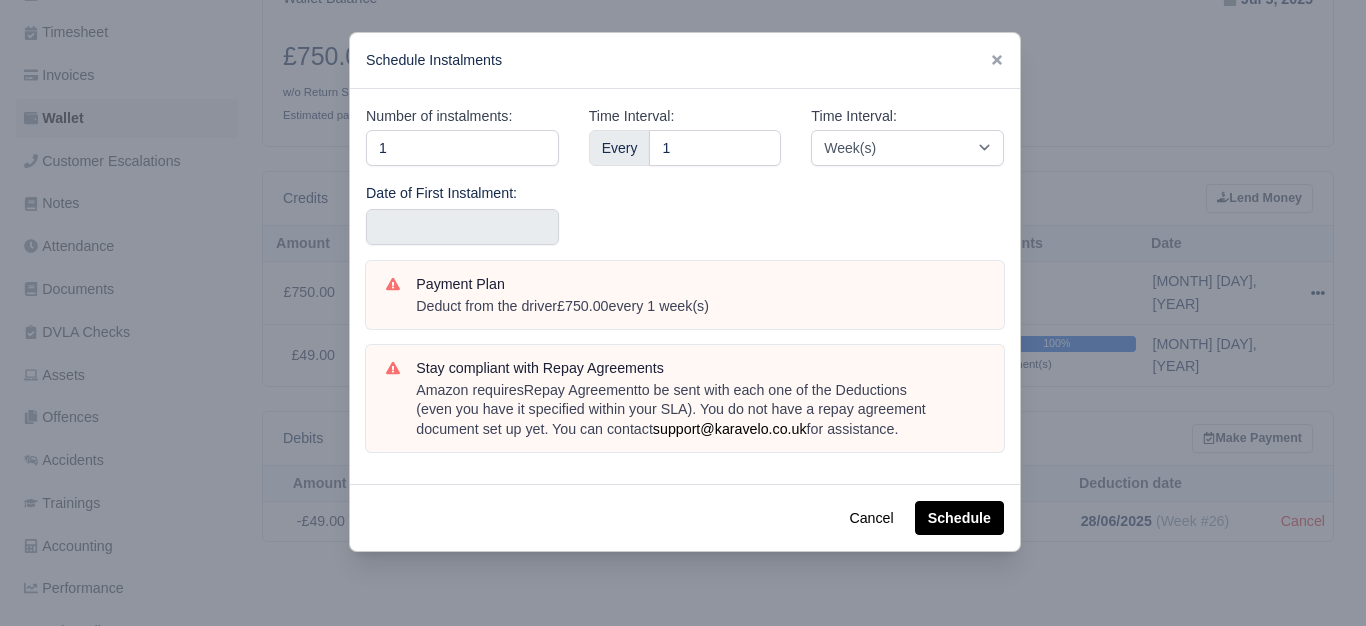 click on "Number of instalments:" at bounding box center (439, 116) 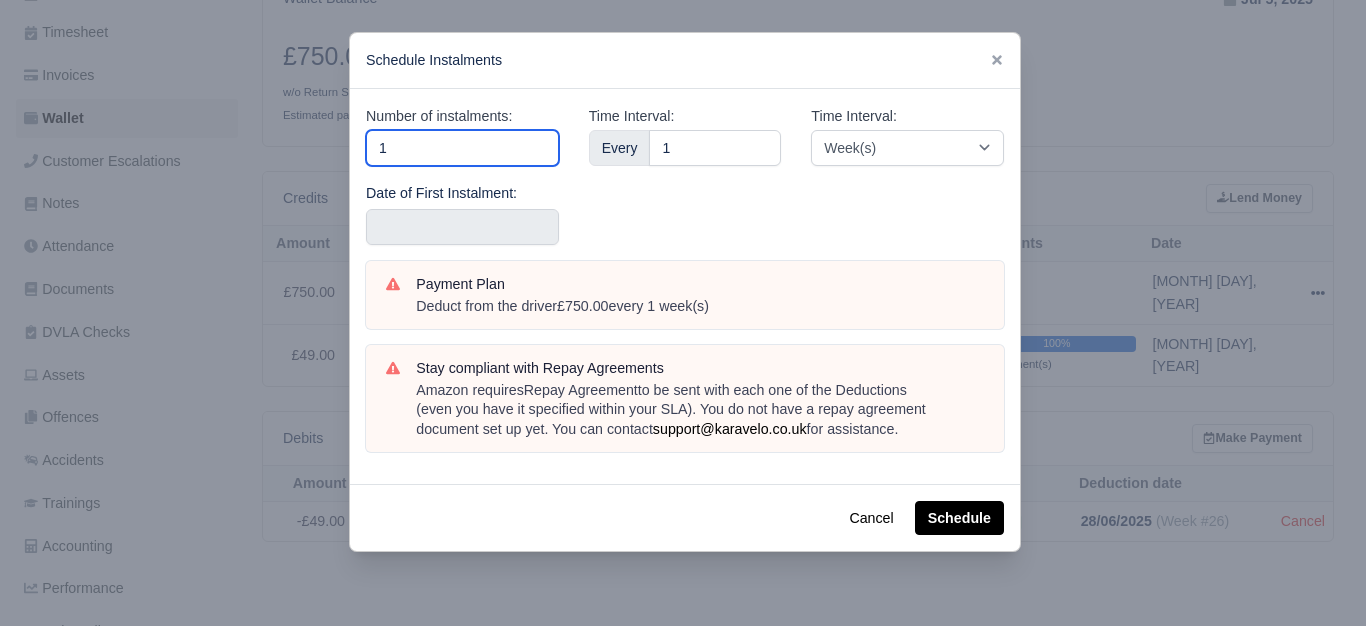 click on "1" at bounding box center [462, 148] 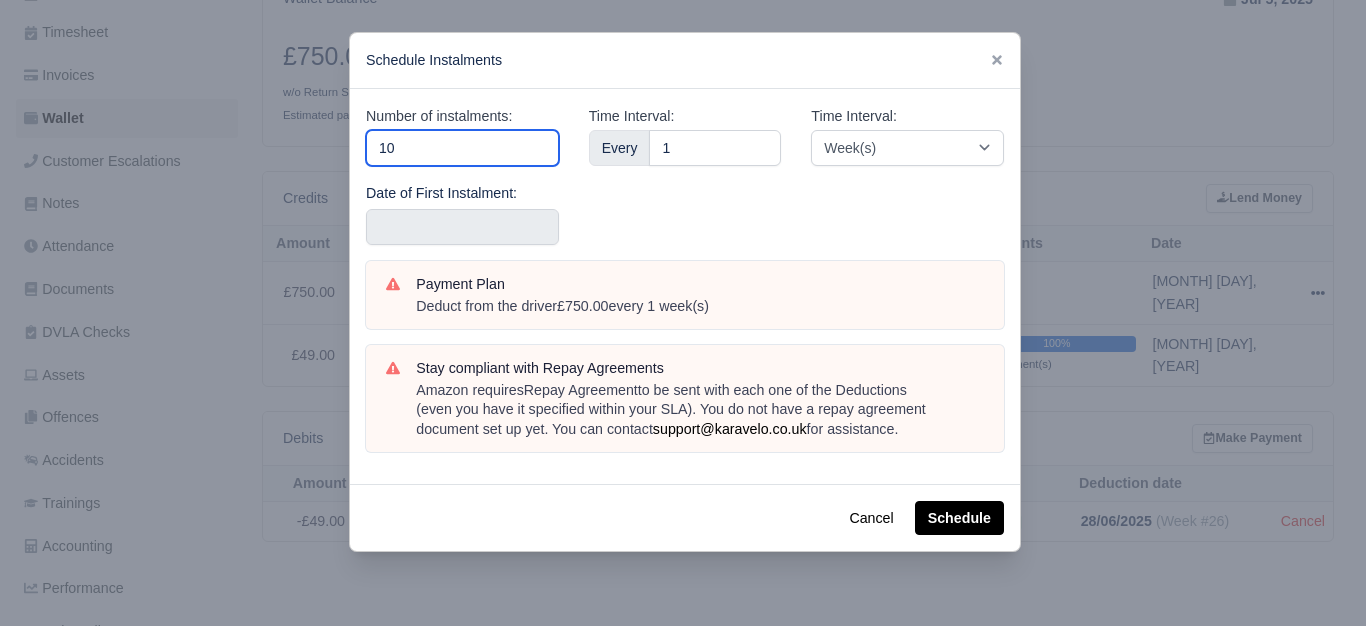 type on "10" 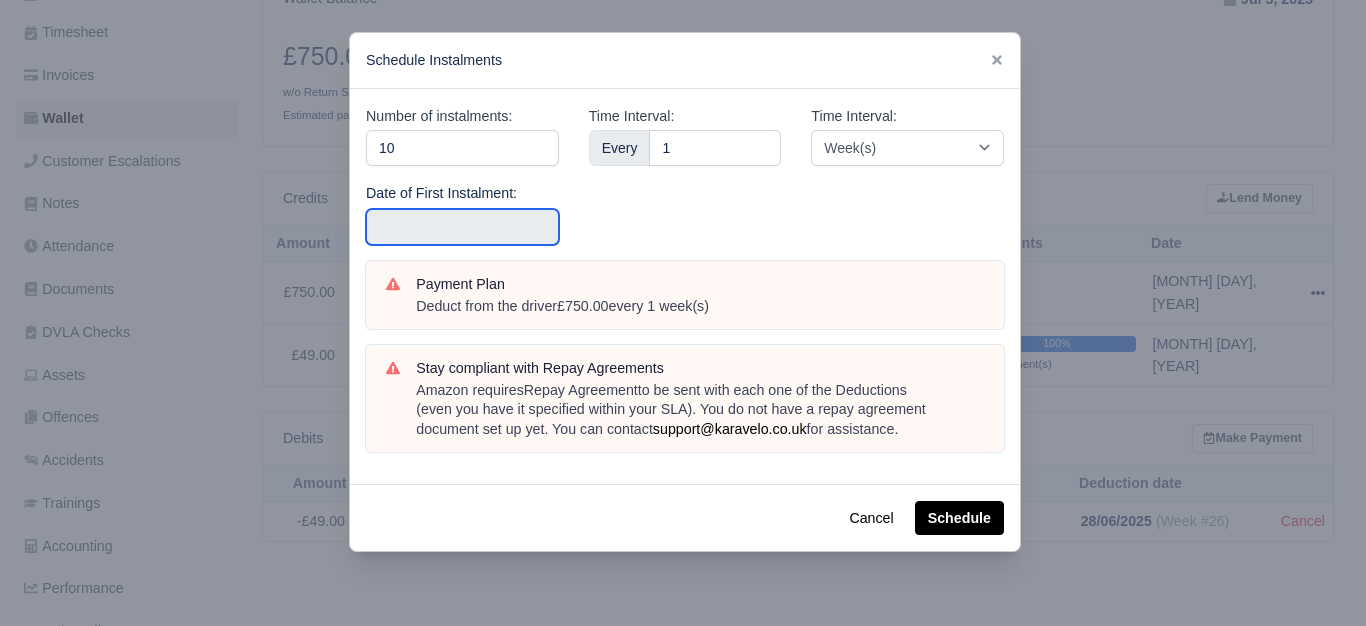 click at bounding box center [462, 148] 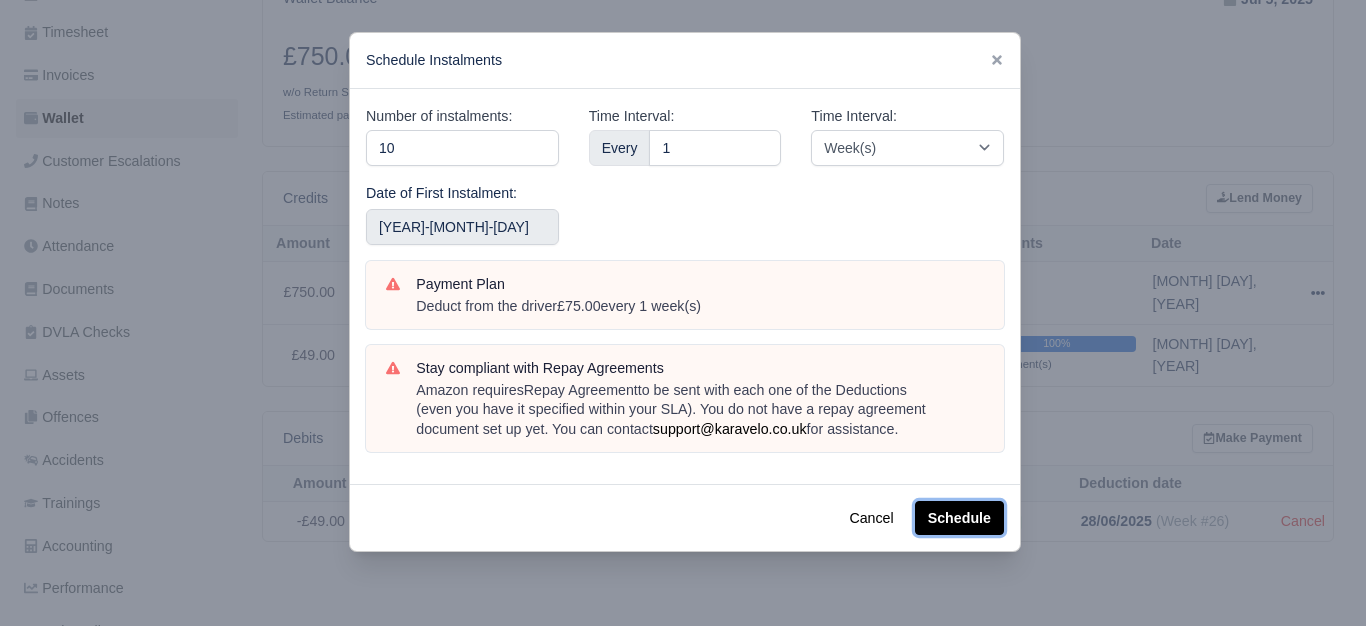 click on "Schedule" at bounding box center [959, 518] 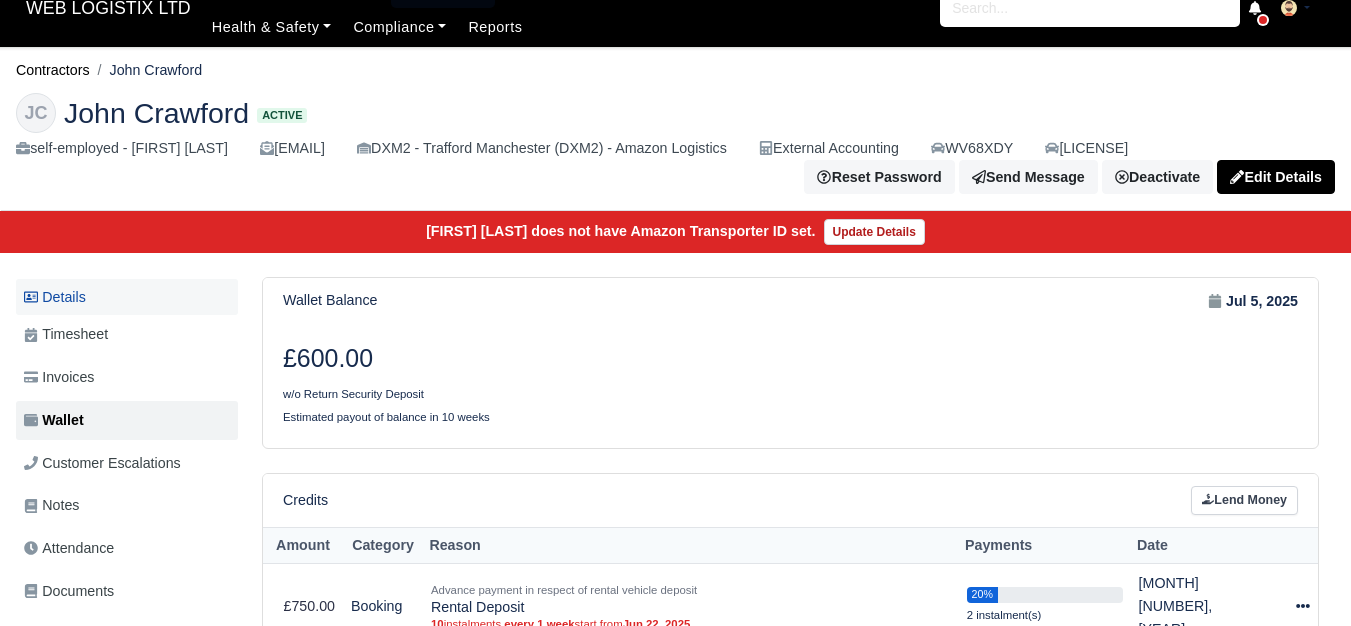 scroll, scrollTop: 0, scrollLeft: 0, axis: both 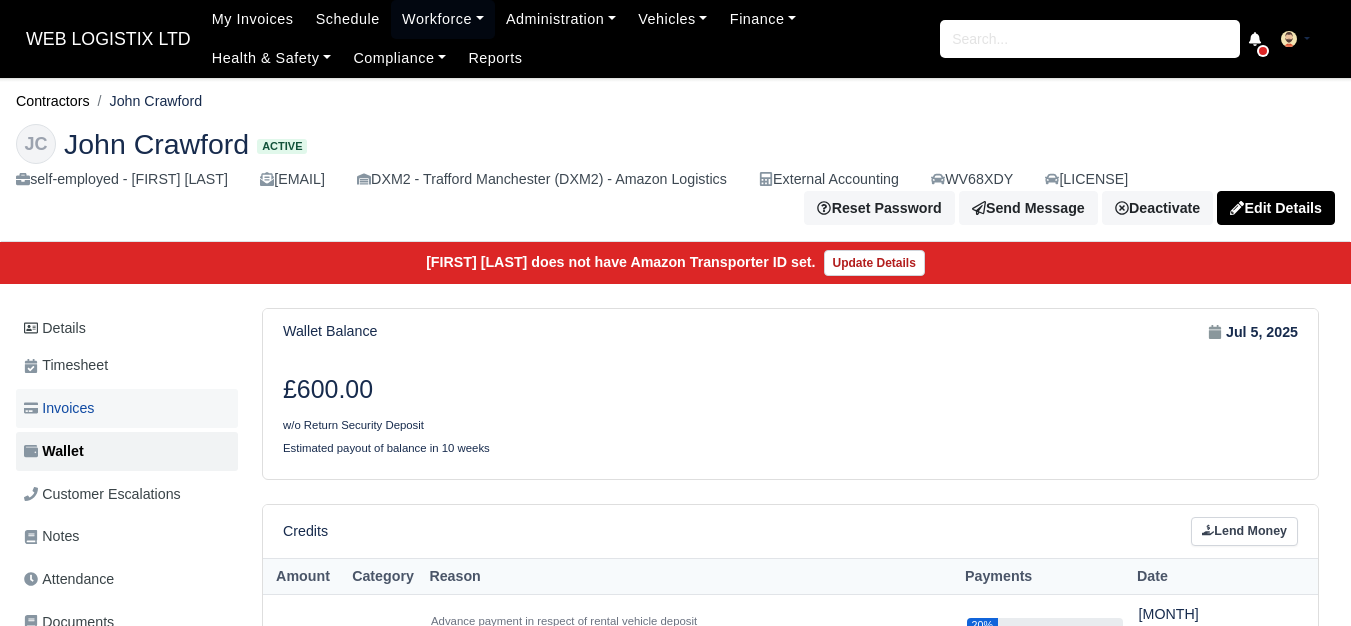 click on "Invoices" at bounding box center (59, 408) 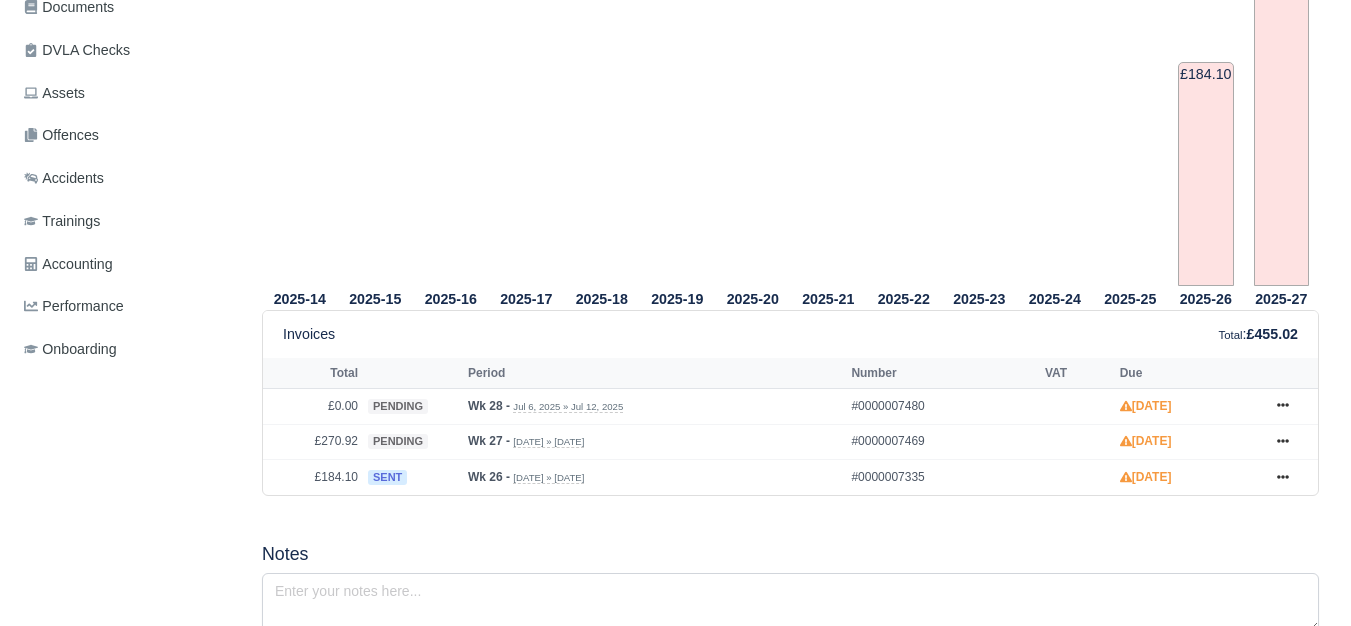 scroll, scrollTop: 833, scrollLeft: 0, axis: vertical 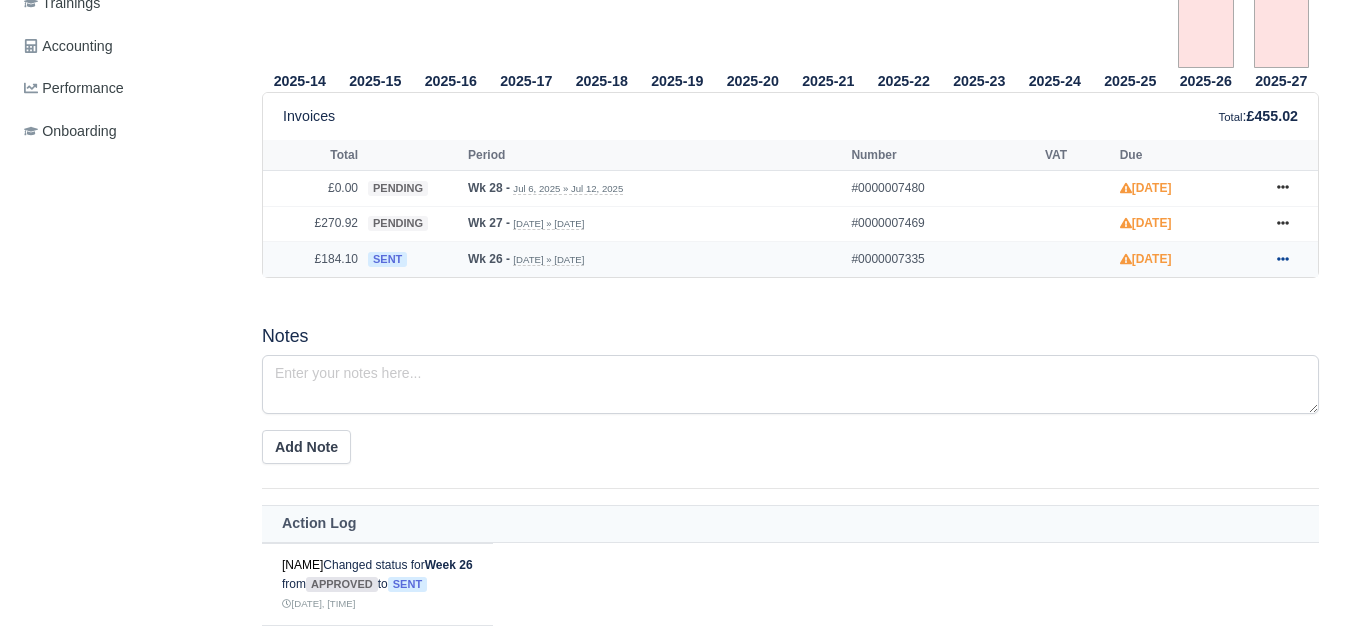 click at bounding box center (1283, 188) 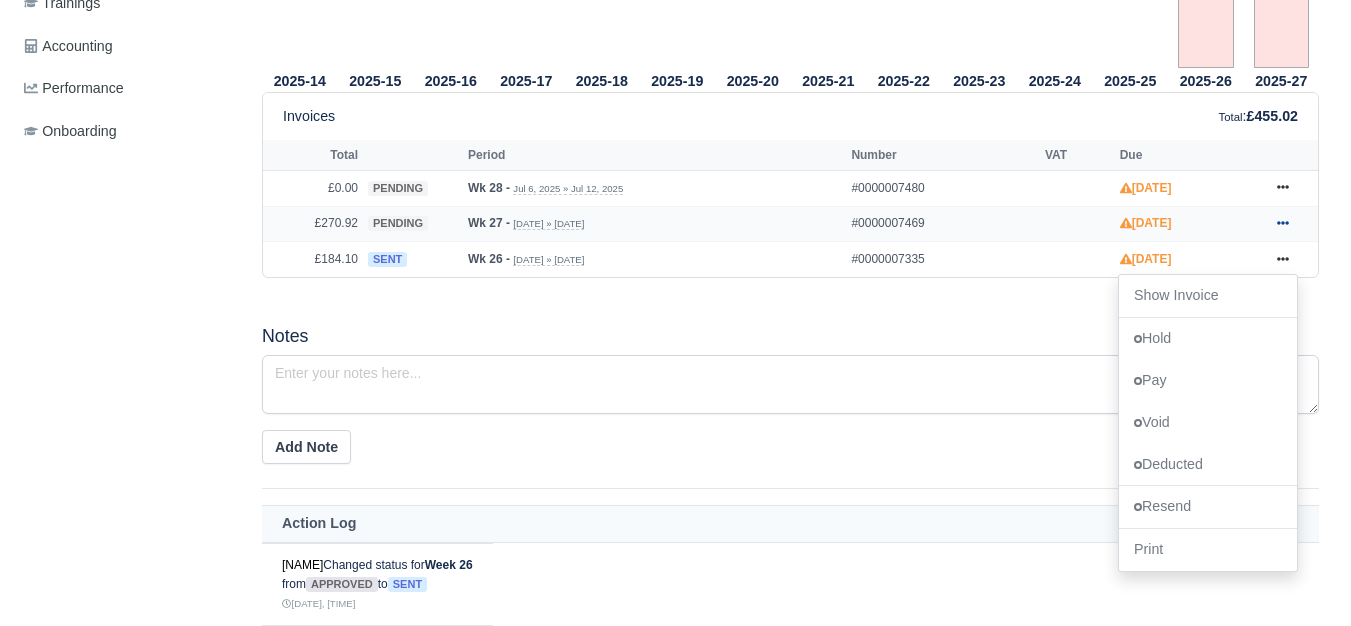 click at bounding box center (1283, 188) 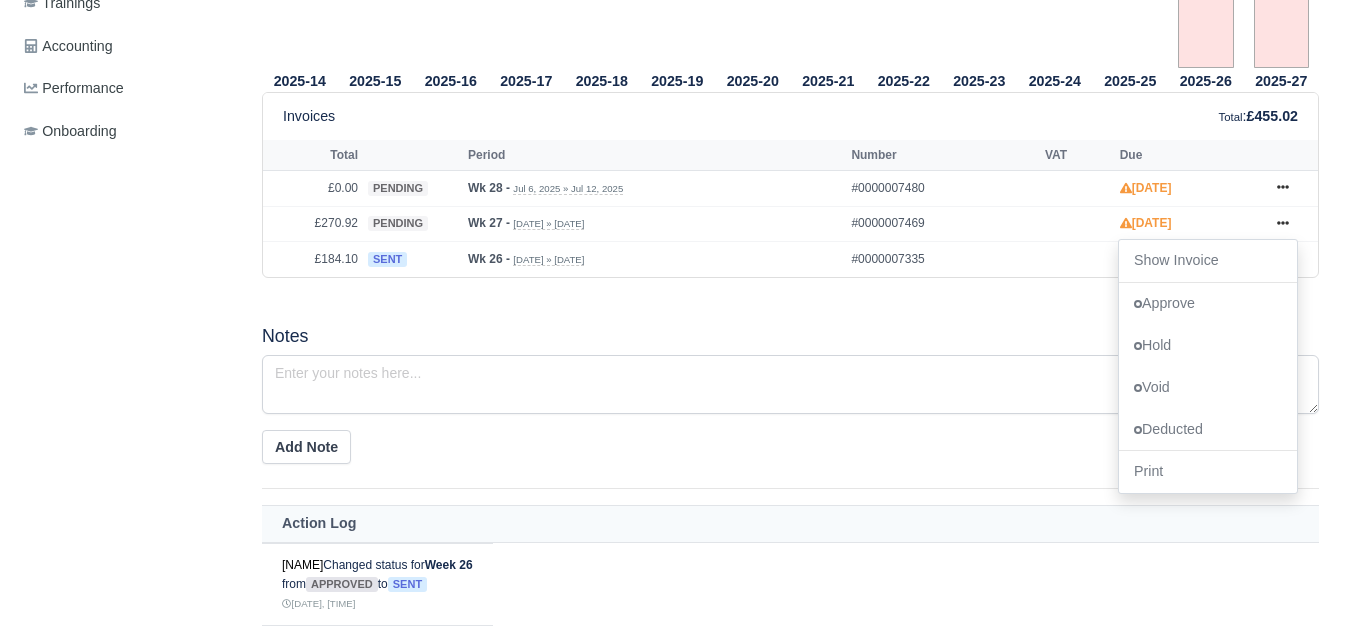 click on "2025-14
2025-15
2025-16
2025-17
2025-18
2025-19
2025-20
2025-21 2025-22" at bounding box center [790, 173] 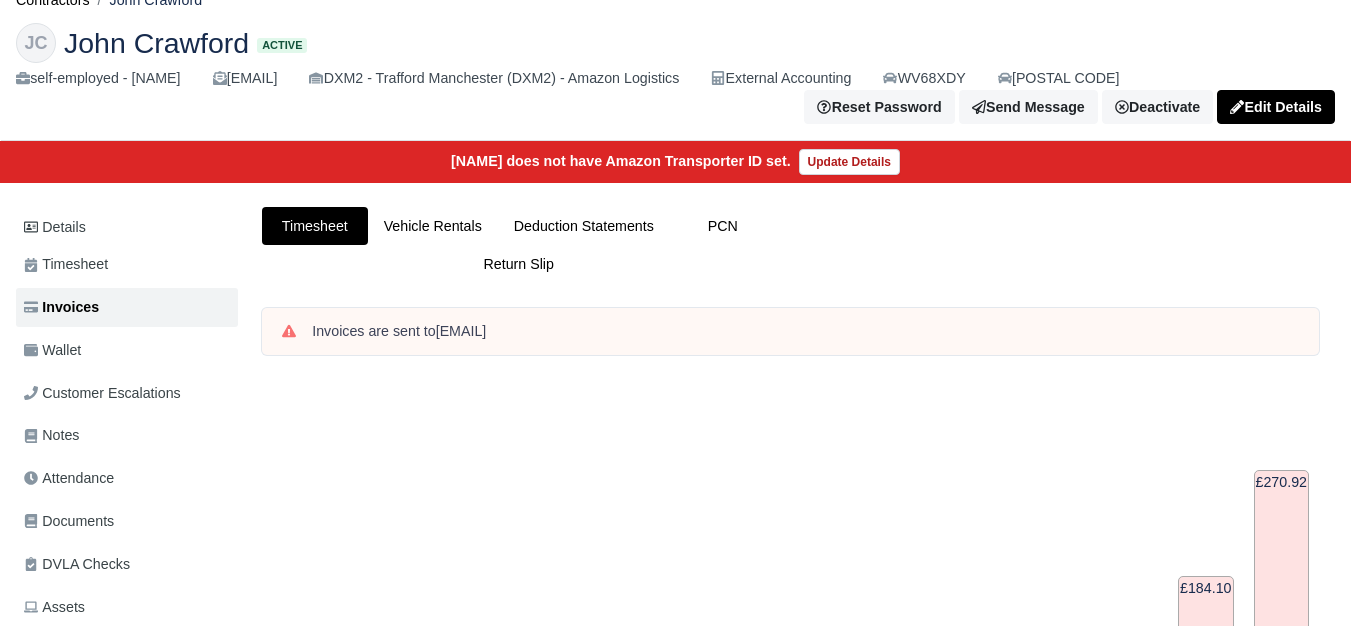 scroll, scrollTop: 0, scrollLeft: 0, axis: both 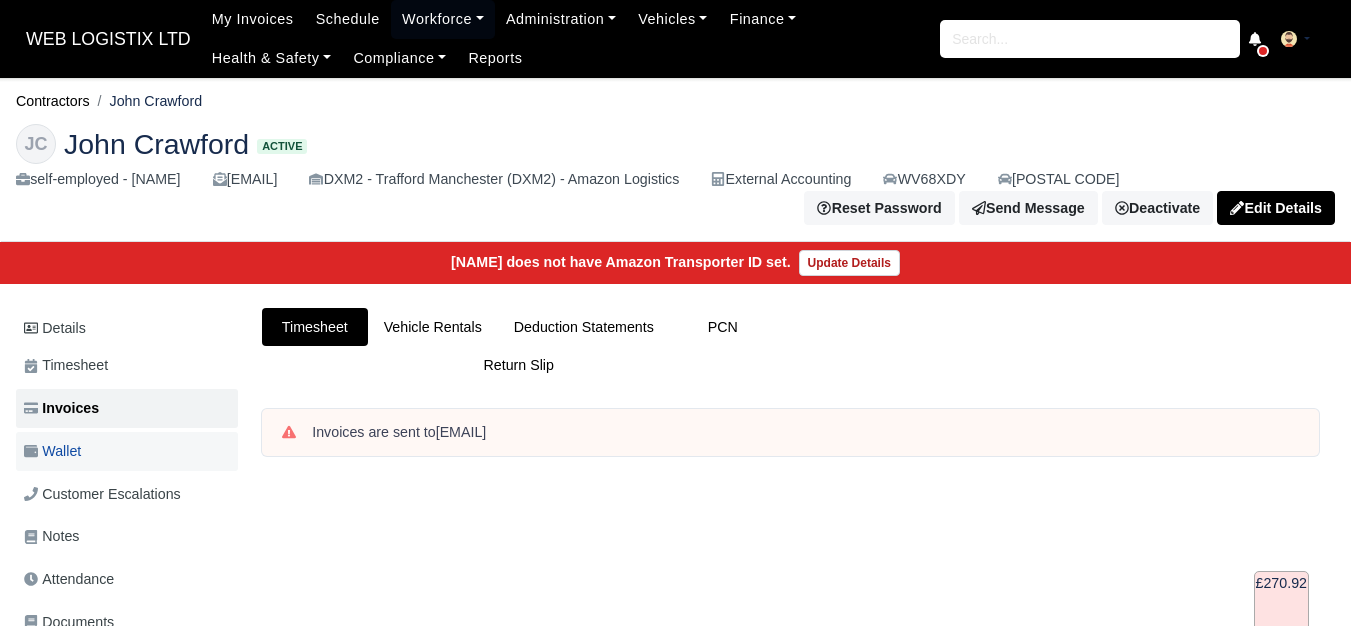 click on "Wallet" at bounding box center [127, 451] 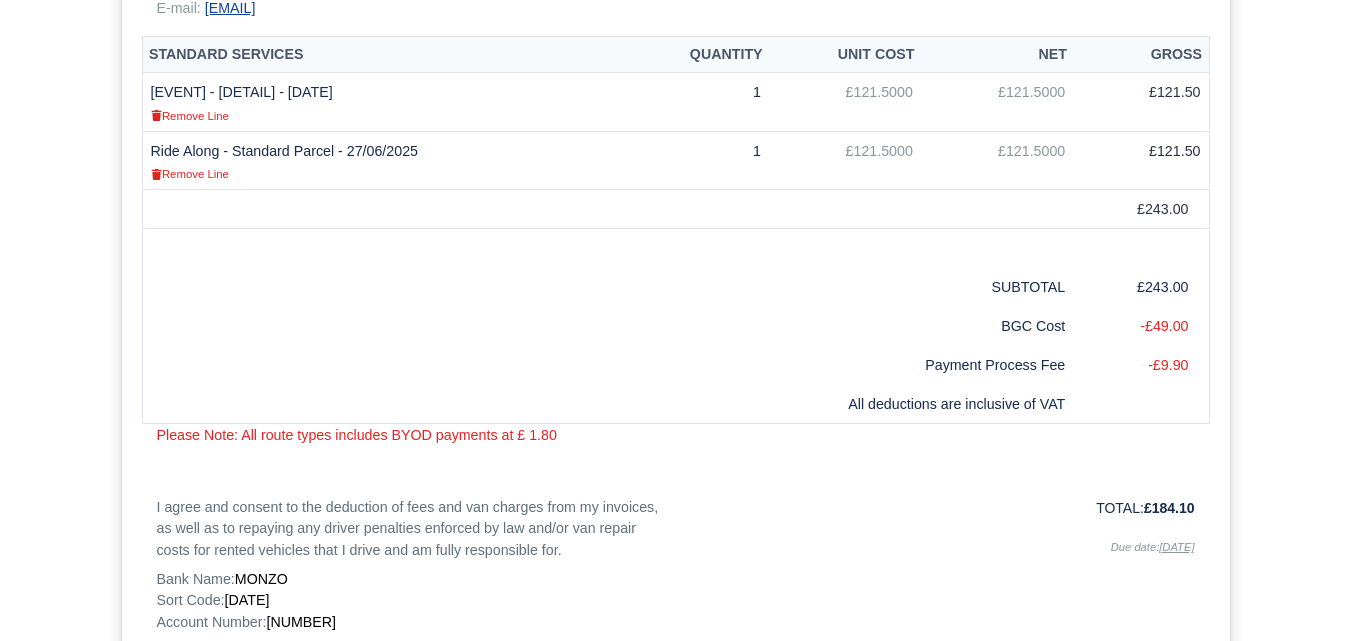 scroll, scrollTop: 667, scrollLeft: 0, axis: vertical 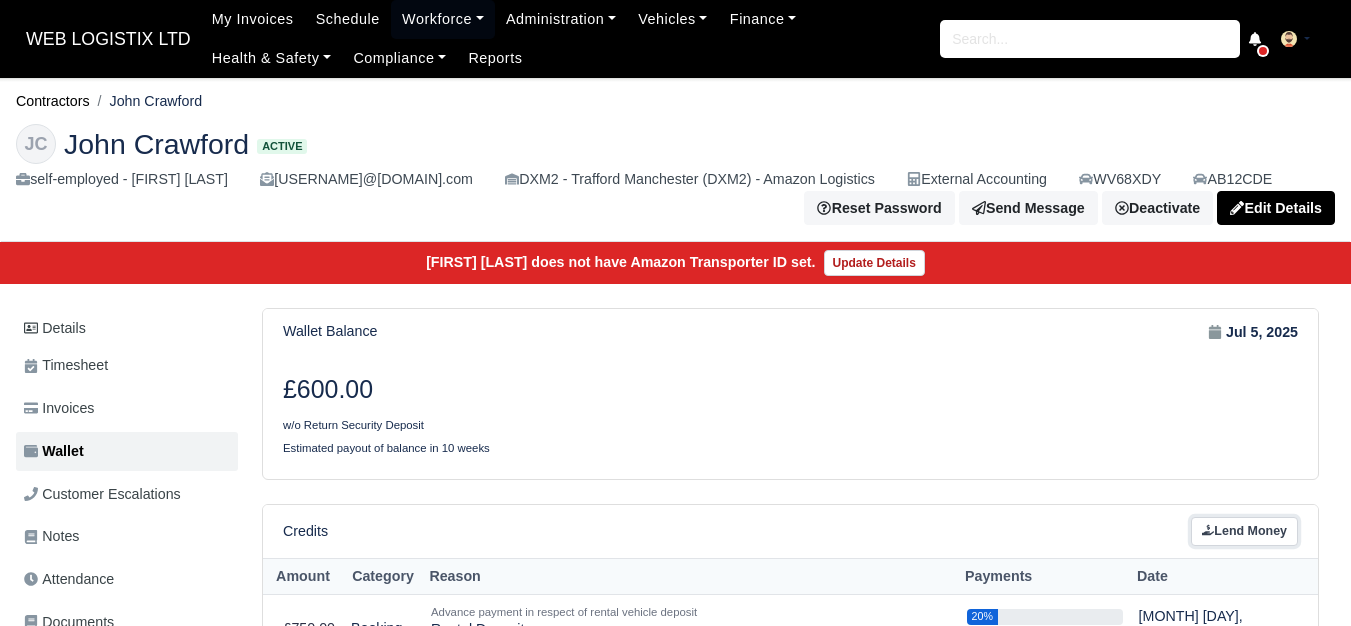 click on "Lend Money" at bounding box center (1244, 531) 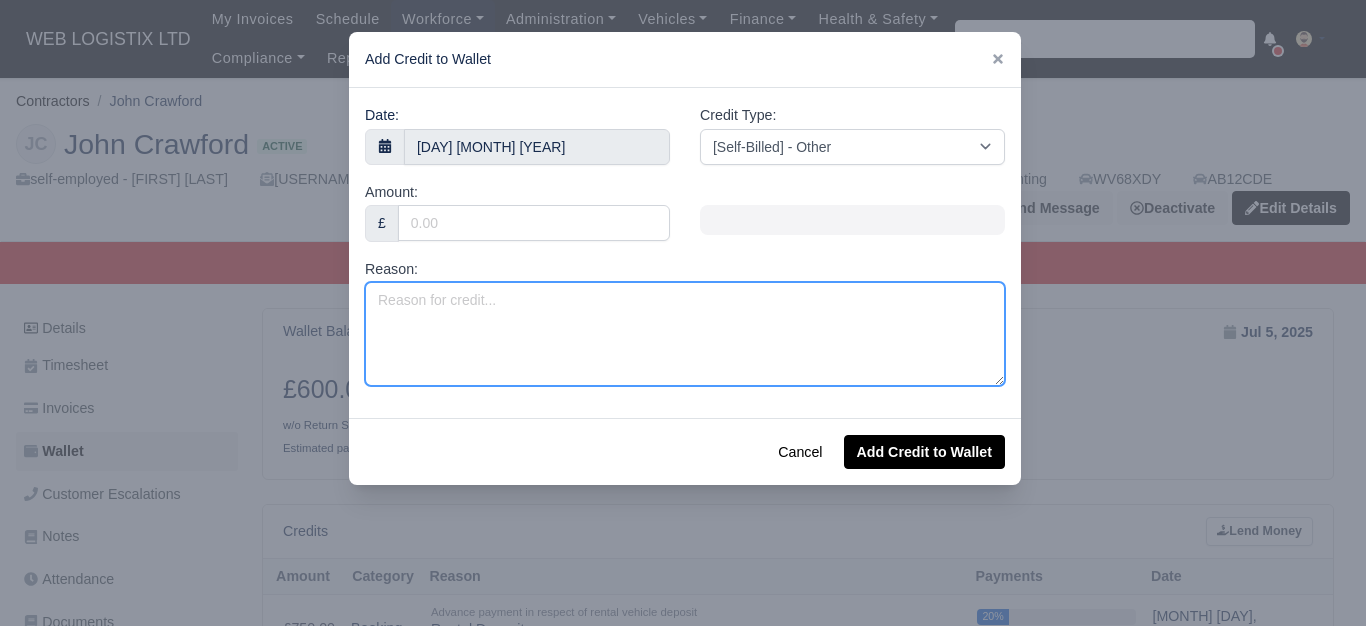 click on "Reason:" at bounding box center (685, 334) 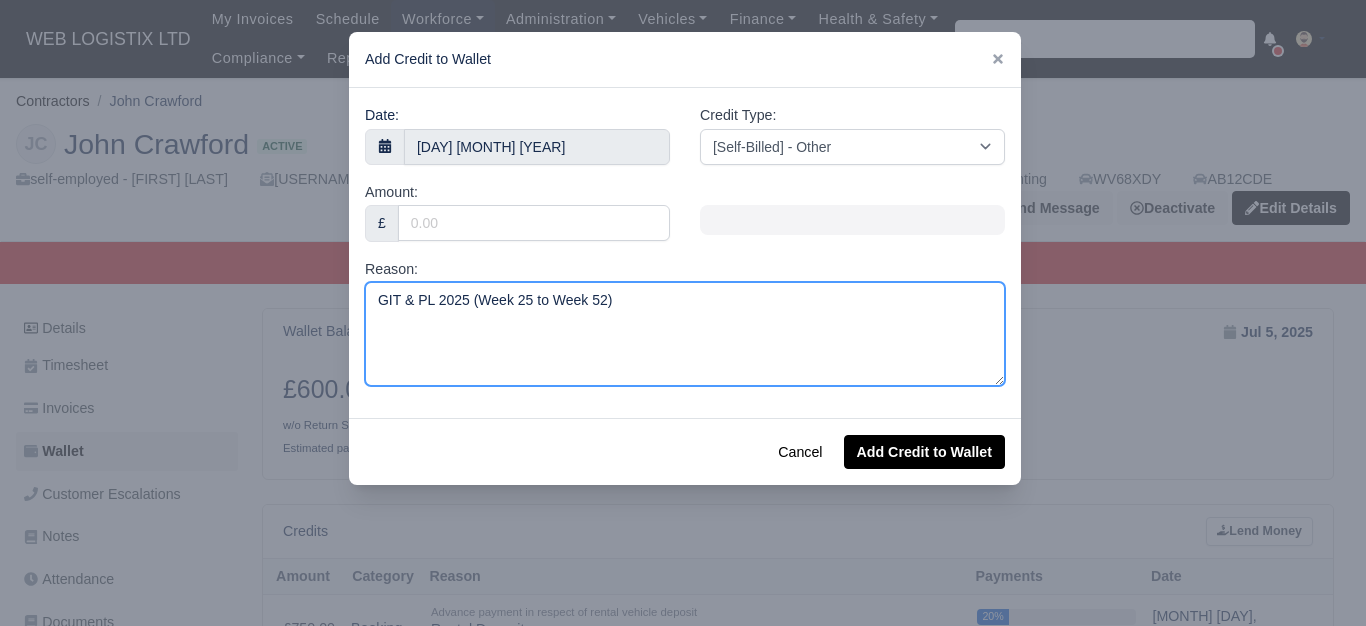 click on "GIT & PL 2025 (Week 25 to Week 52)" at bounding box center [685, 334] 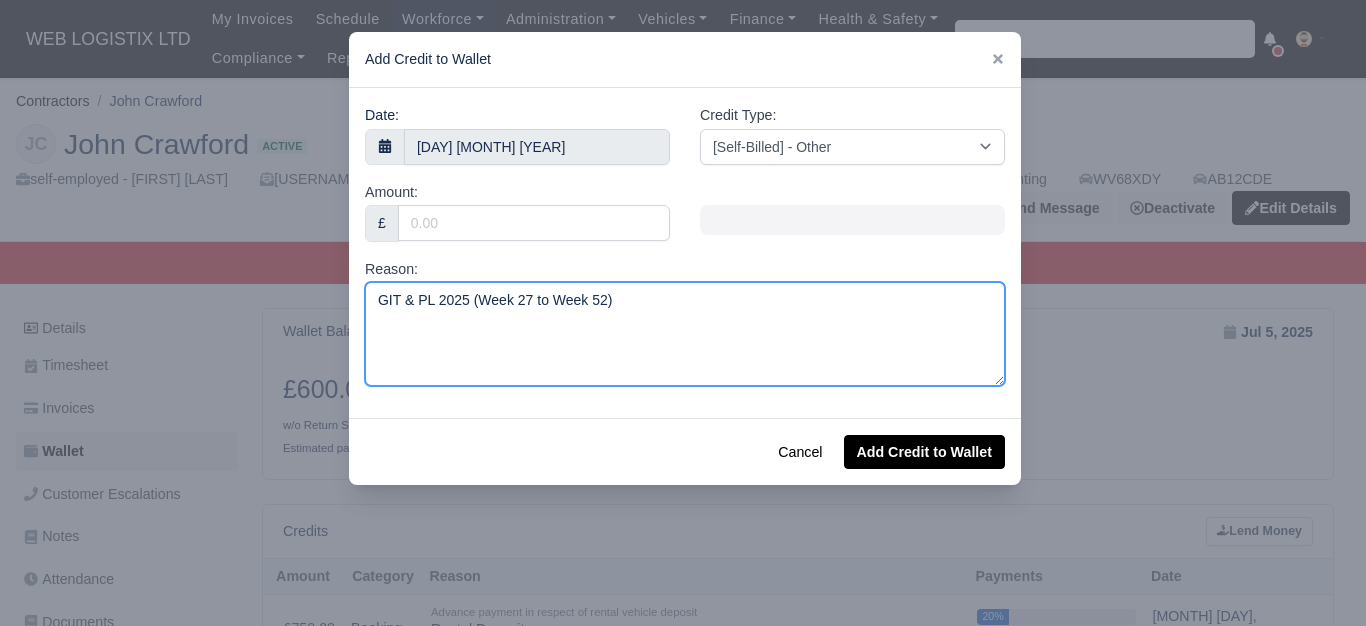 type on "GIT & PL 2025 (Week 27 to Week 52)" 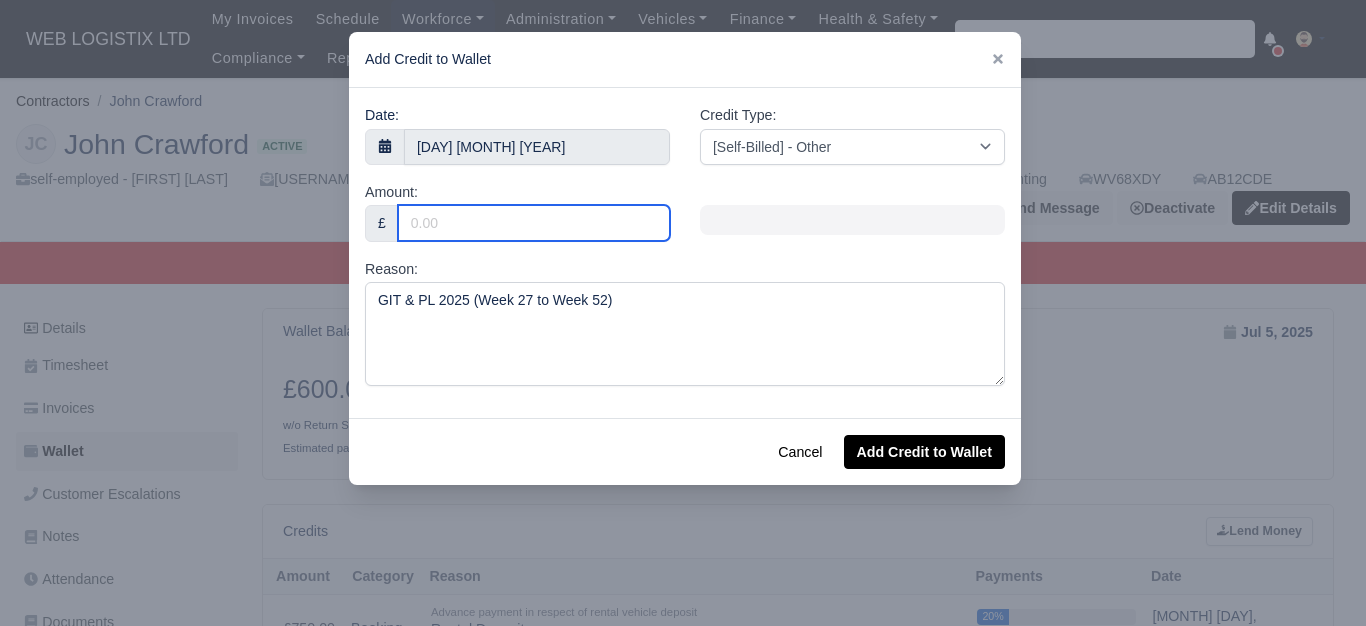 click on "Amount:" at bounding box center (534, 223) 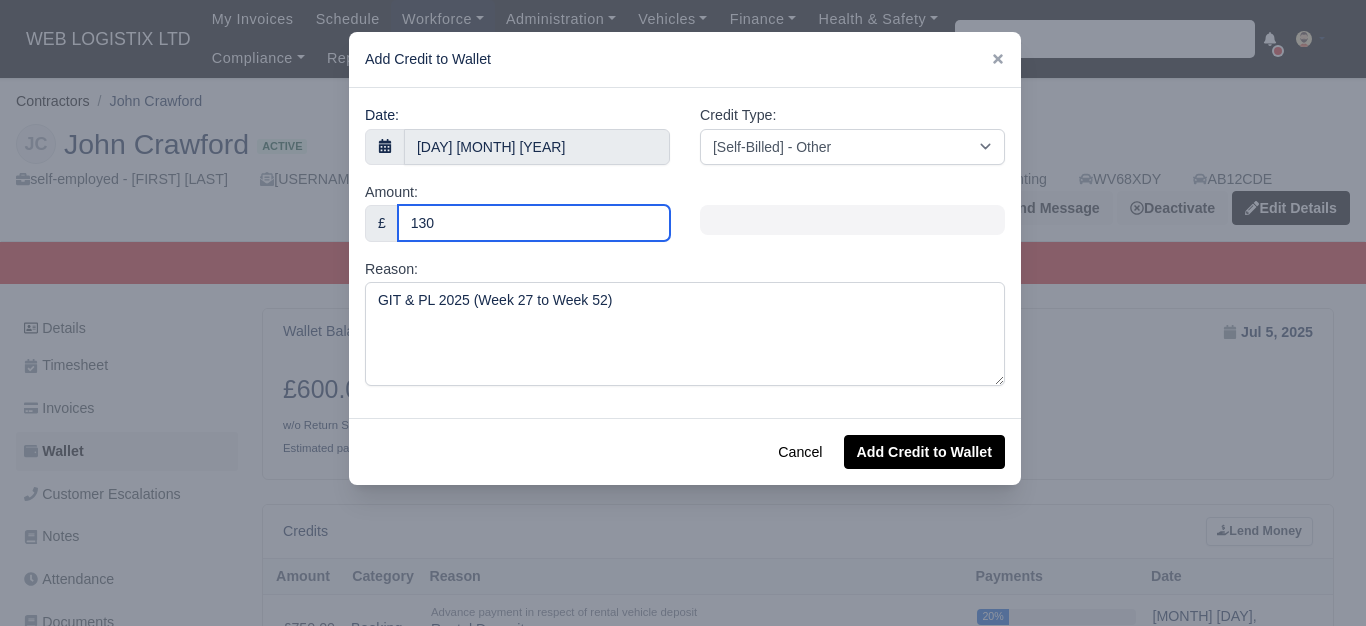 type on "130" 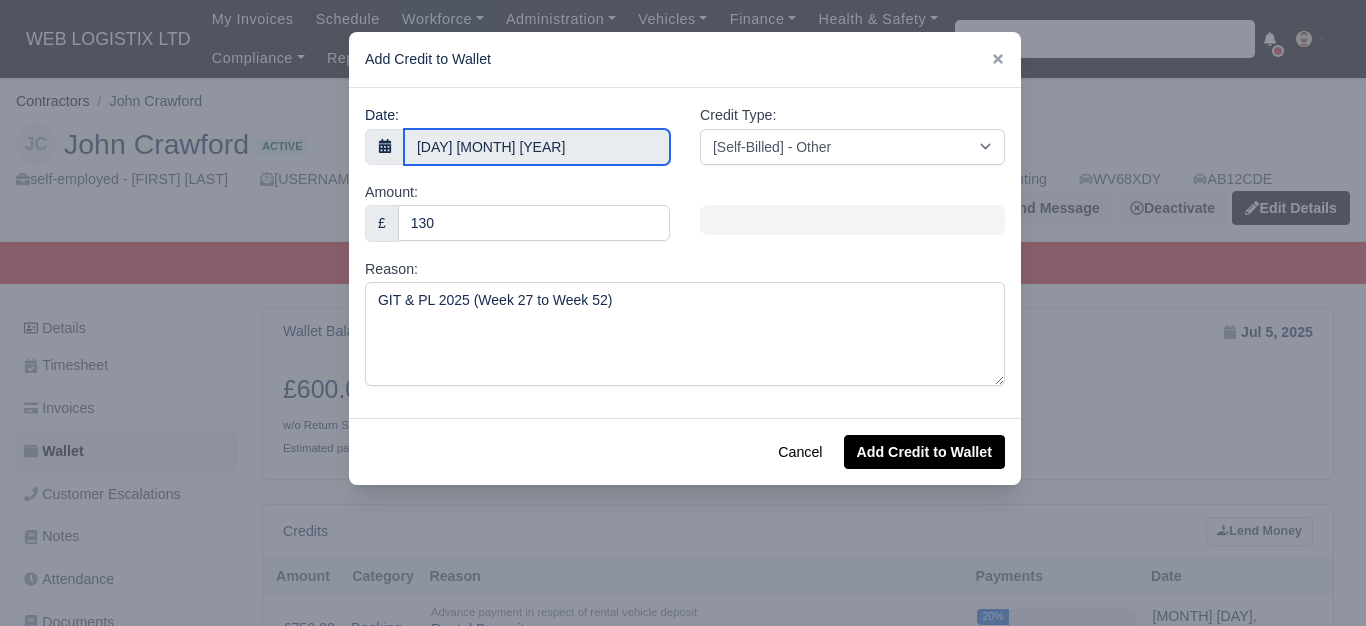 click on "5 July 2025" at bounding box center (537, 147) 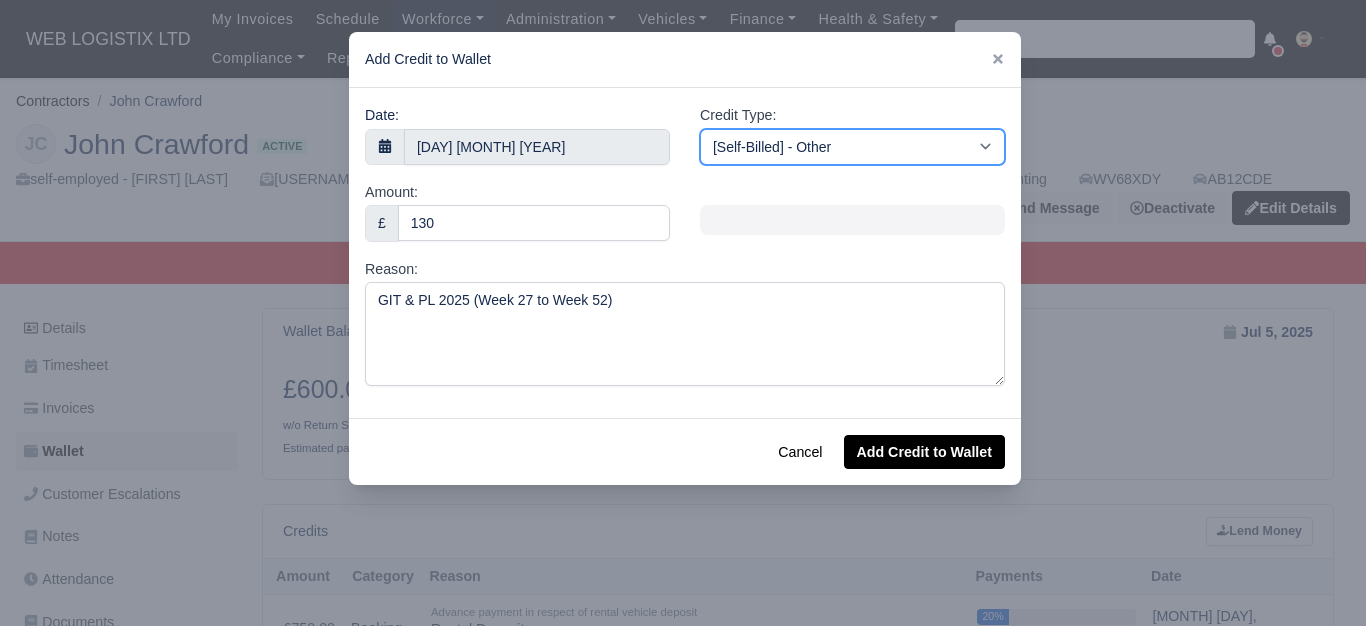 click on "[Self-Billed] - Other
[Self-Billed] - Negative Invoice
[Self-Billed] - Keychain
[Self-Billed] - Background Check
[Self-Billed] - Fuel Advance Payment
[Self-Billed] - Prepayment for Upcoming Work
[Rental] - Other
[Rental] - Vehicle Wash
[Rental] - Repayment in respect of vehicle damage
[Rental] - Vehicle Recovery Charge
[Rental] - Vehicle Pound Recovery
[Rental] - Vehicle Key Replacement
[Rental] - Vehicle Fuel Out
[Rental] - Van Fuel out/Adblue/Keychain/Van Wash/Sticker
[Rental] - Security Deposit to a maximum of £500
[Rental] - Advance payment in respect of rental vehicle deposit
[Rental] - Vehicle Violation
[Rental] - Violation Fee" at bounding box center [852, 147] 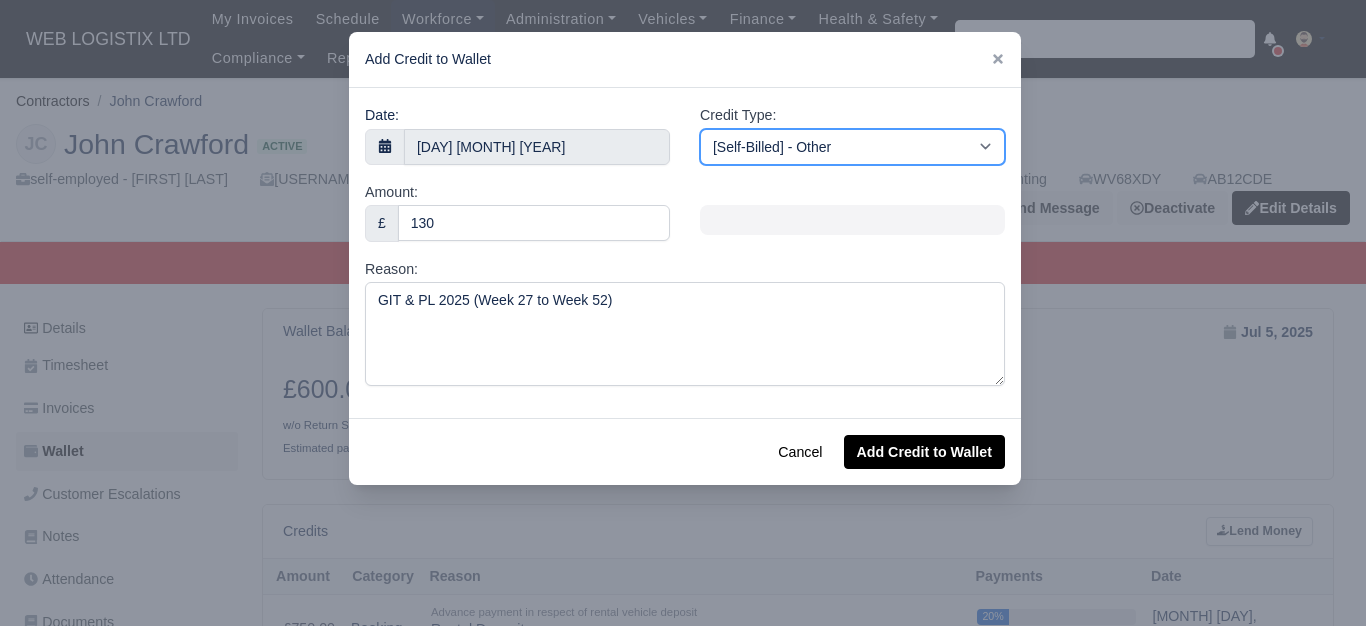 select on "storage_fee" 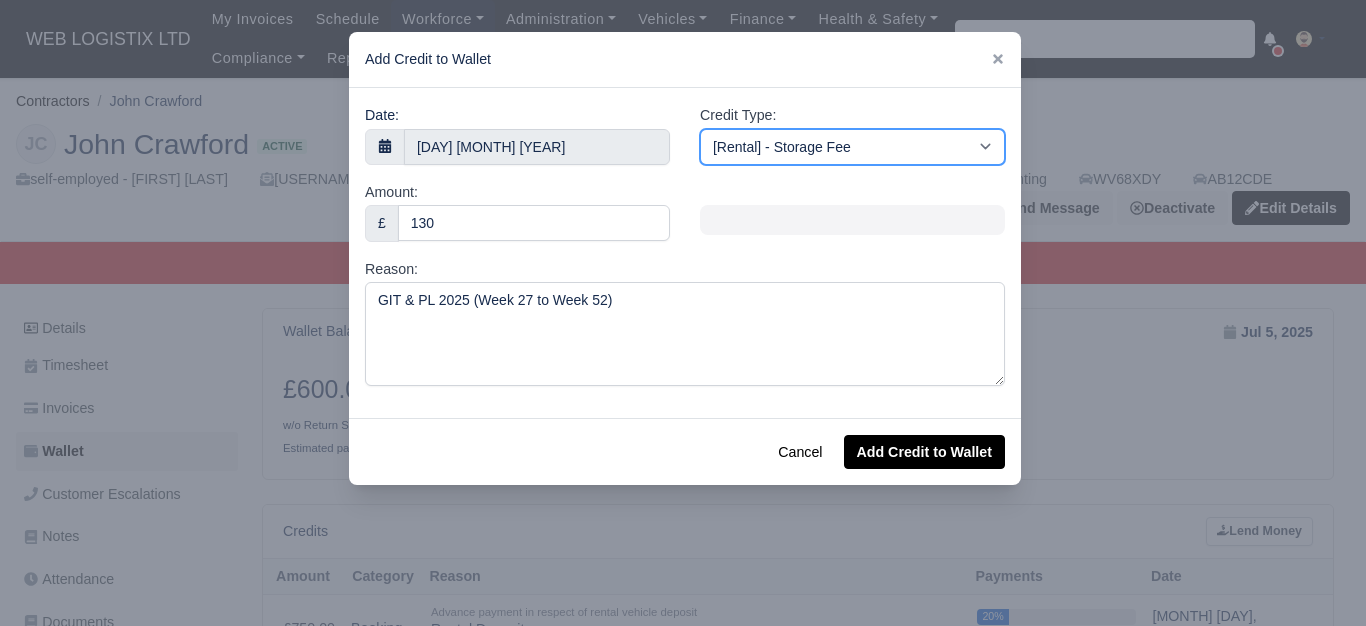 click on "[Self-Billed] - Other
[Self-Billed] - Negative Invoice
[Self-Billed] - Keychain
[Self-Billed] - Background Check
[Self-Billed] - Fuel Advance Payment
[Self-Billed] - Prepayment for Upcoming Work
[Rental] - Other
[Rental] - Vehicle Wash
[Rental] - Repayment in respect of vehicle damage
[Rental] - Vehicle Recovery Charge
[Rental] - Vehicle Pound Recovery
[Rental] - Vehicle Key Replacement
[Rental] - Vehicle Fuel Out
[Rental] - Van Fuel out/Adblue/Keychain/Van Wash/Sticker
[Rental] - Security Deposit to a maximum of £500
[Rental] - Advance payment in respect of rental vehicle deposit
[Rental] - Vehicle Violation
[Rental] - Violation Fee" at bounding box center [852, 147] 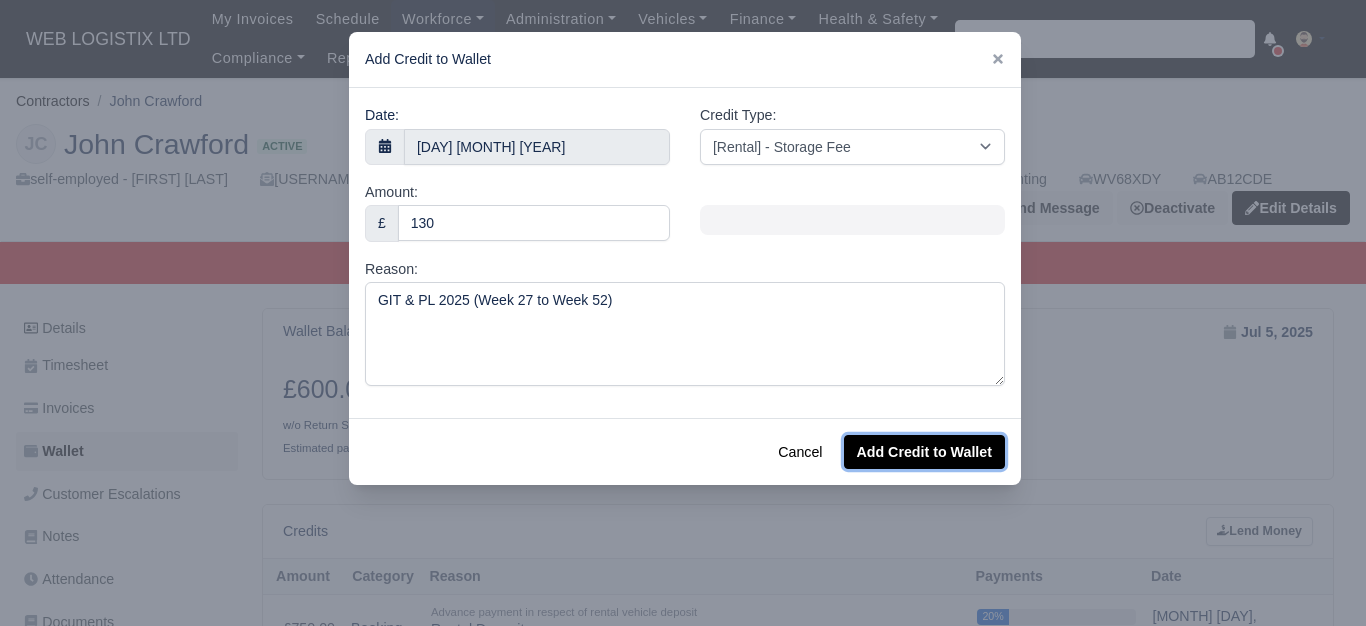 click on "Add Credit to Wallet" at bounding box center [924, 452] 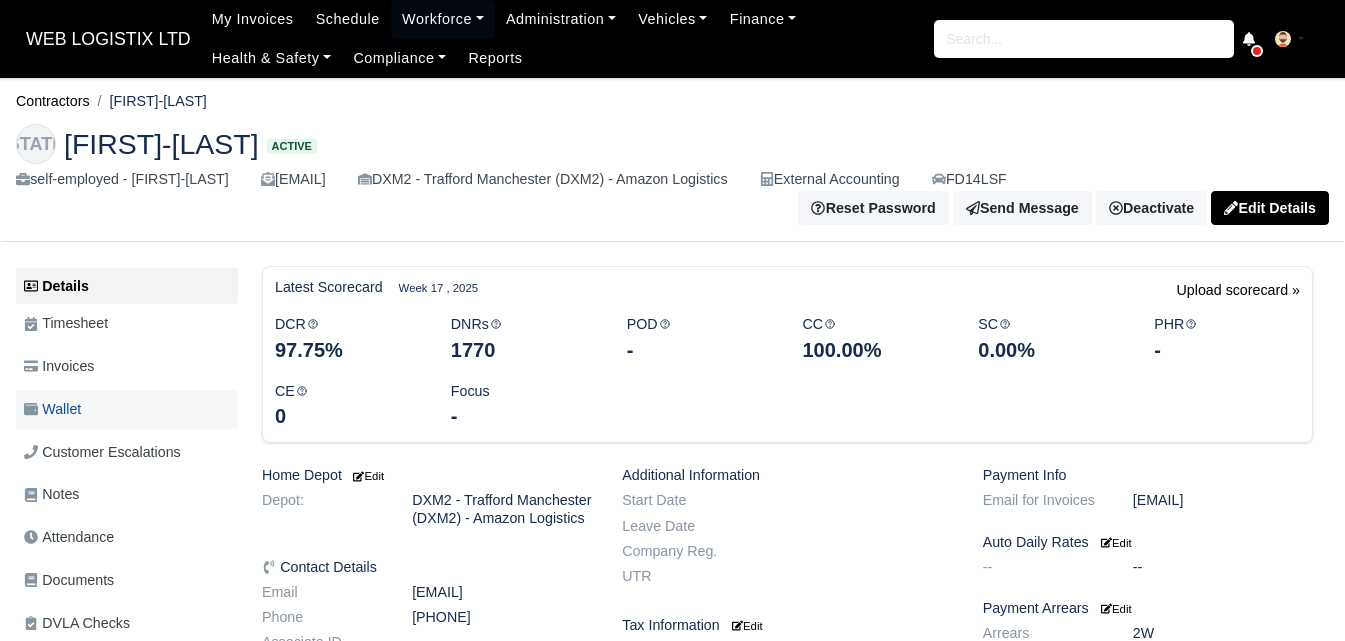 scroll, scrollTop: 0, scrollLeft: 0, axis: both 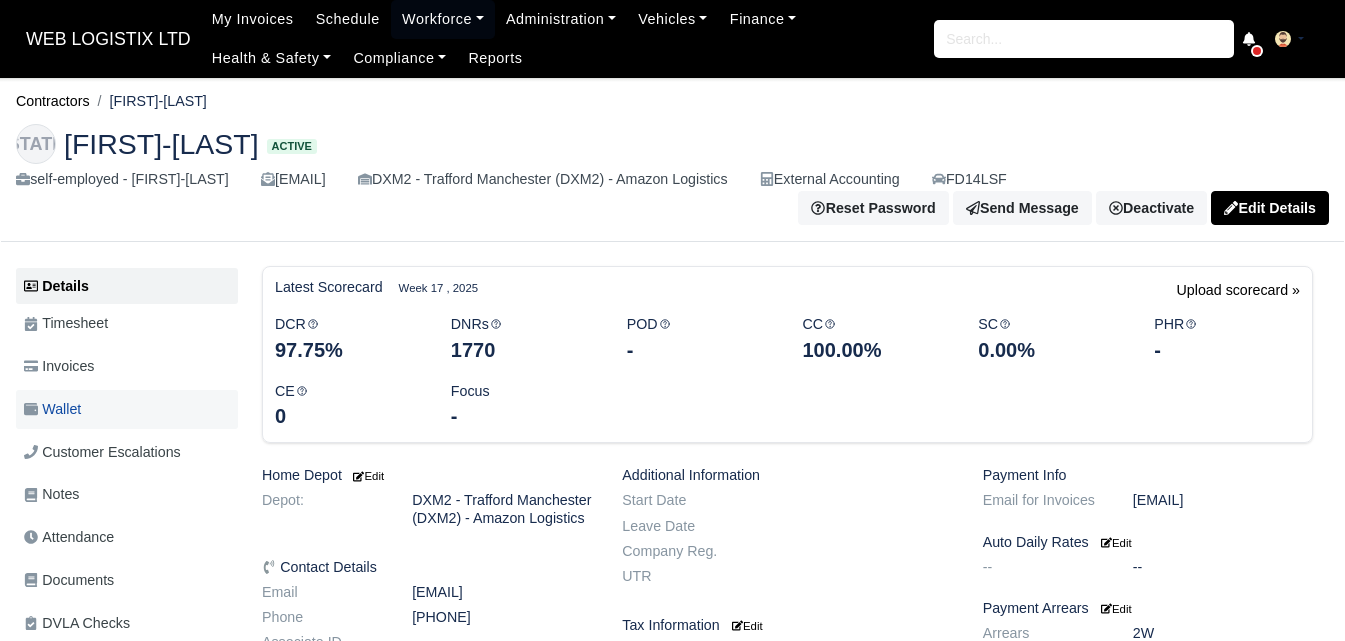 click on "Wallet" at bounding box center (127, 409) 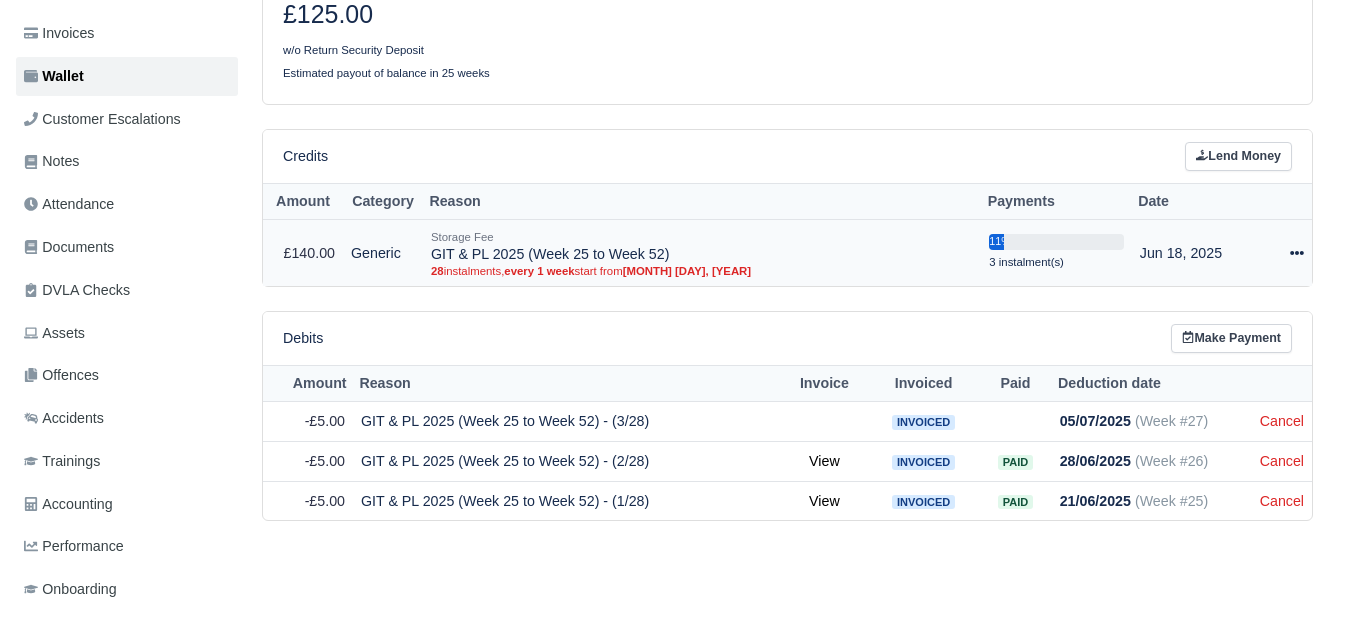 scroll, scrollTop: 333, scrollLeft: 0, axis: vertical 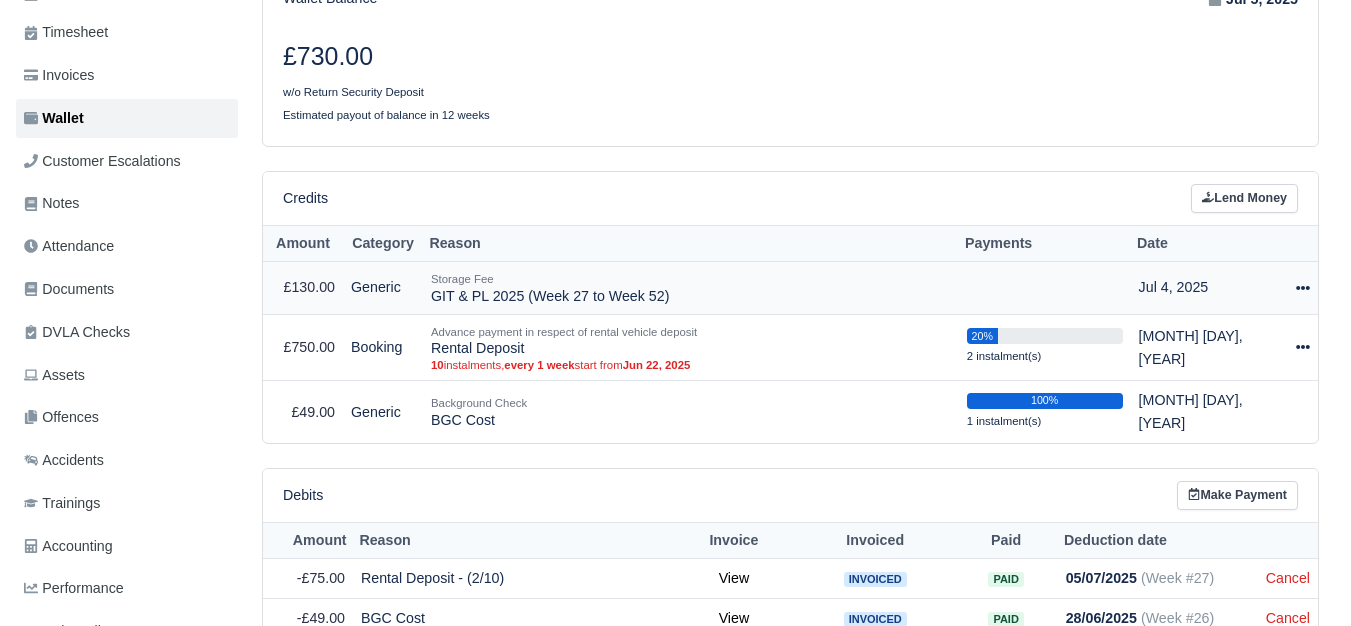 click at bounding box center [1303, 288] 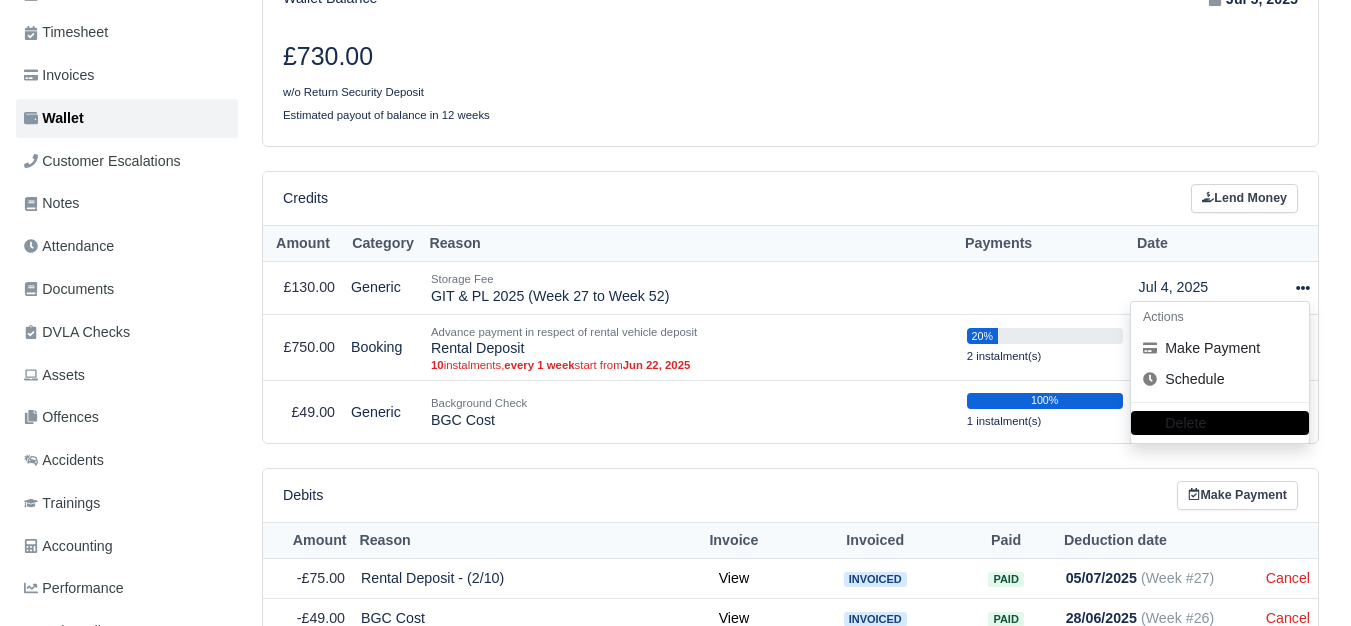 click on "Credits
Lend Money" at bounding box center [790, 198] 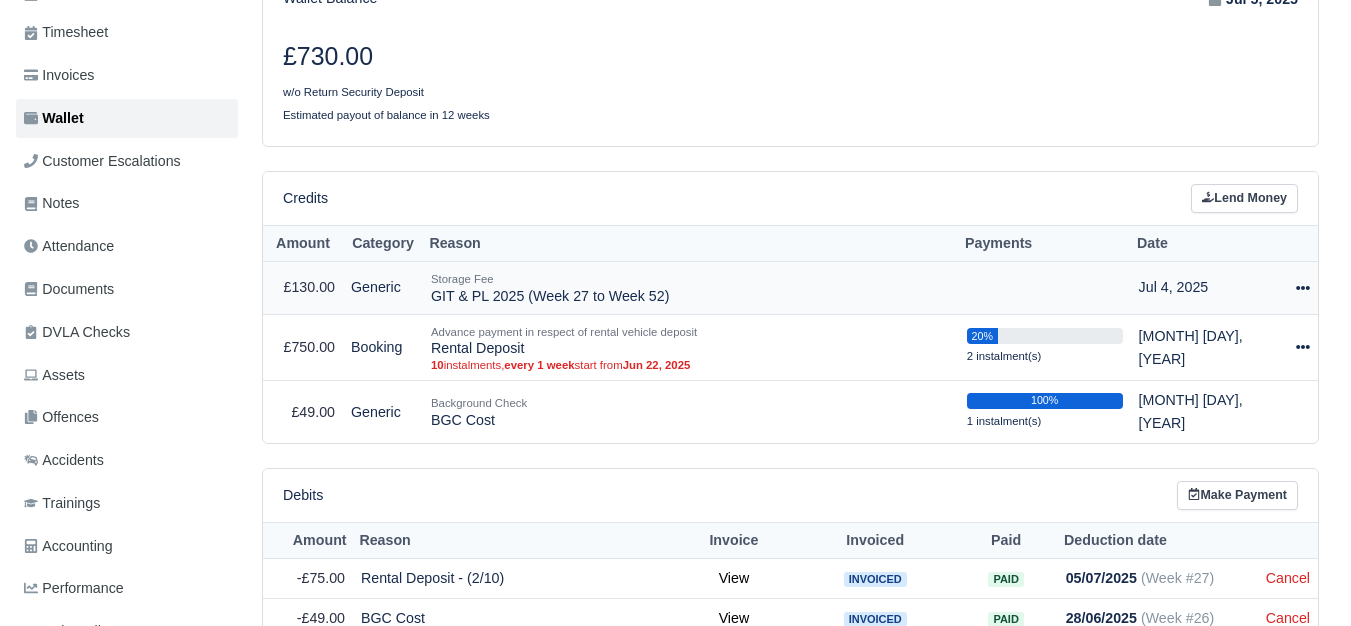 click at bounding box center [1303, 288] 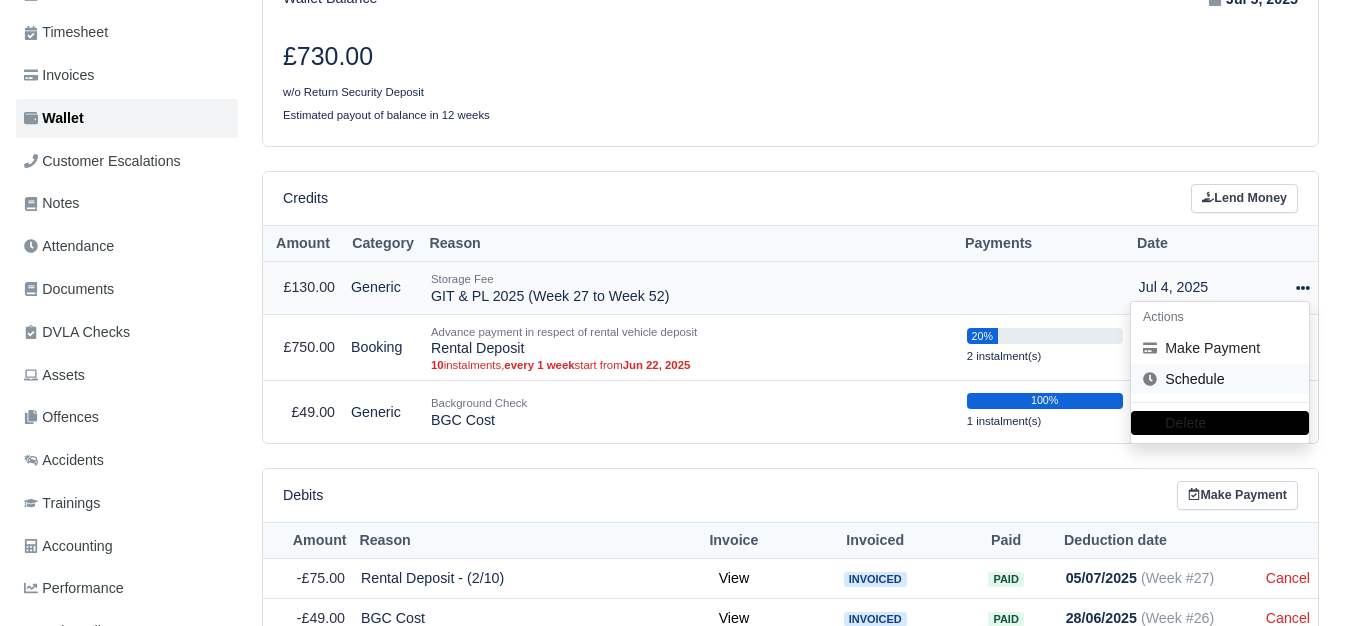 click on "Schedule" at bounding box center [1220, 379] 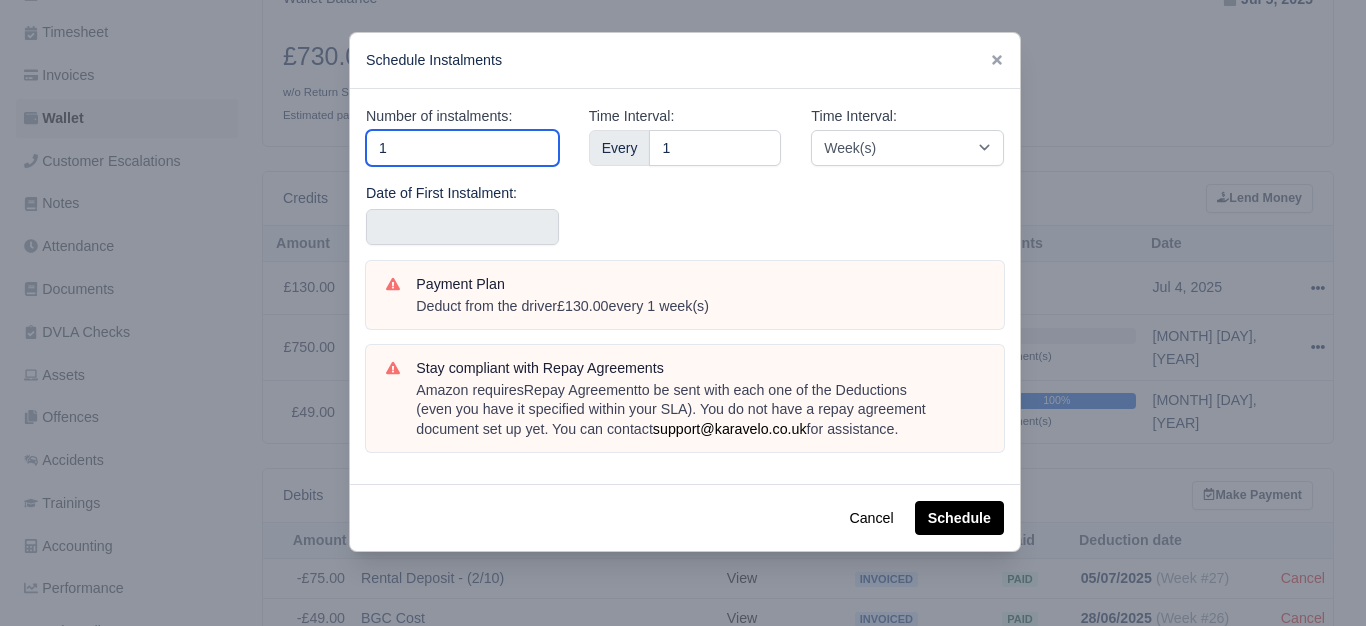 click on "1" at bounding box center (462, 148) 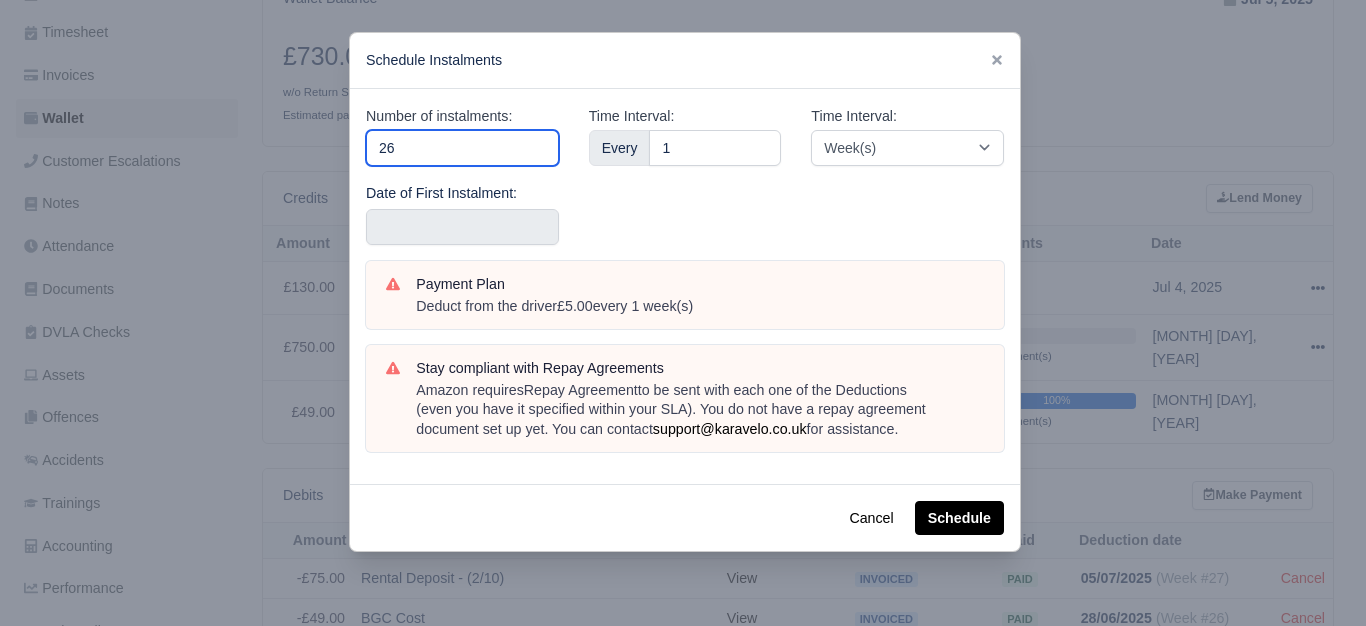 type on "26" 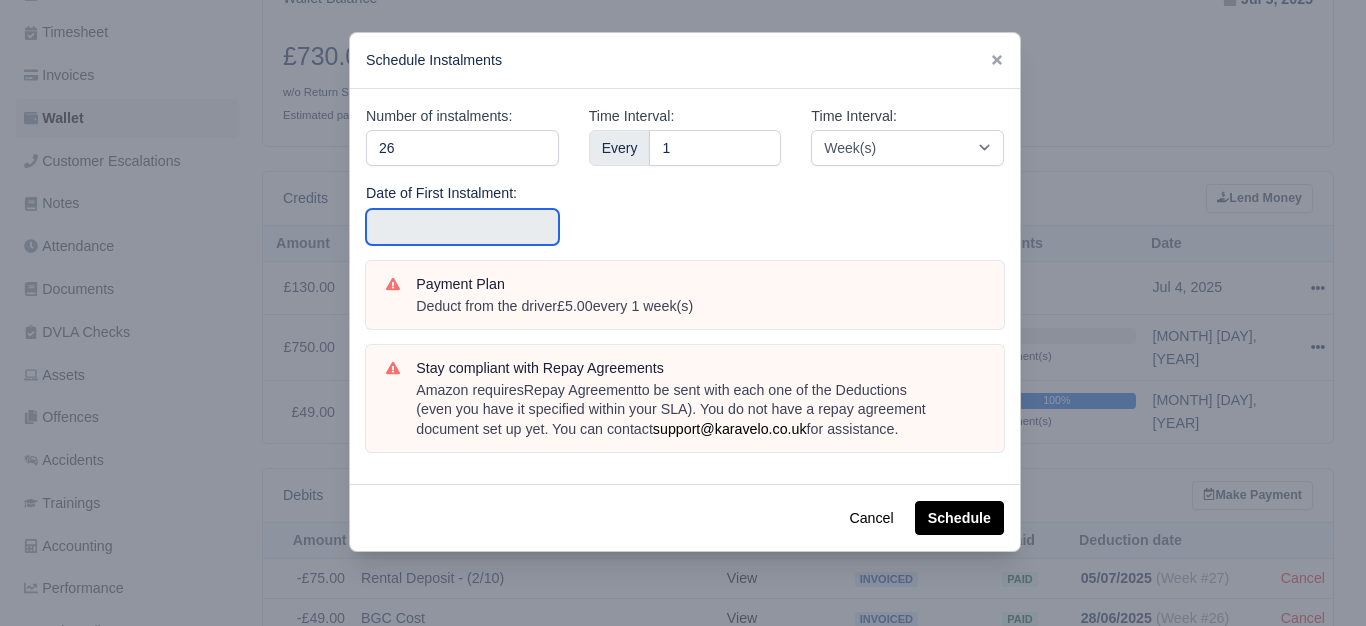 click at bounding box center (462, 148) 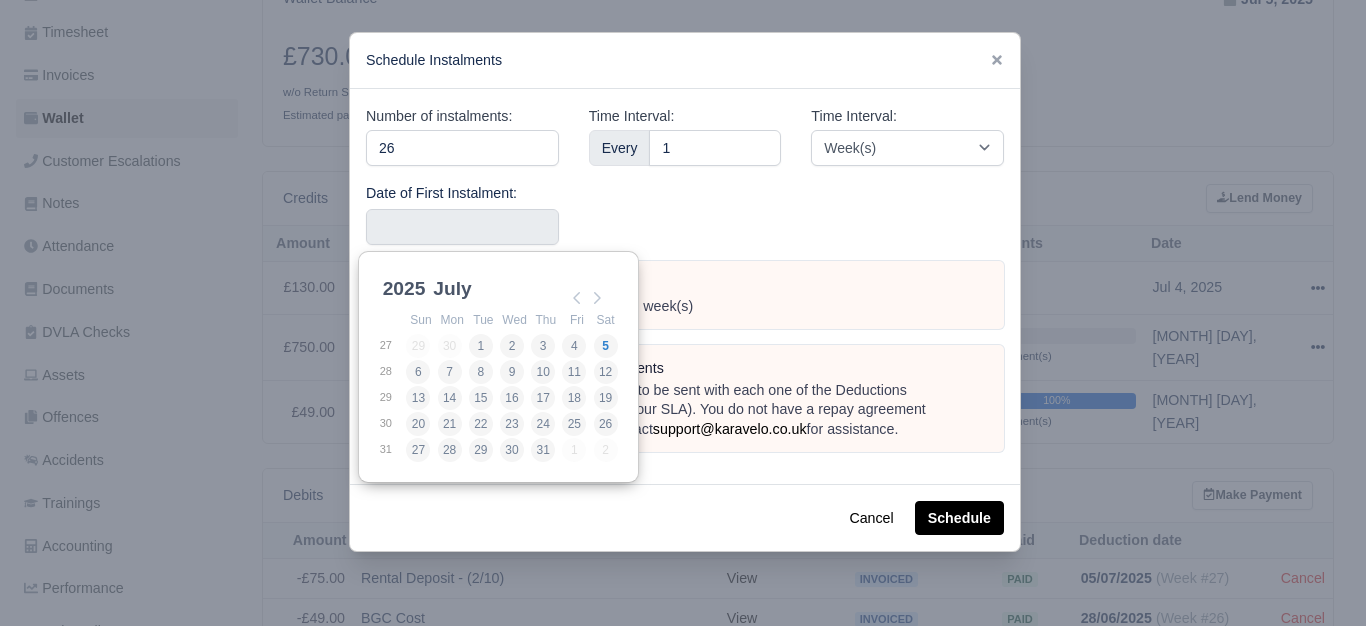 click on "Time Interval:
Every
1" at bounding box center (685, 183) 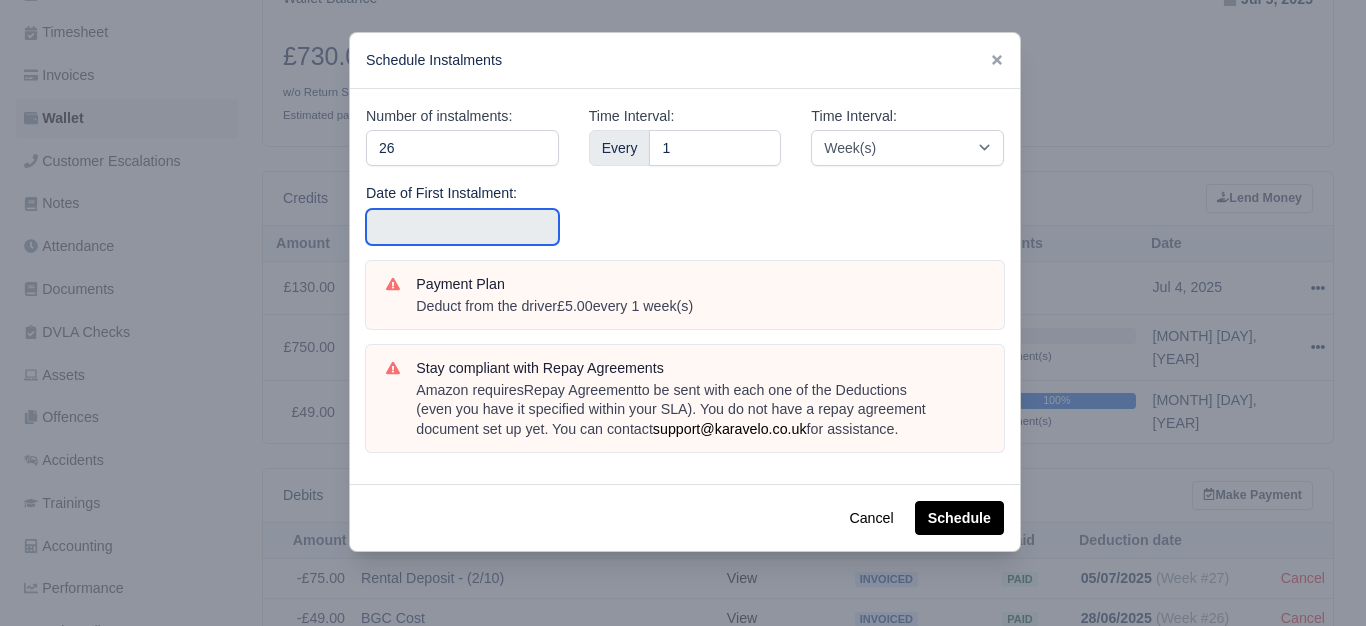 click at bounding box center [462, 227] 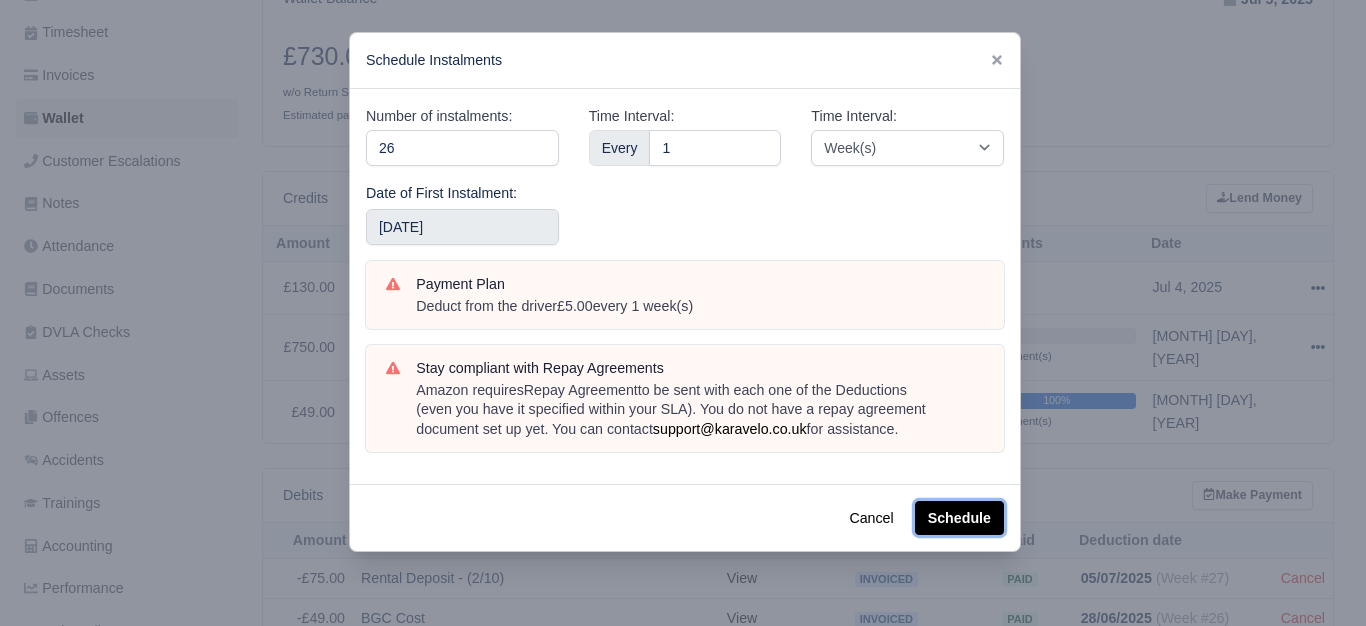 click on "Schedule" at bounding box center (959, 518) 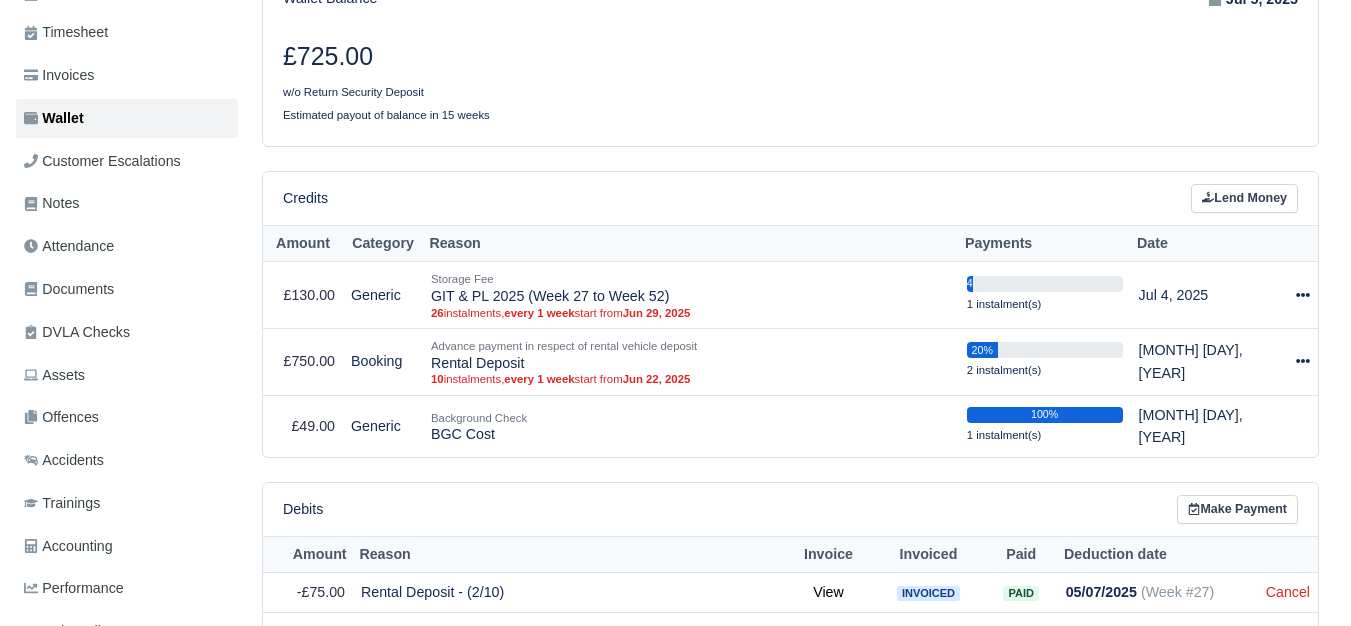 scroll, scrollTop: 333, scrollLeft: 0, axis: vertical 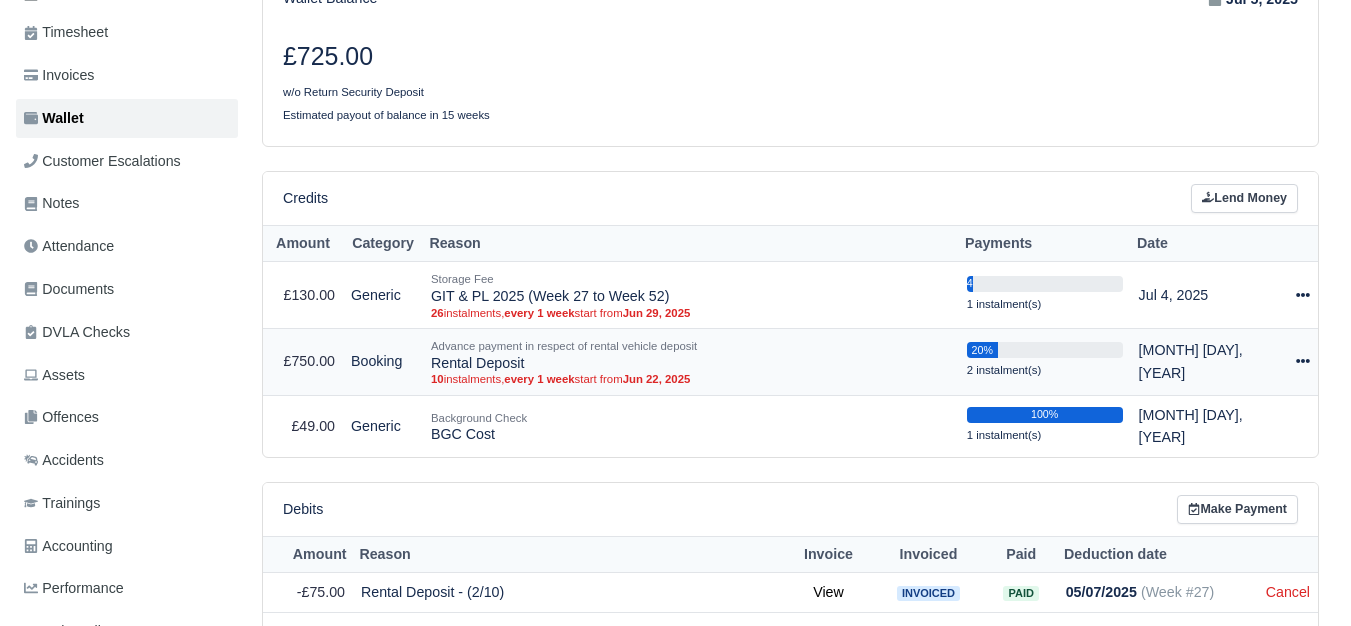 click on "Advance payment in respect of rental vehicle deposit
Rental Deposit
10  instalments,
every 1 week
start from  Jun 22, 2025" at bounding box center [691, 295] 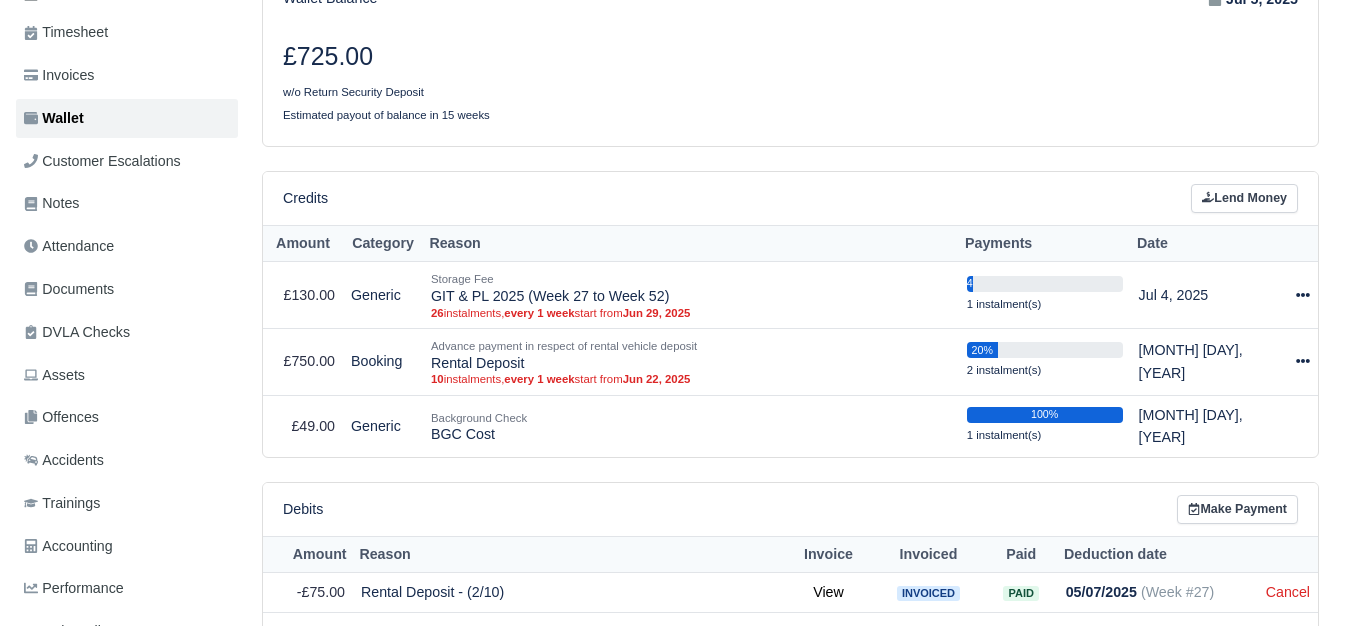 click on "Debits
Make Payment" at bounding box center (790, -1) 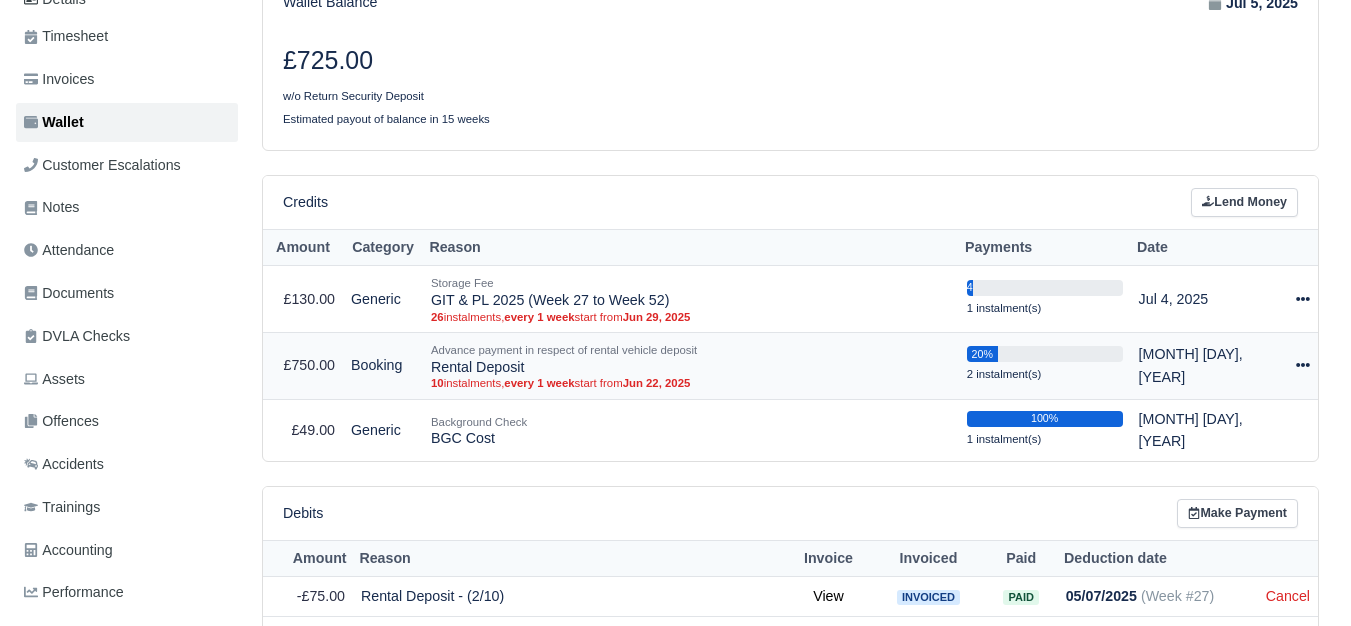 scroll, scrollTop: 333, scrollLeft: 0, axis: vertical 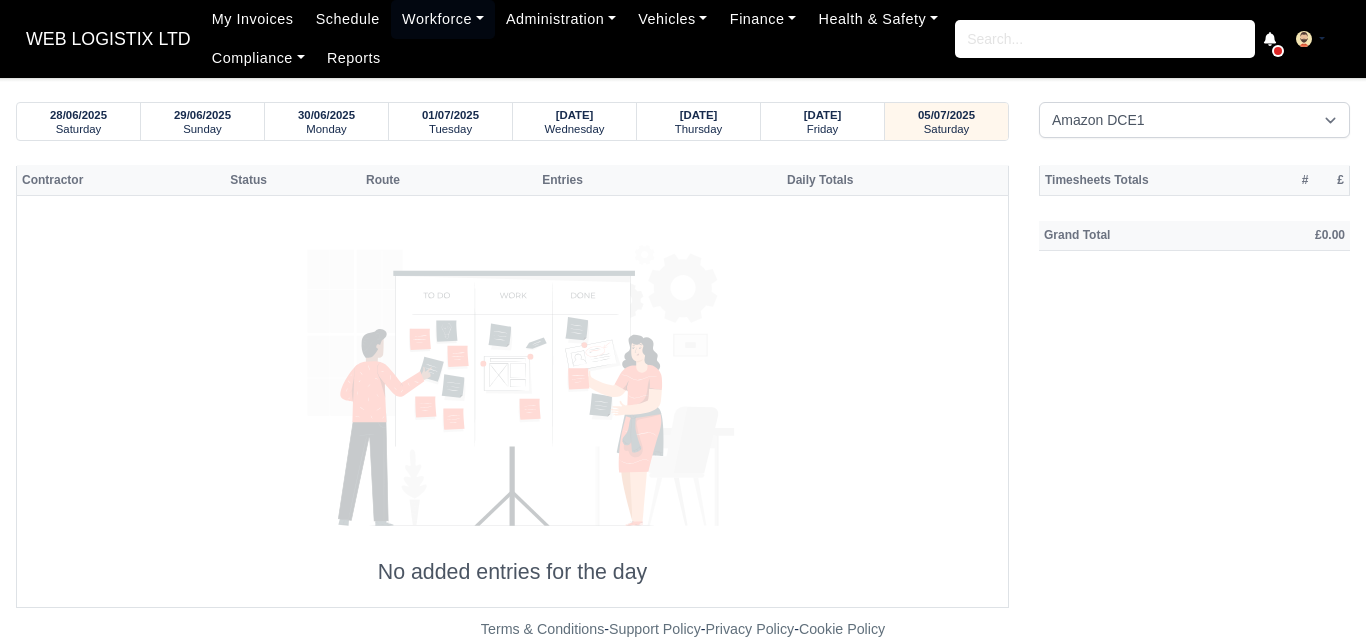 select on "1" 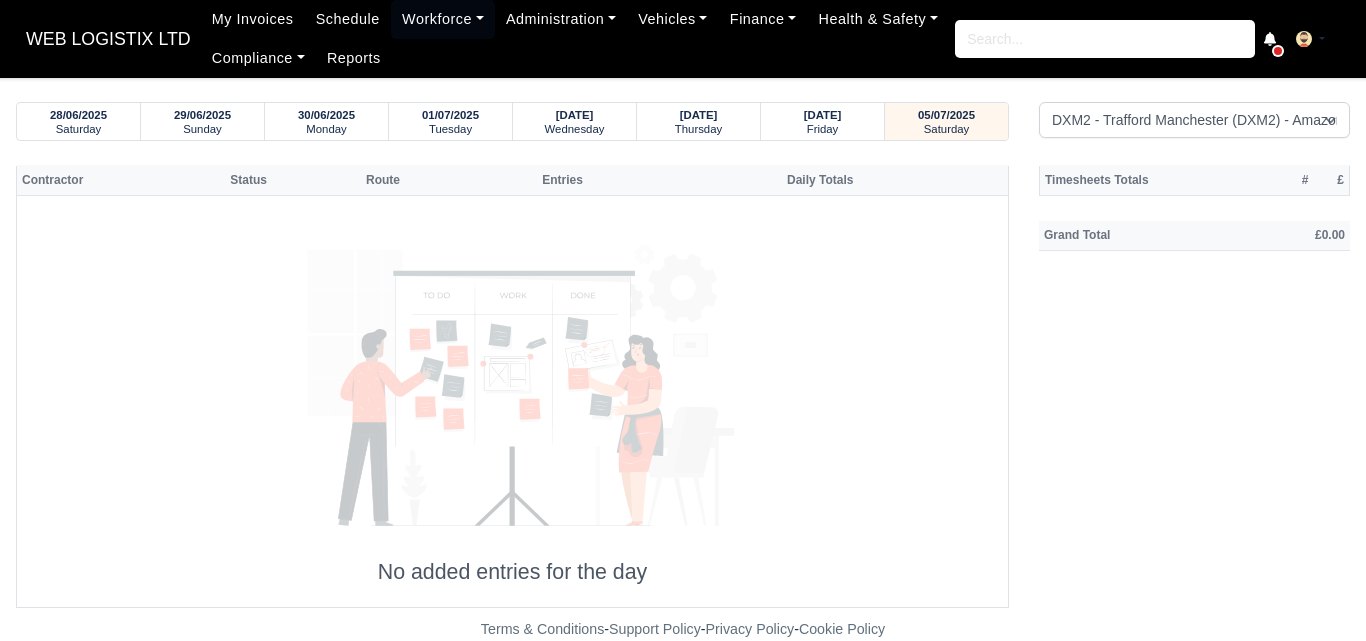click on "Amazon DCE1
DWN2 - Knowsley (DWN2) - Amazon Logistics ([POSTAL_CODE])
DXM2 - Trafford [MANCHESTER] (DXM2) - Amazon Logistics" at bounding box center [1194, 120] 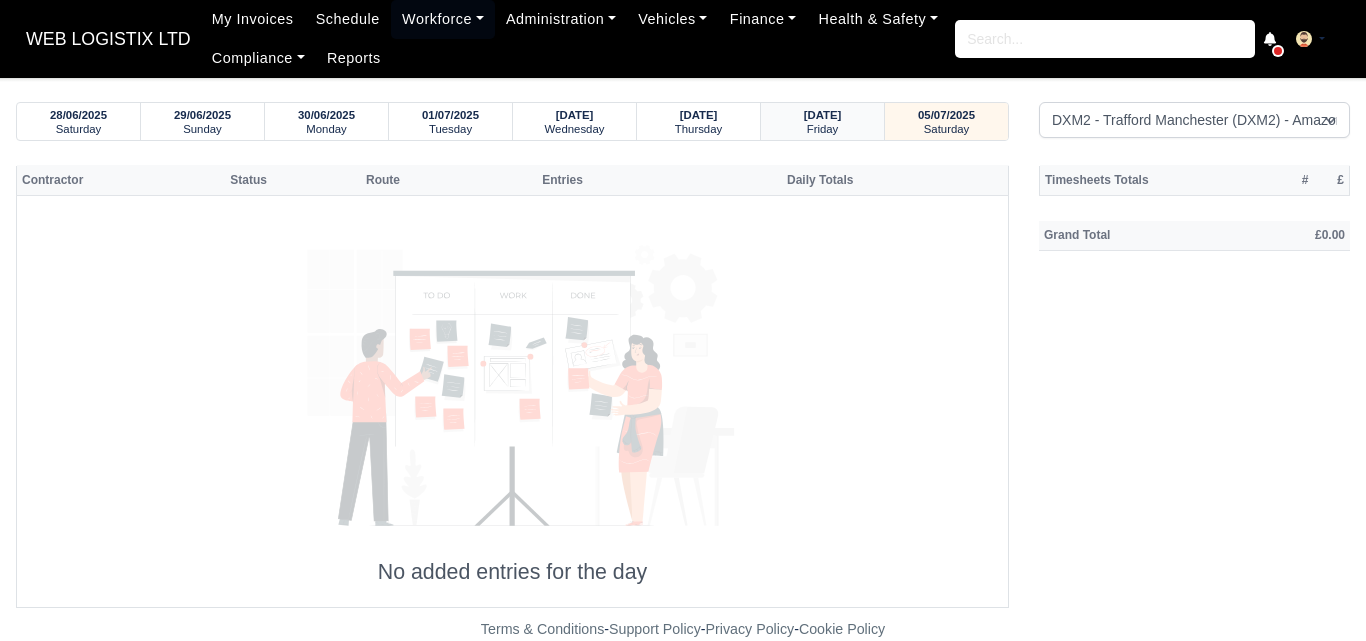 click on "[DATE]" at bounding box center [78, 115] 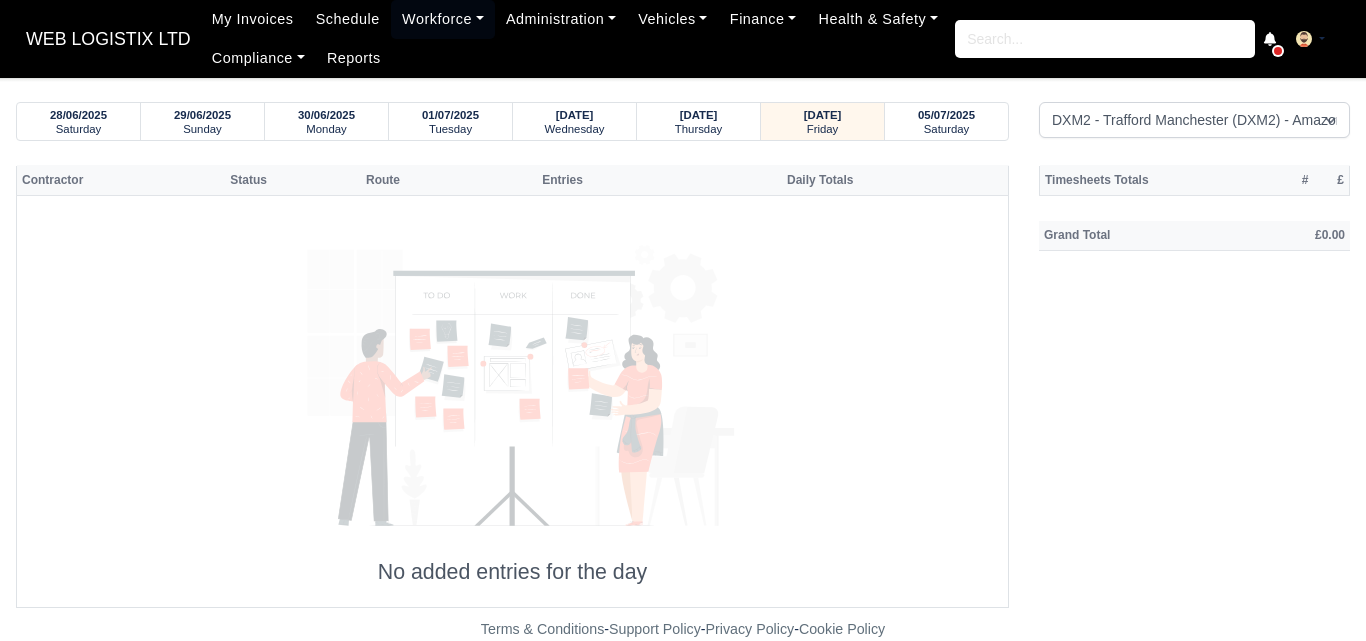 click on "[DATE]
Saturday
[DATE]
Sunday
[DATE]
Monday" at bounding box center [512, 121] 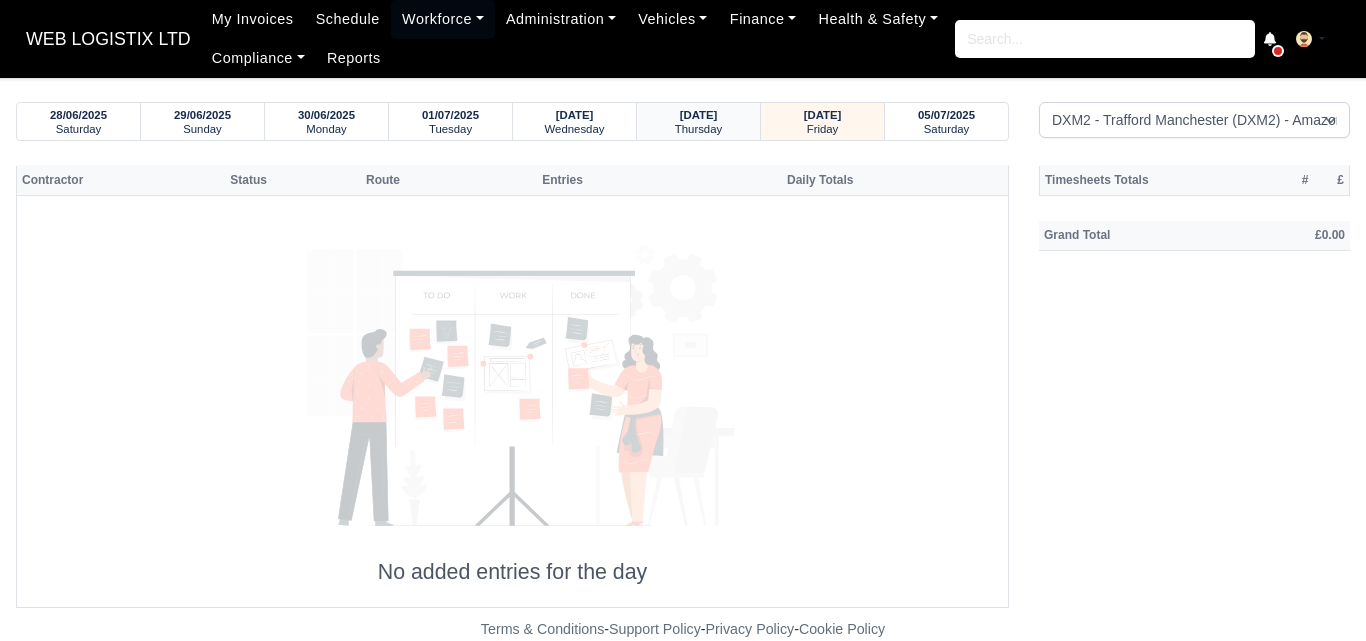 click on "Thursday" at bounding box center [78, 115] 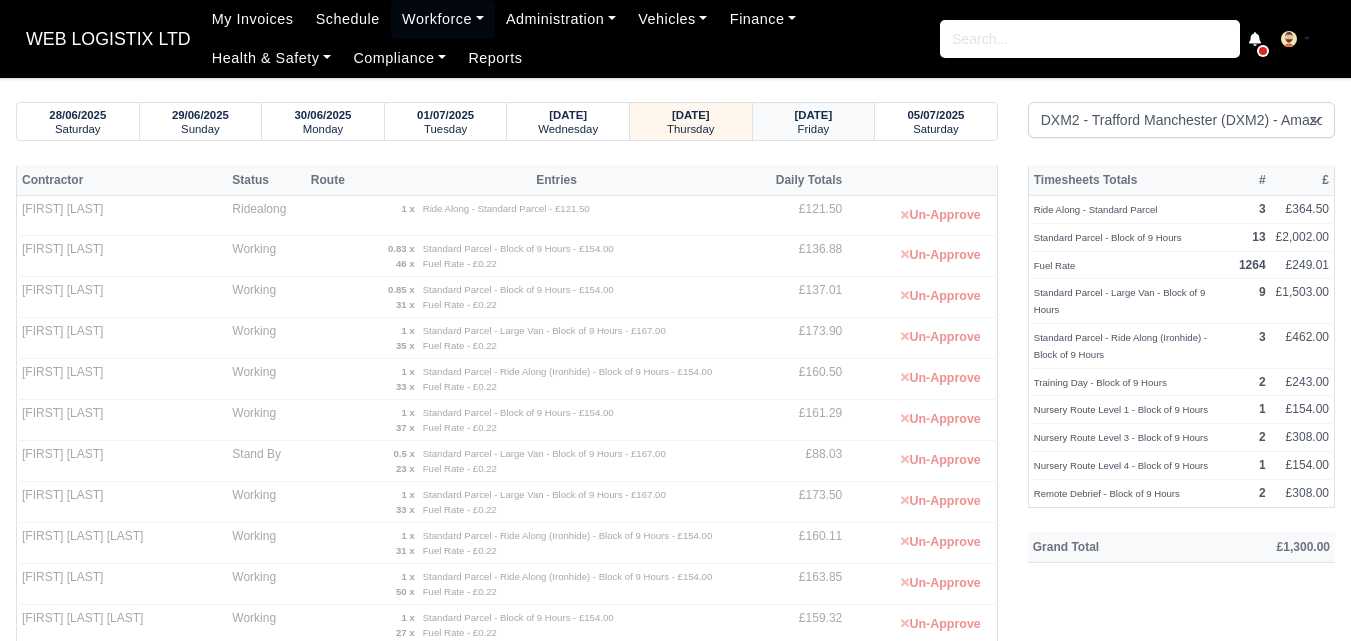 click on "Friday" at bounding box center [77, 115] 